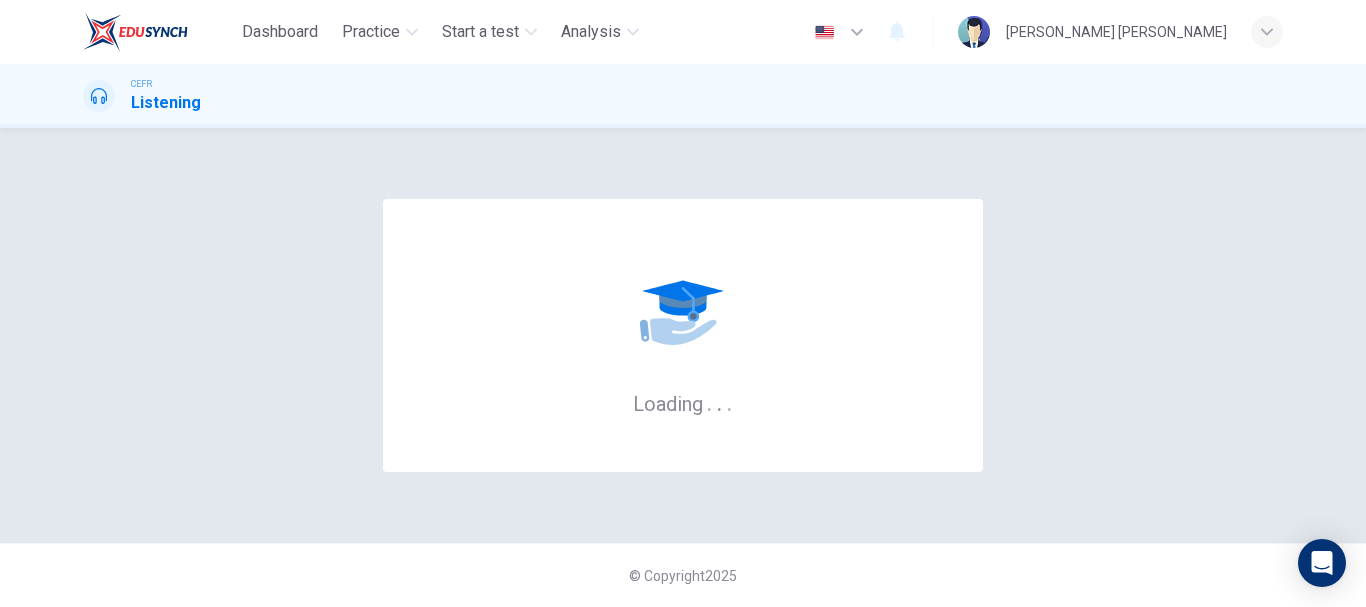 scroll, scrollTop: 0, scrollLeft: 0, axis: both 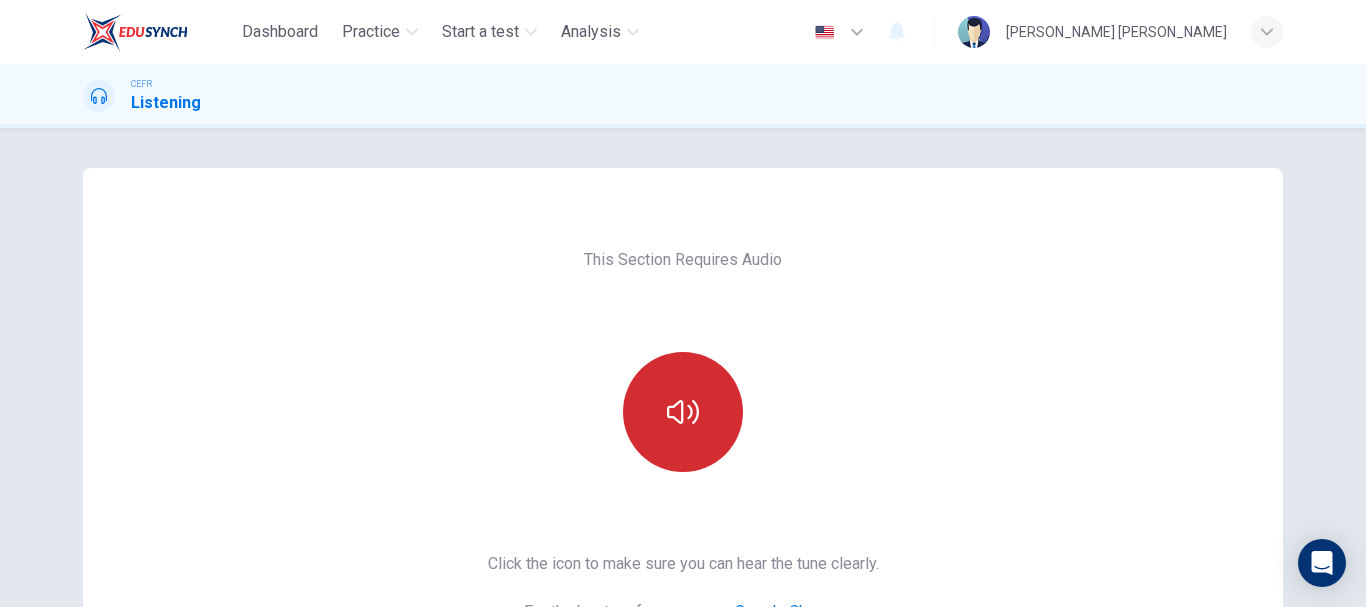 click at bounding box center [683, 412] 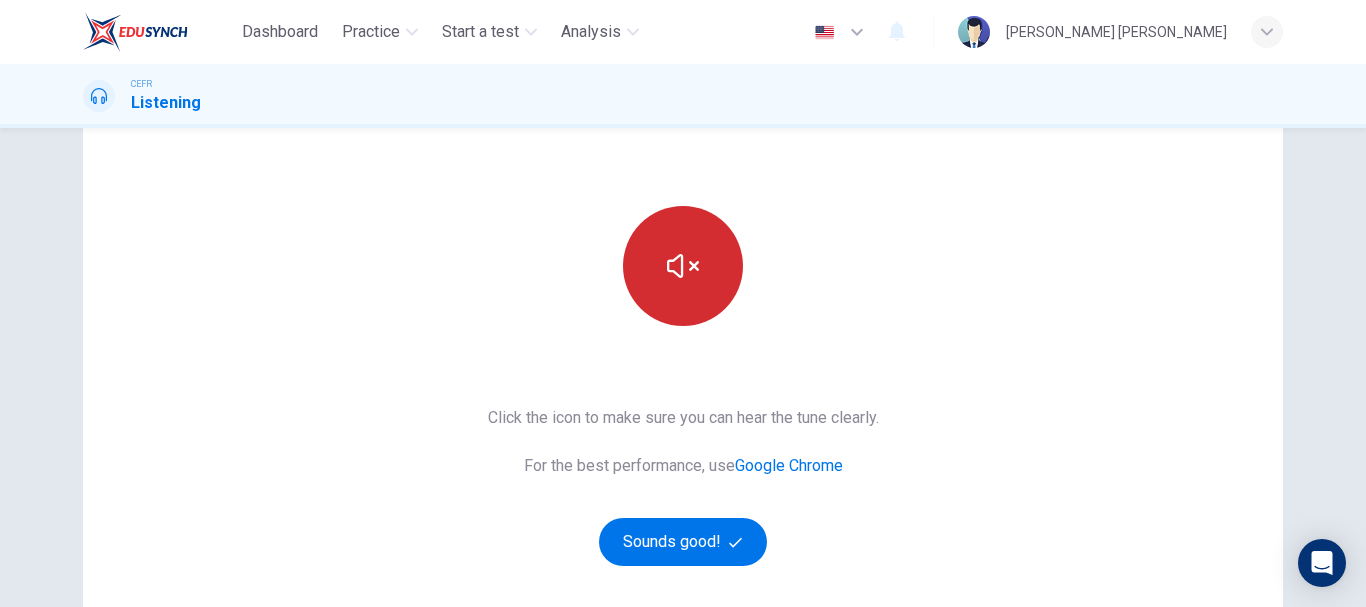 scroll, scrollTop: 360, scrollLeft: 0, axis: vertical 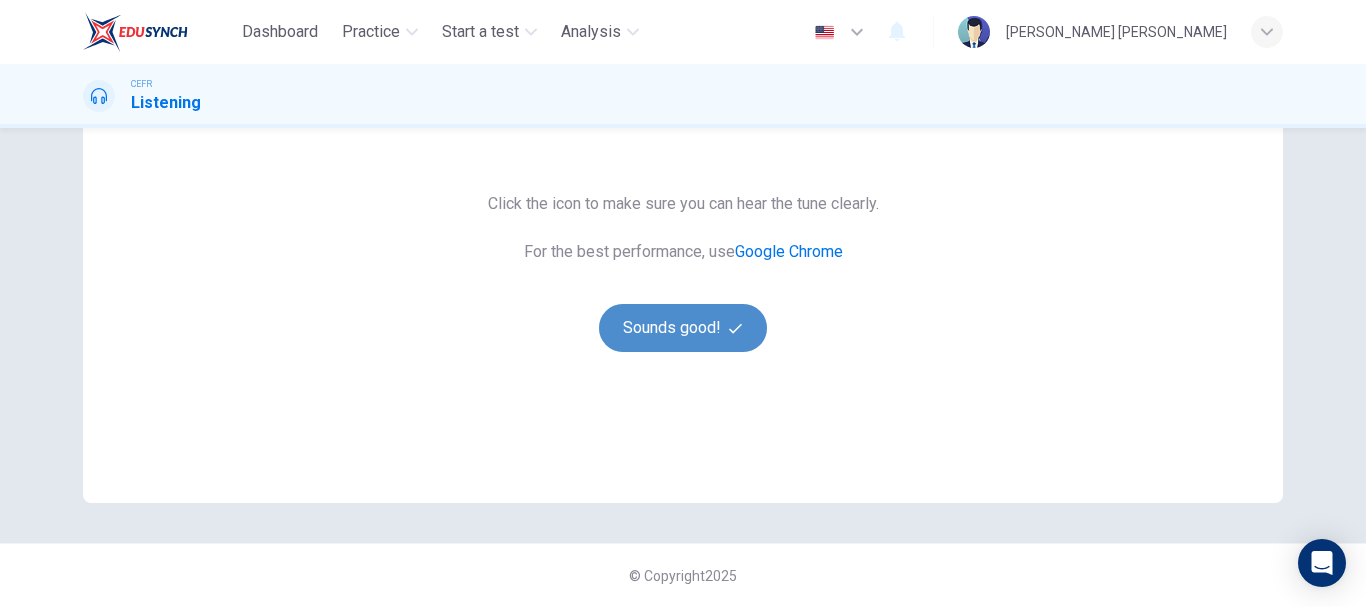 click on "Sounds good!" at bounding box center [683, 328] 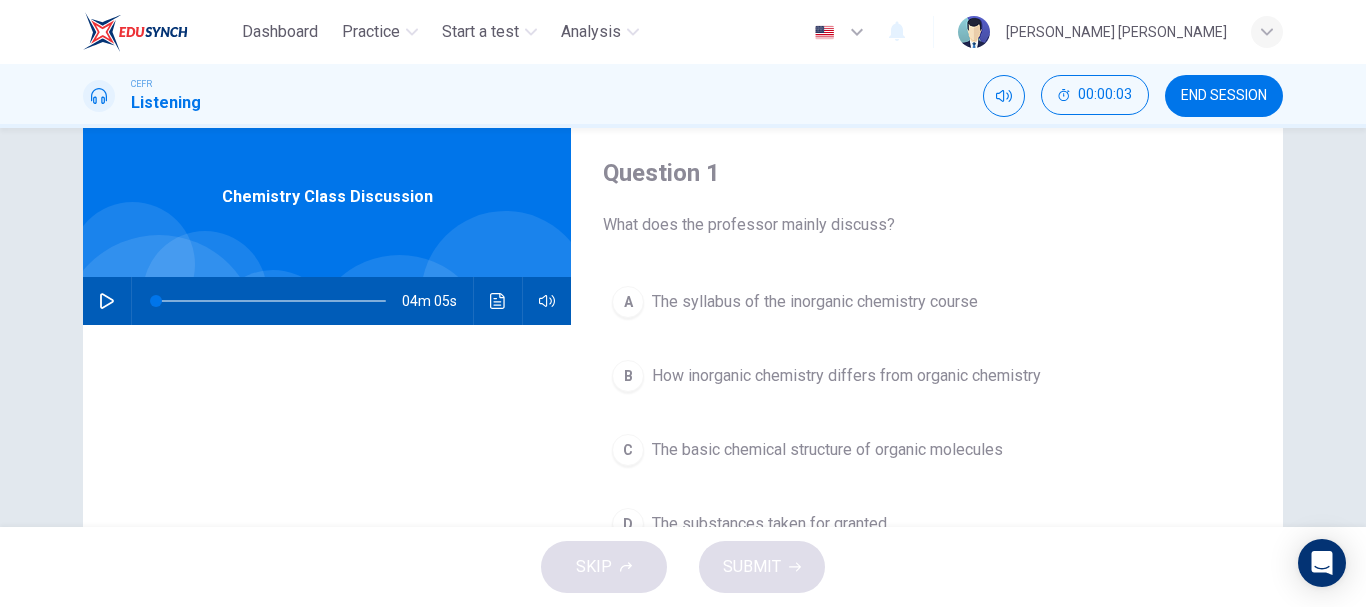 scroll, scrollTop: 0, scrollLeft: 0, axis: both 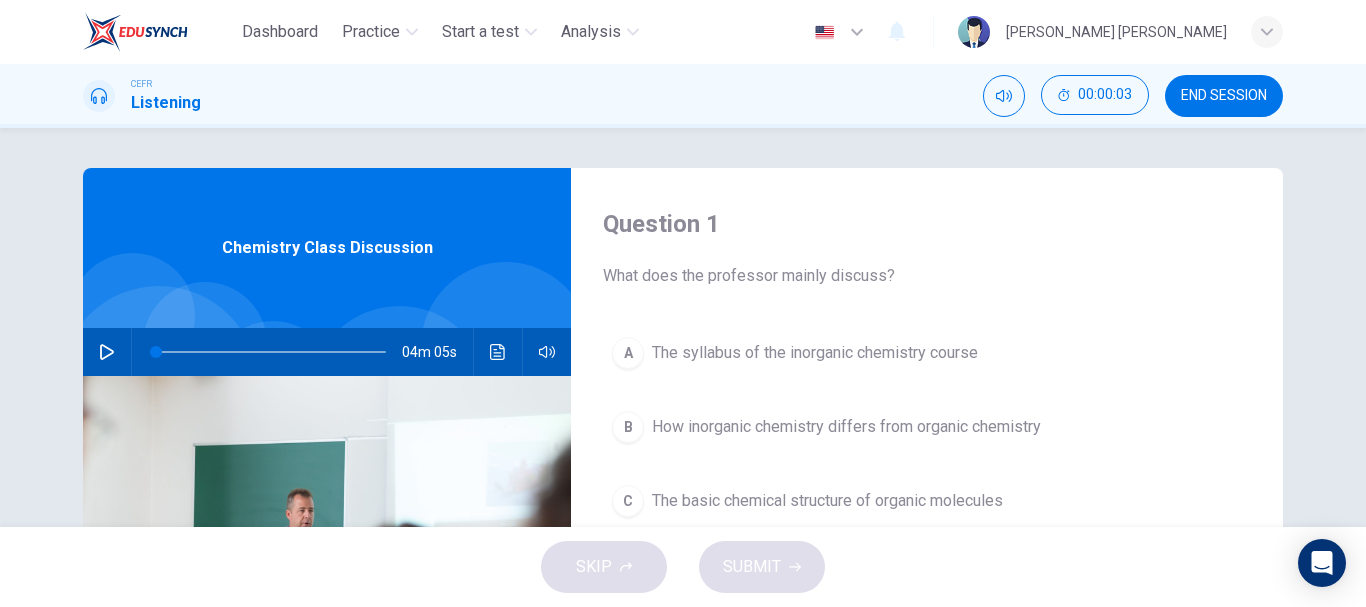 click 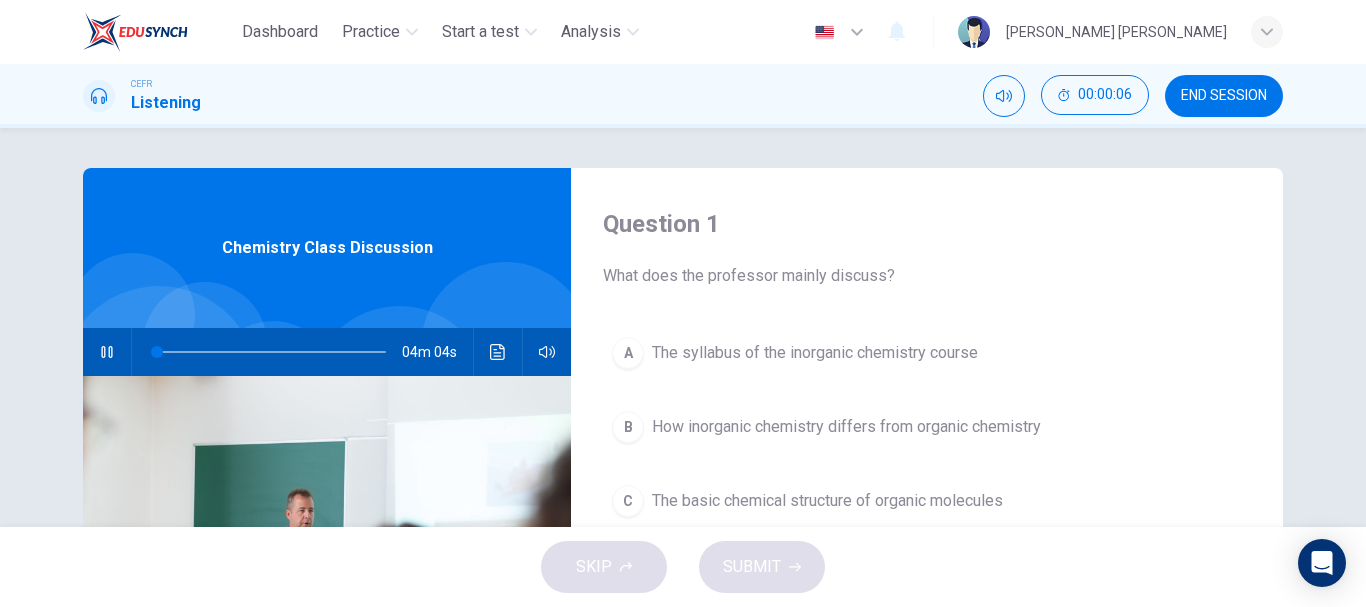 type on "1" 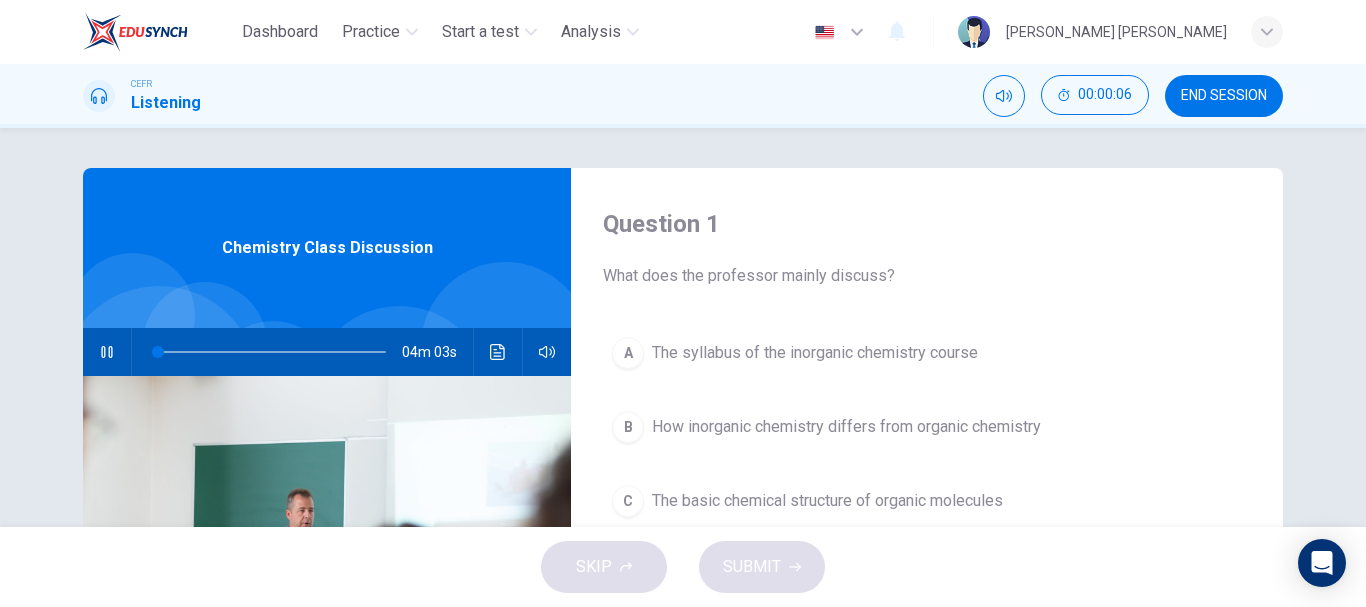 type 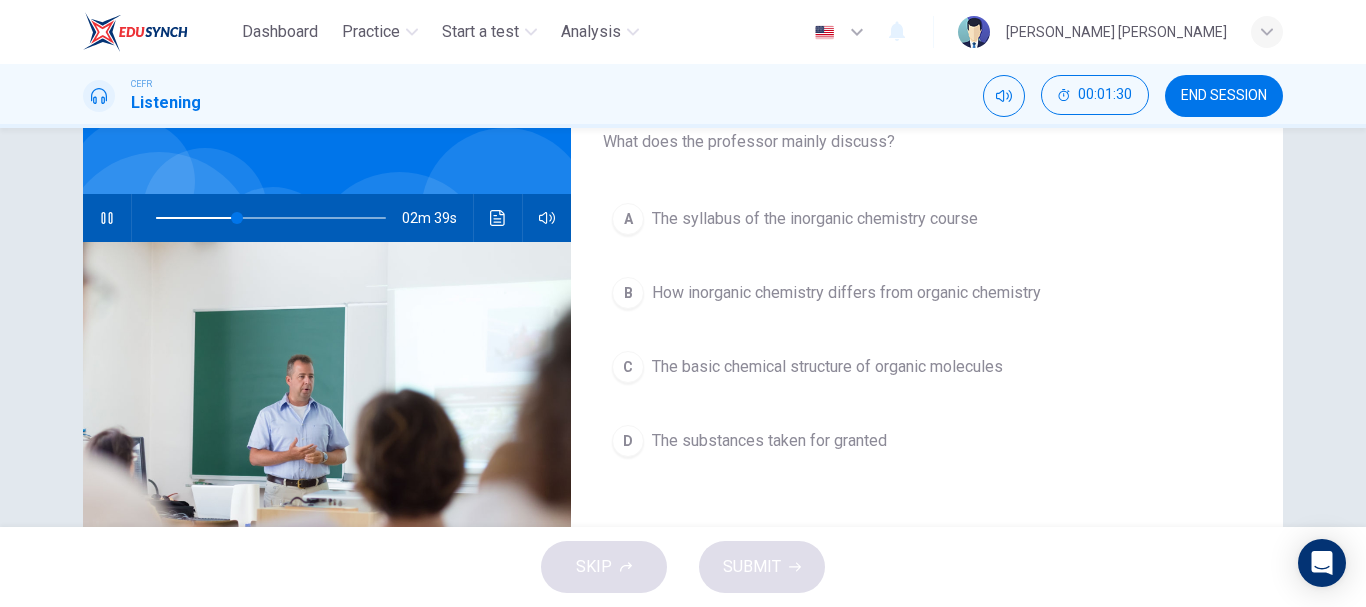 scroll, scrollTop: 140, scrollLeft: 0, axis: vertical 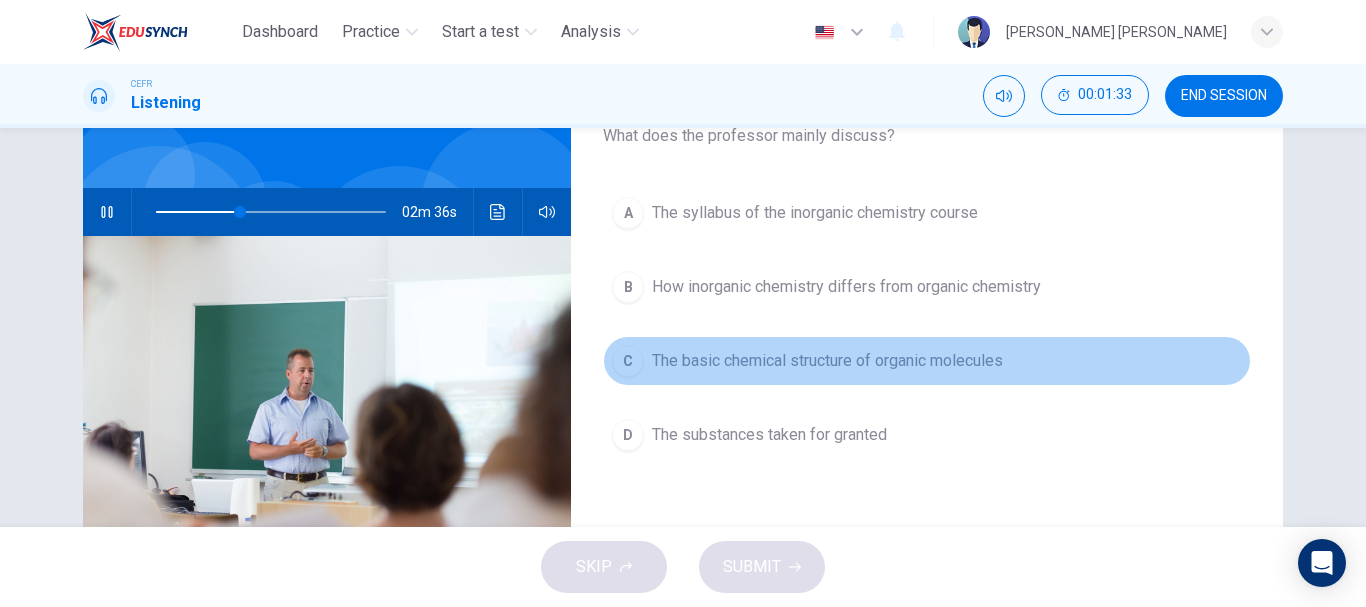 click on "The basic chemical structure of organic molecules" at bounding box center (827, 361) 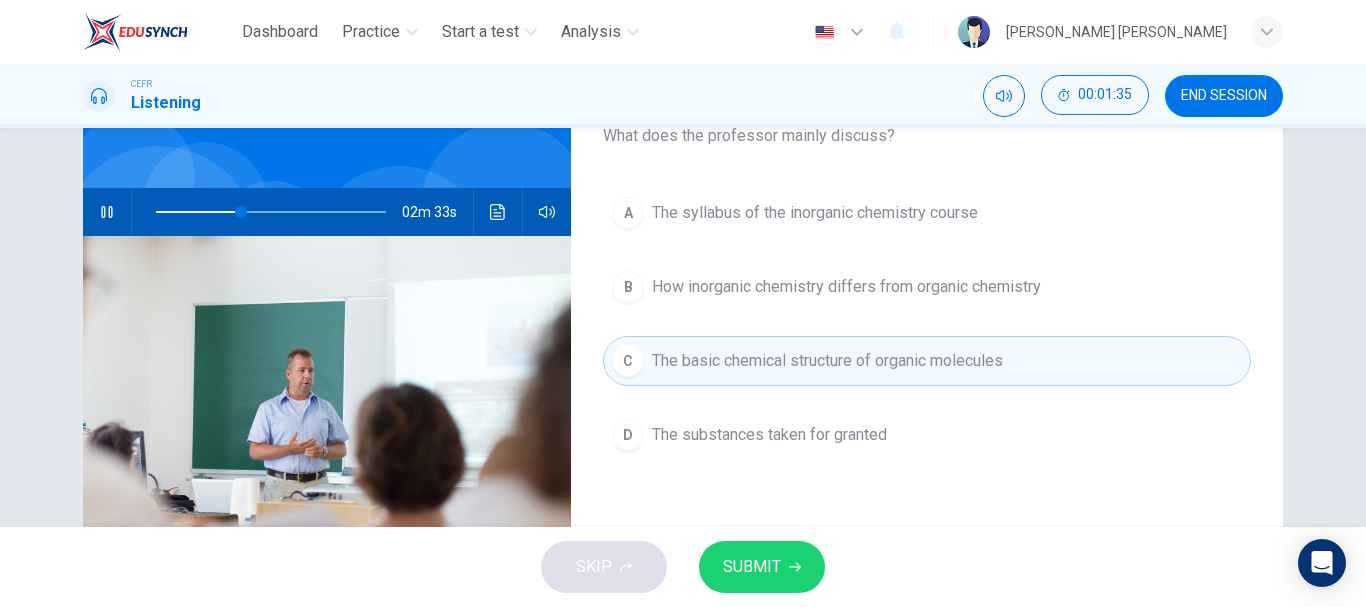 click on "SUBMIT" at bounding box center [762, 567] 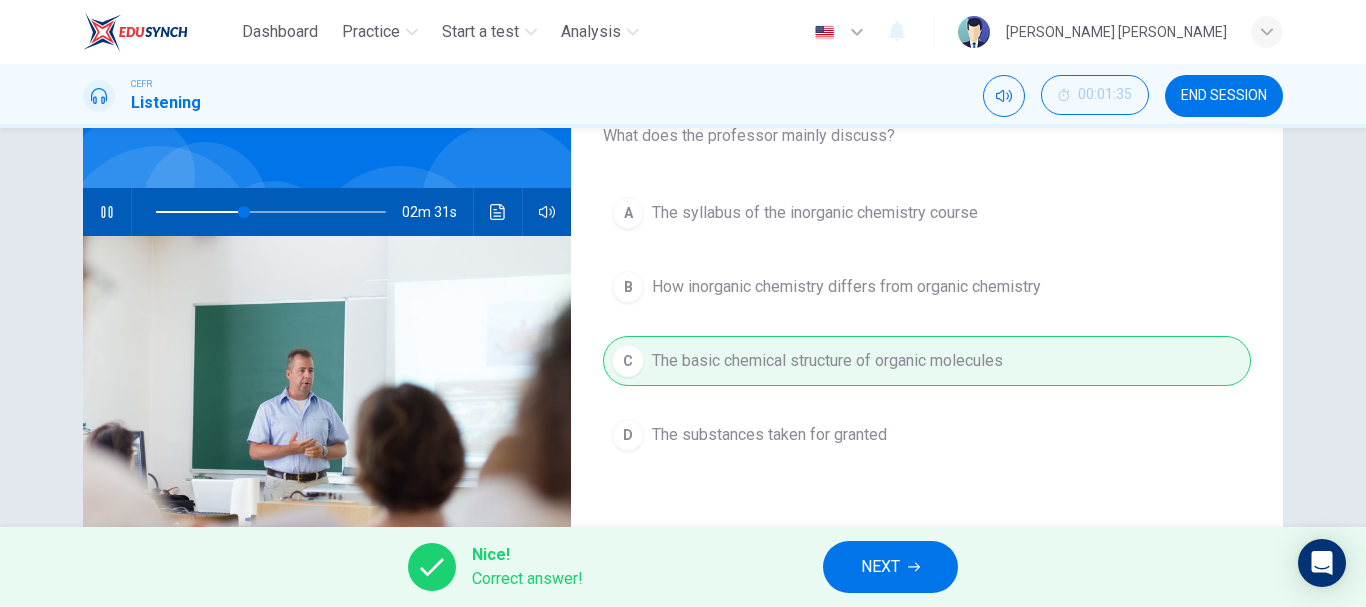click on "NEXT" at bounding box center (880, 567) 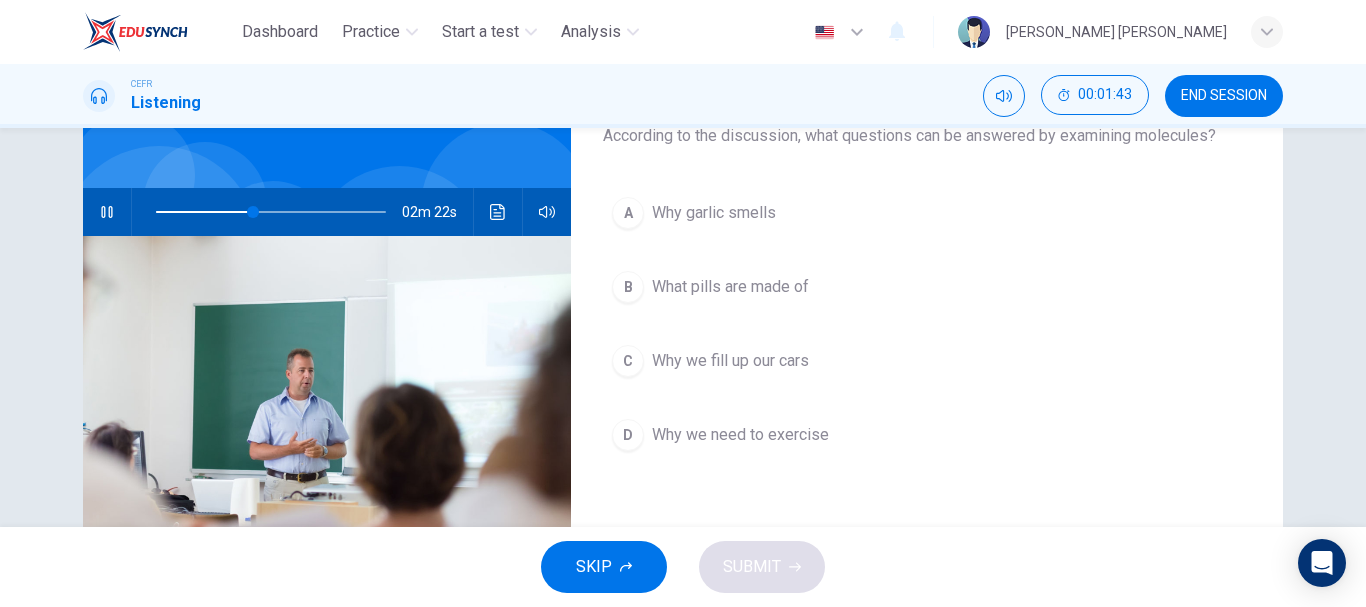 click at bounding box center (107, 212) 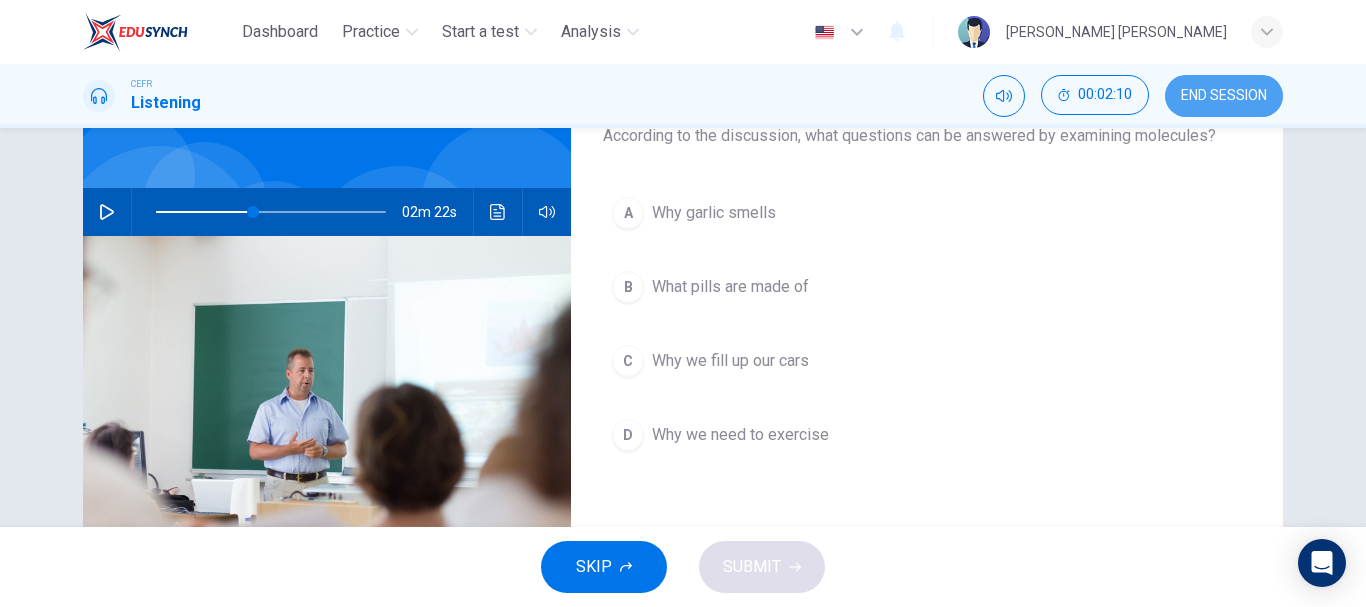 click on "END SESSION" at bounding box center [1224, 96] 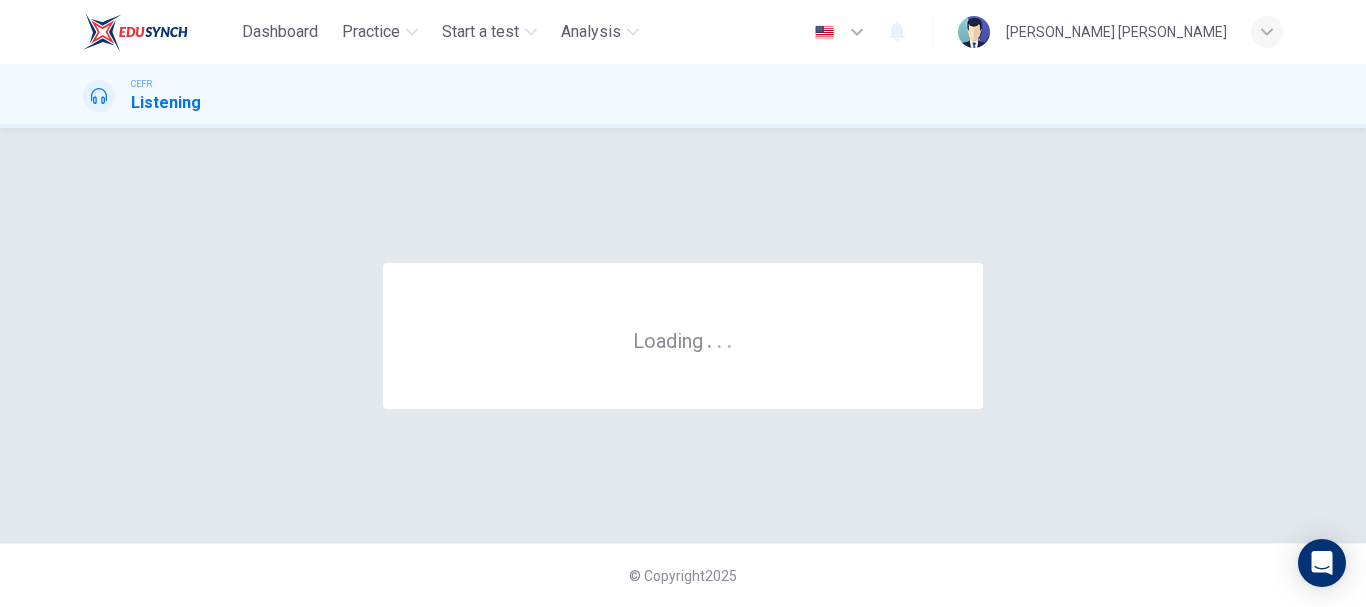 scroll, scrollTop: 0, scrollLeft: 0, axis: both 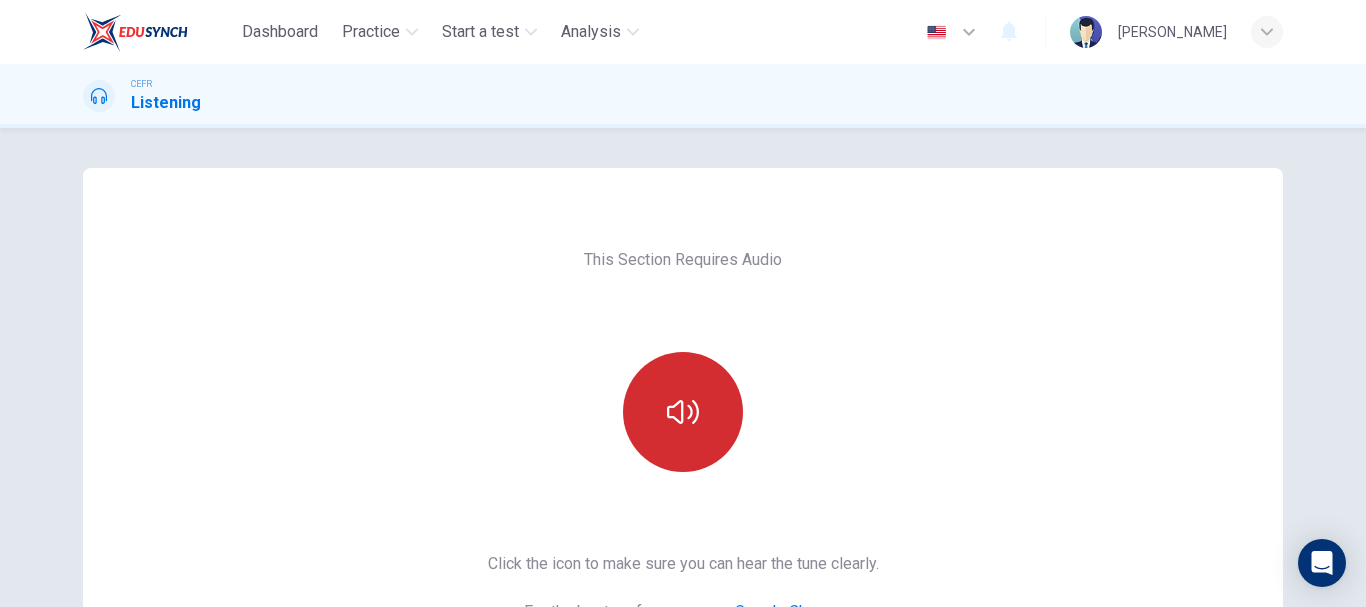 click 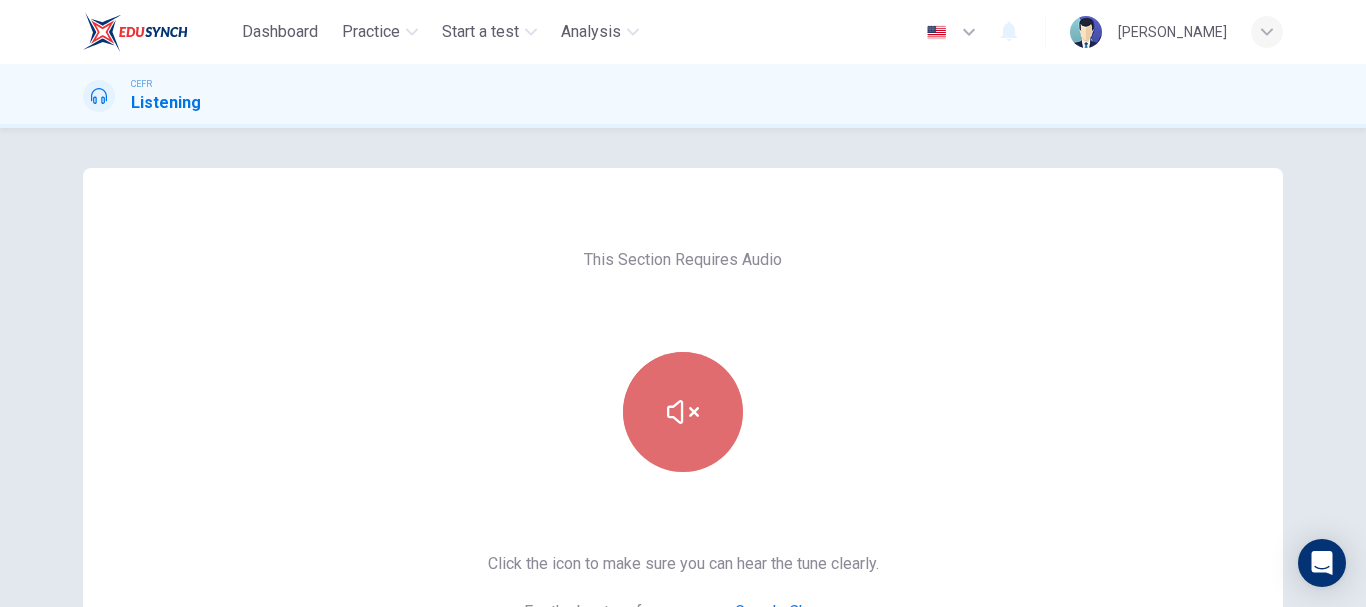 click 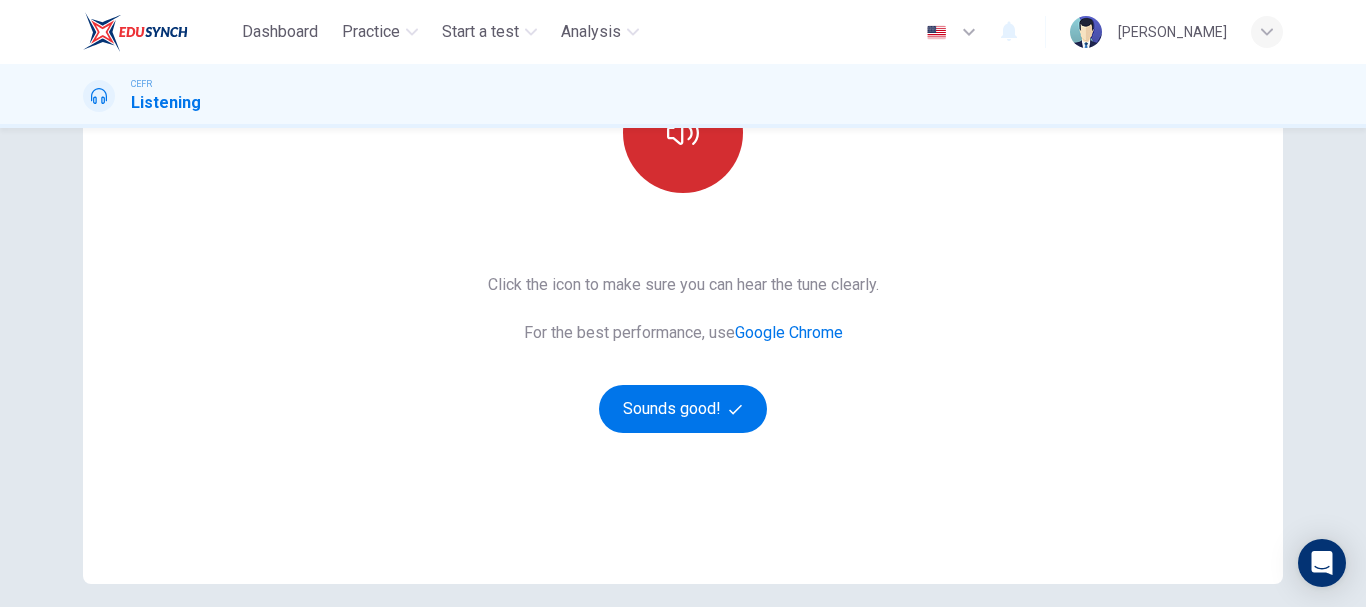 scroll, scrollTop: 287, scrollLeft: 0, axis: vertical 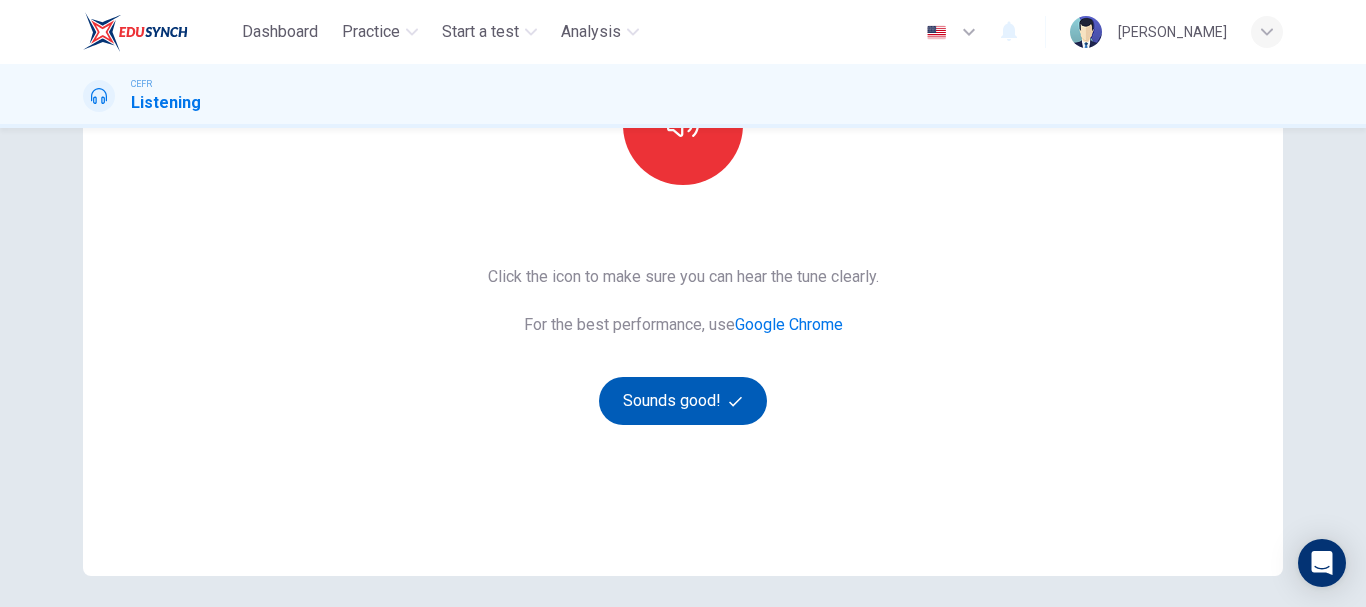 click on "Sounds good!" at bounding box center [683, 401] 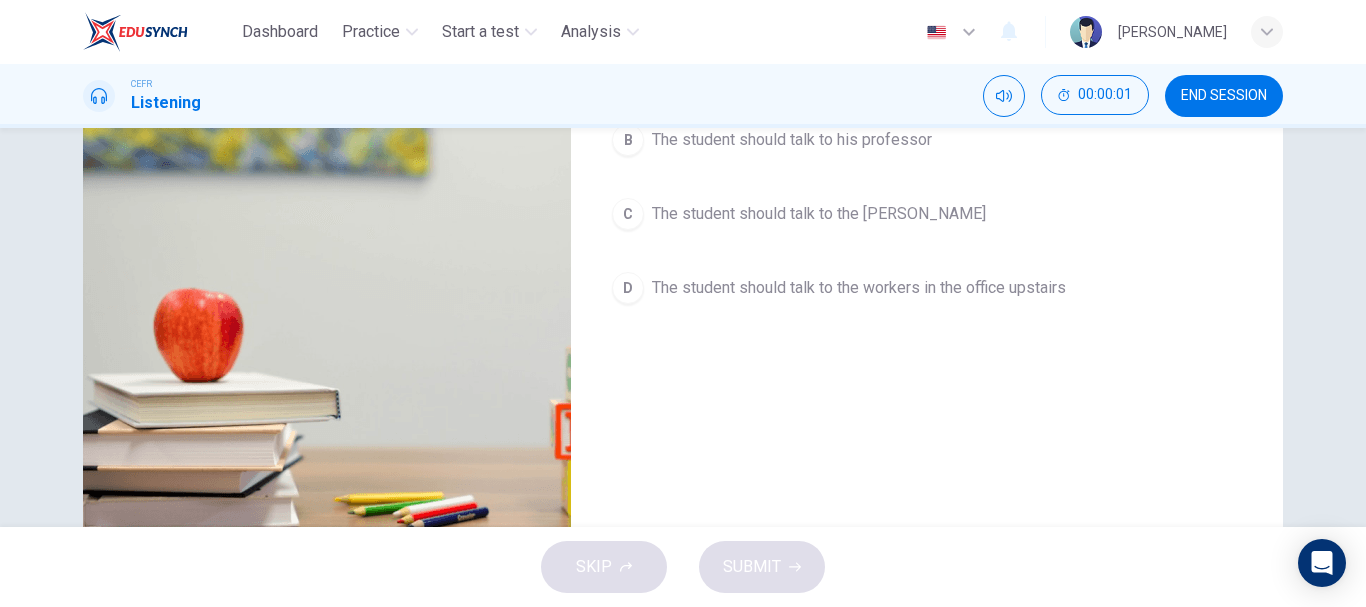 scroll, scrollTop: 60, scrollLeft: 0, axis: vertical 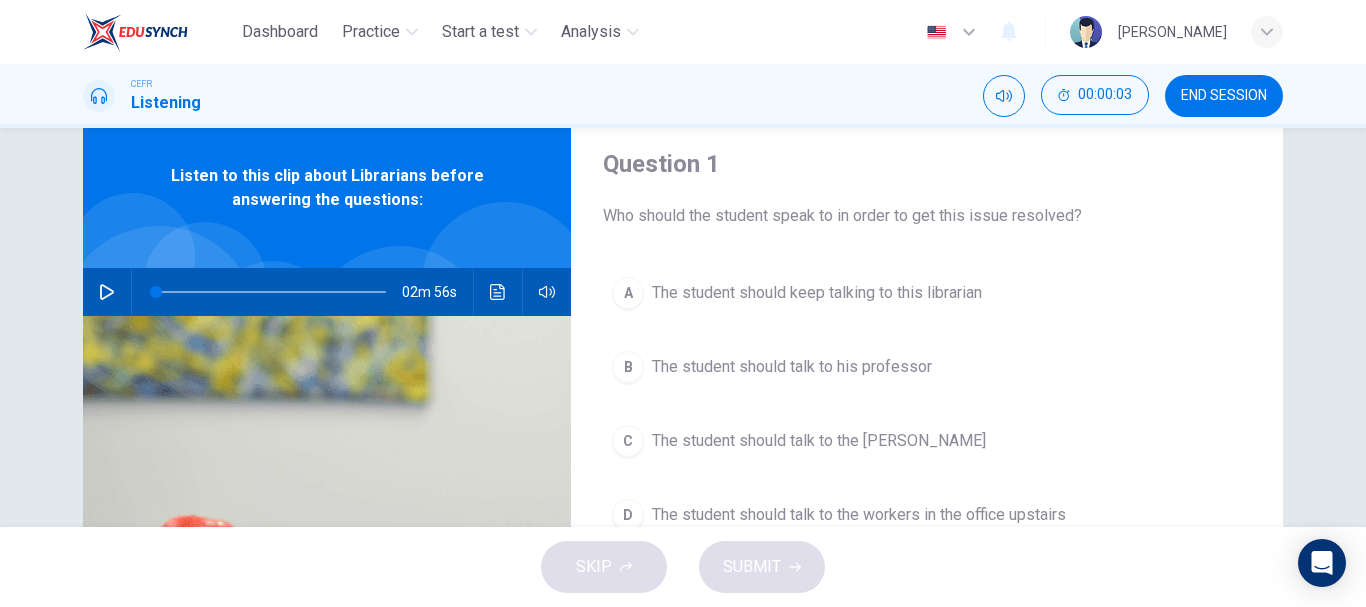 click 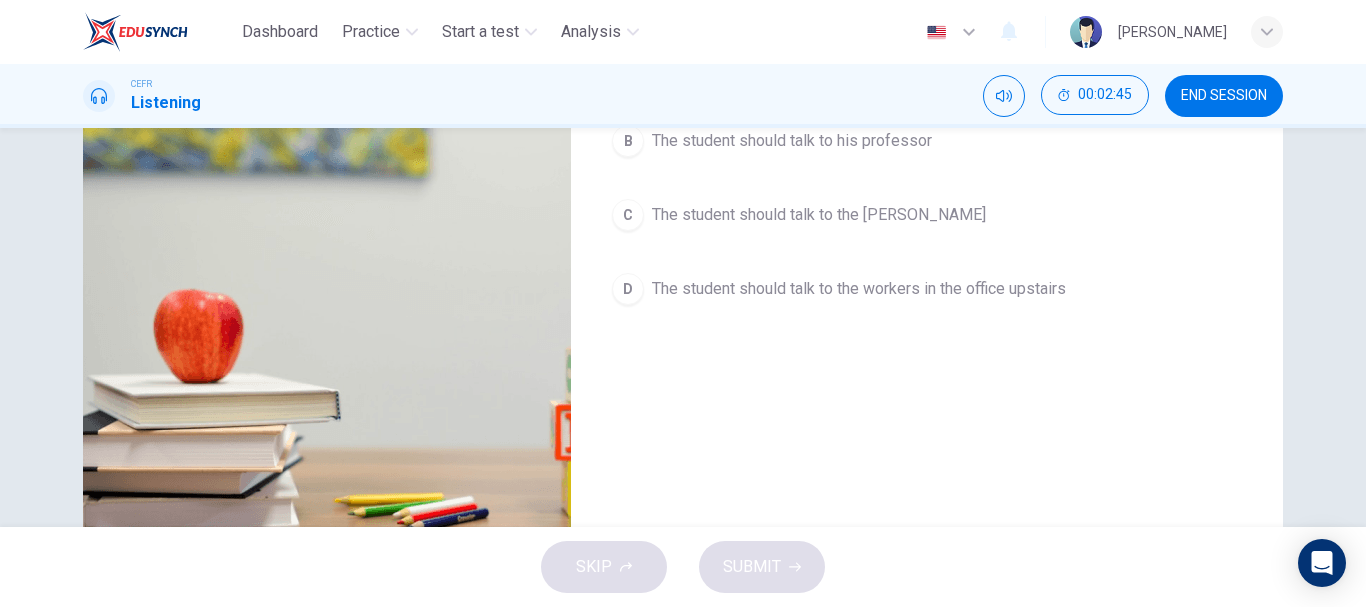 scroll, scrollTop: 376, scrollLeft: 0, axis: vertical 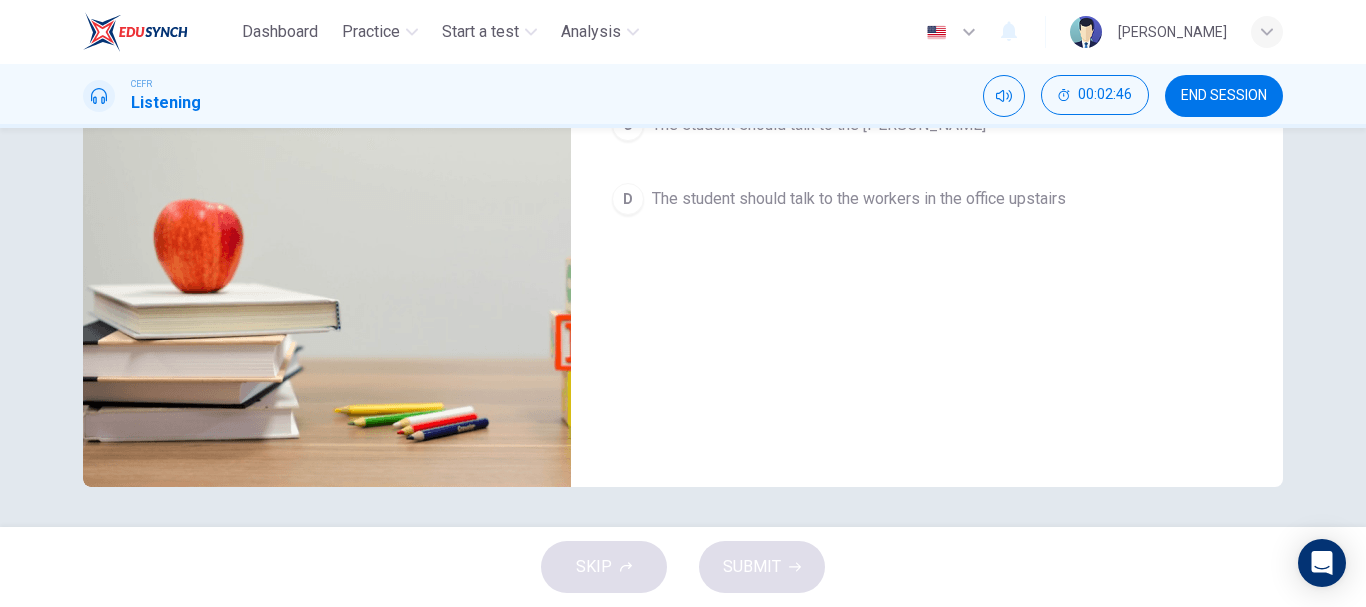 click on "D" at bounding box center (628, 199) 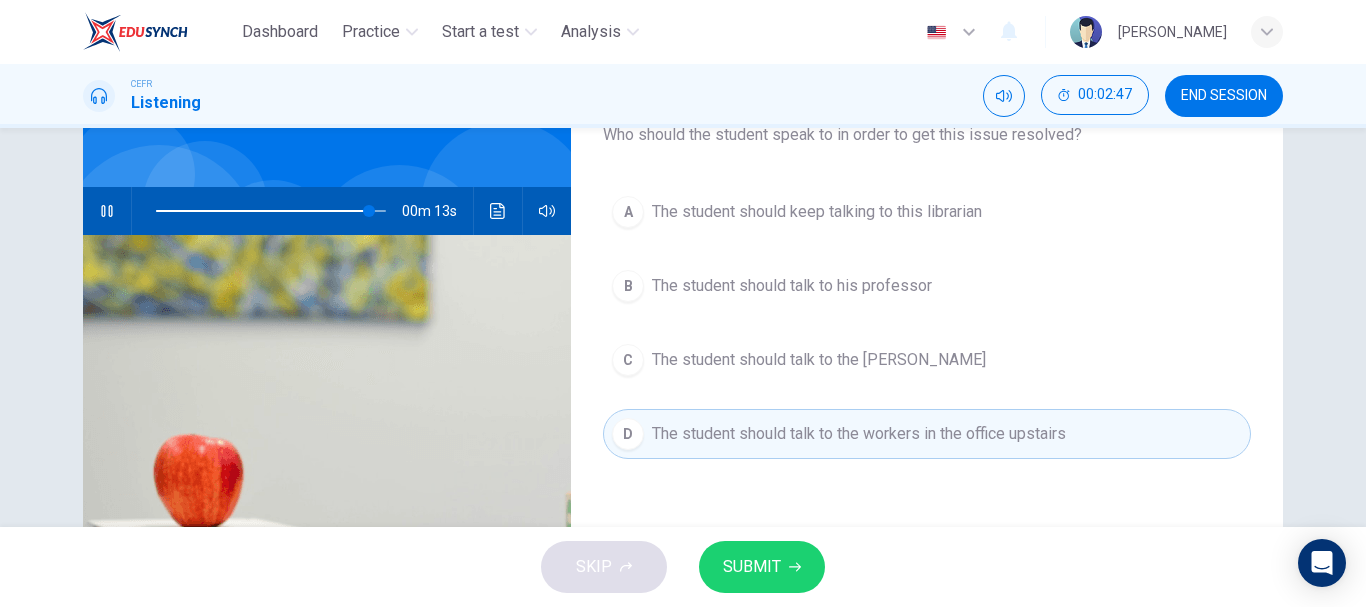 scroll, scrollTop: 0, scrollLeft: 0, axis: both 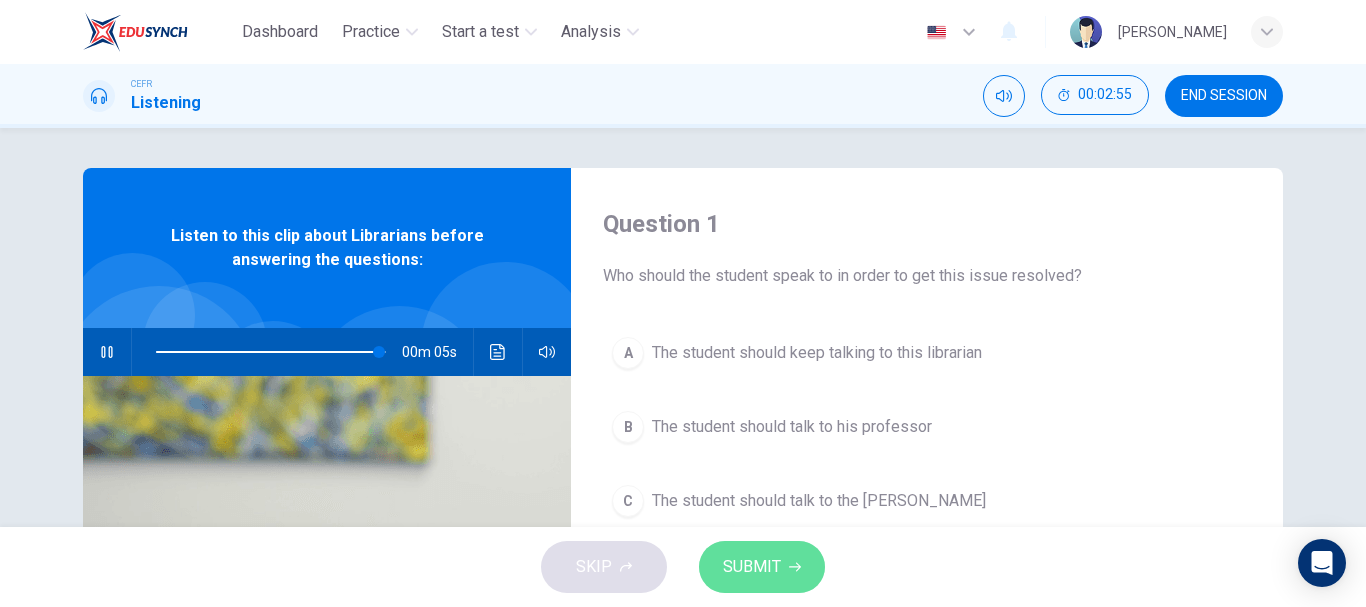 click on "SUBMIT" at bounding box center [752, 567] 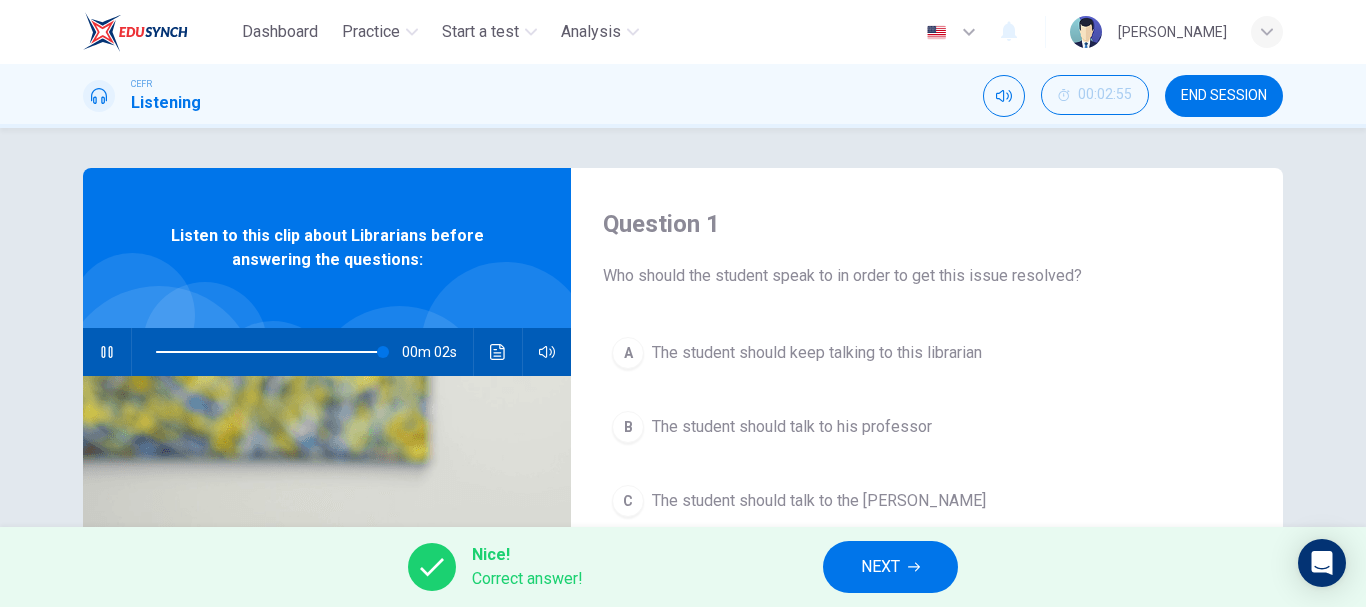 click on "NEXT" at bounding box center (890, 567) 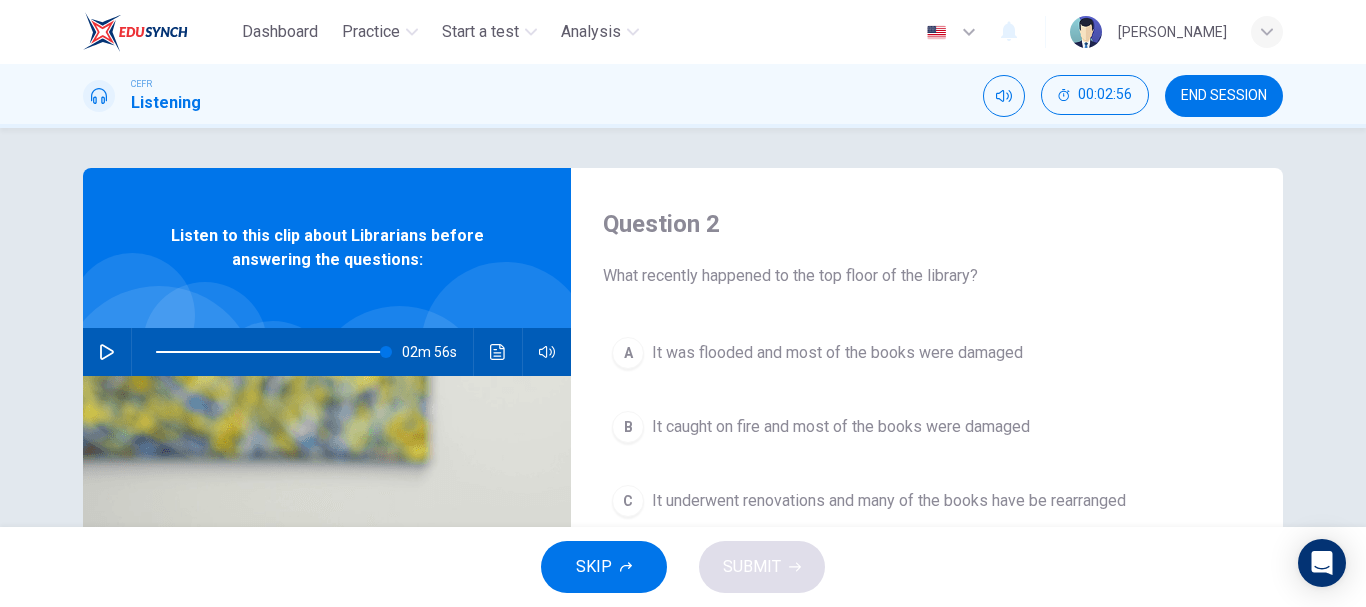 type on "0" 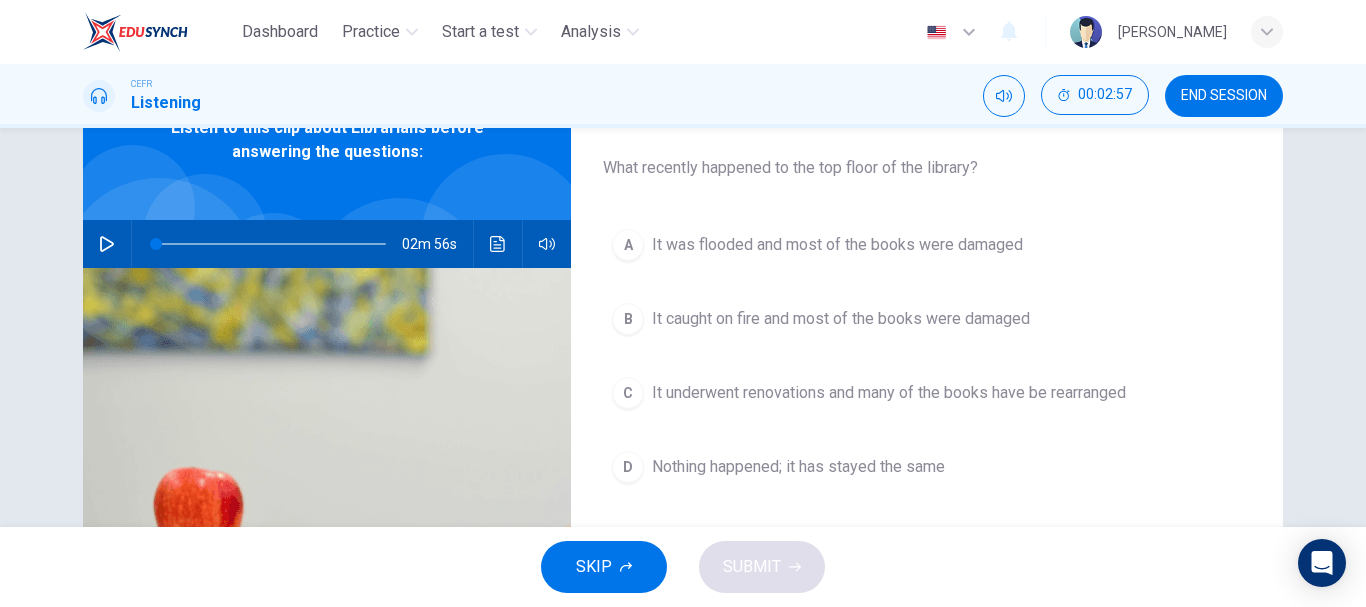 scroll, scrollTop: 127, scrollLeft: 0, axis: vertical 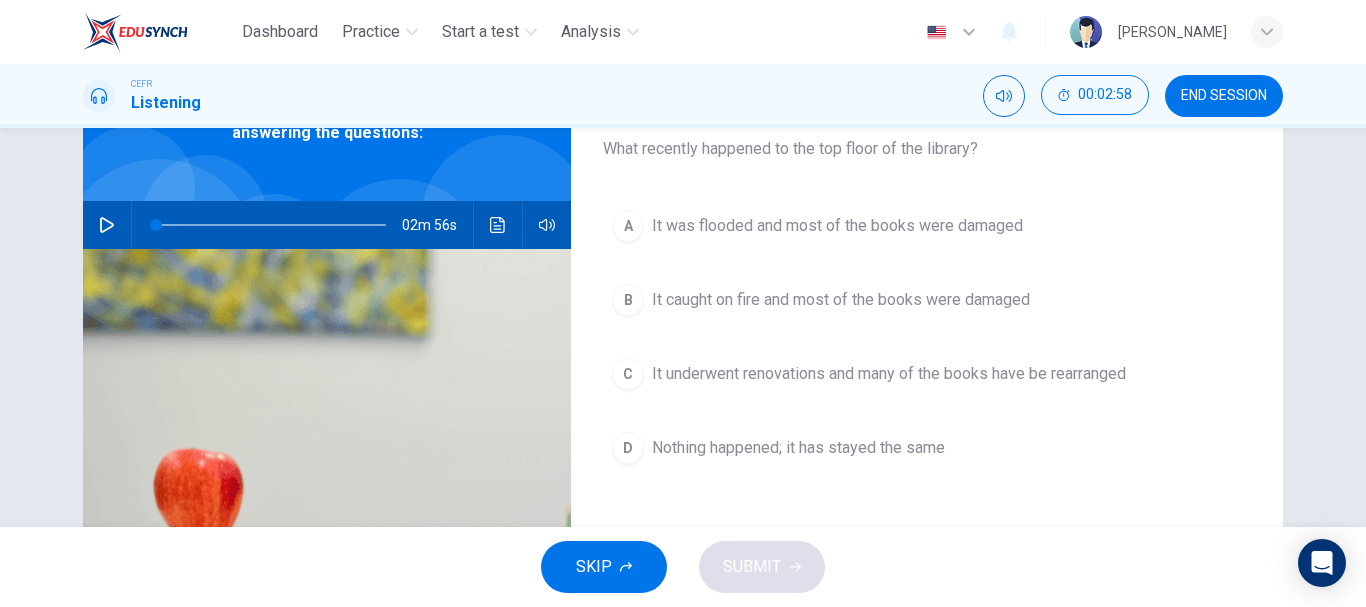 click on "It was flooded and most of the books were damaged" at bounding box center (837, 226) 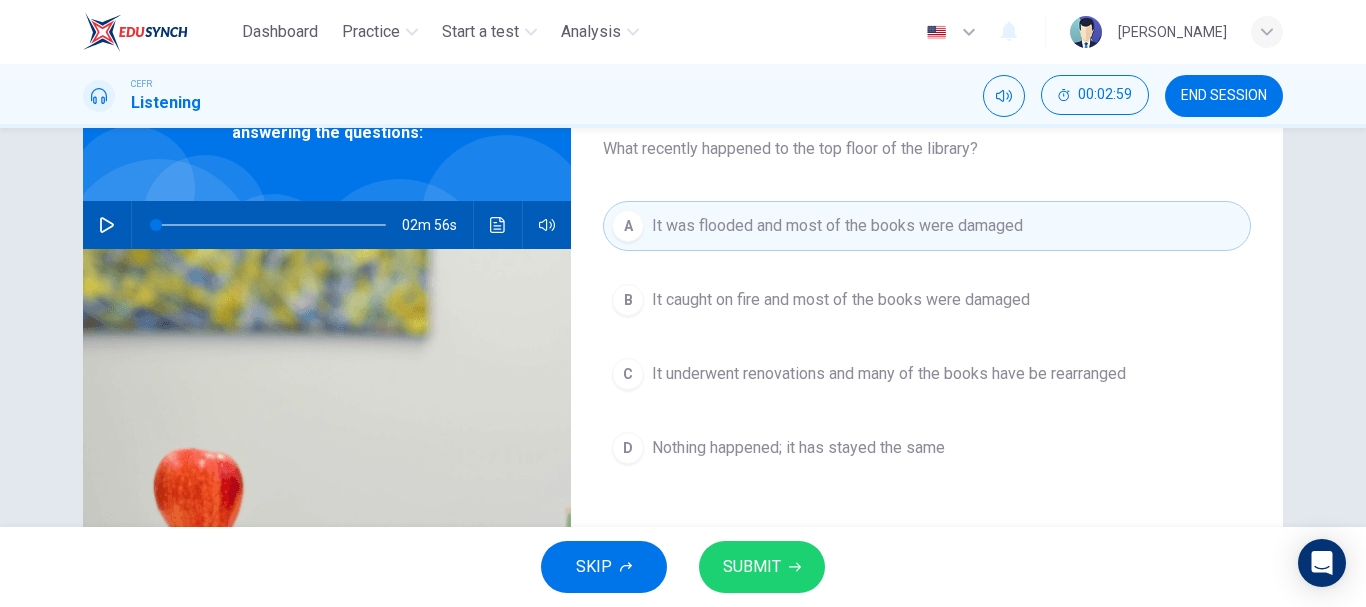 click 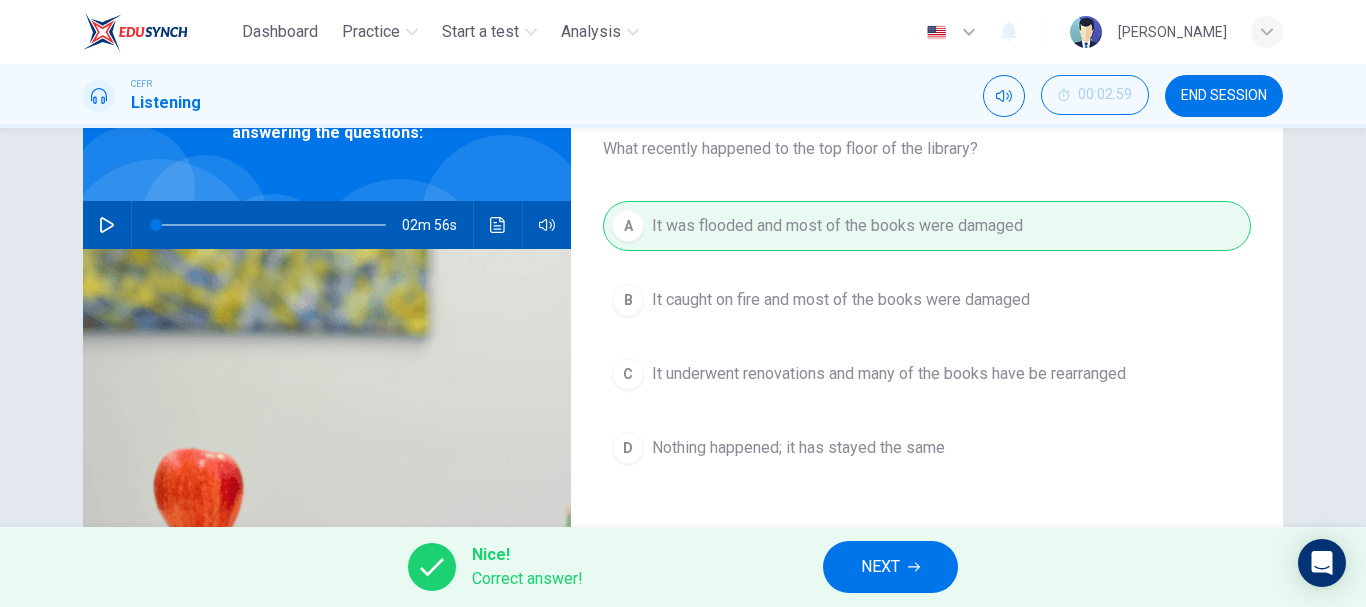 click on "NEXT" at bounding box center (890, 567) 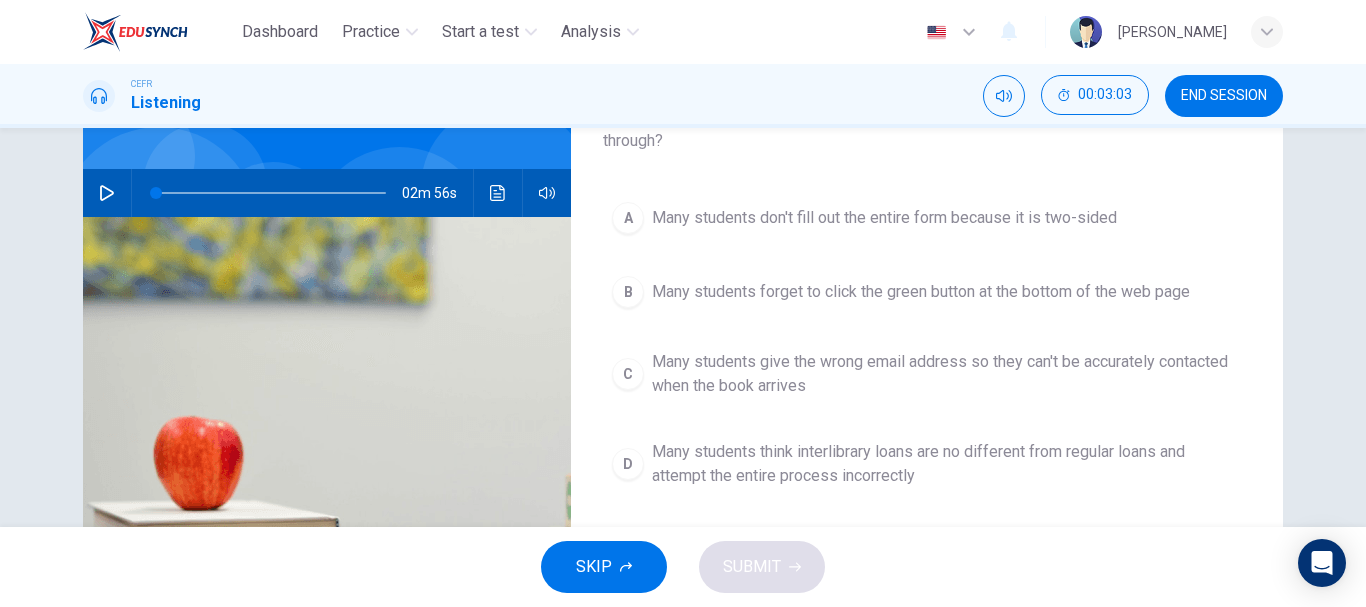 scroll, scrollTop: 160, scrollLeft: 0, axis: vertical 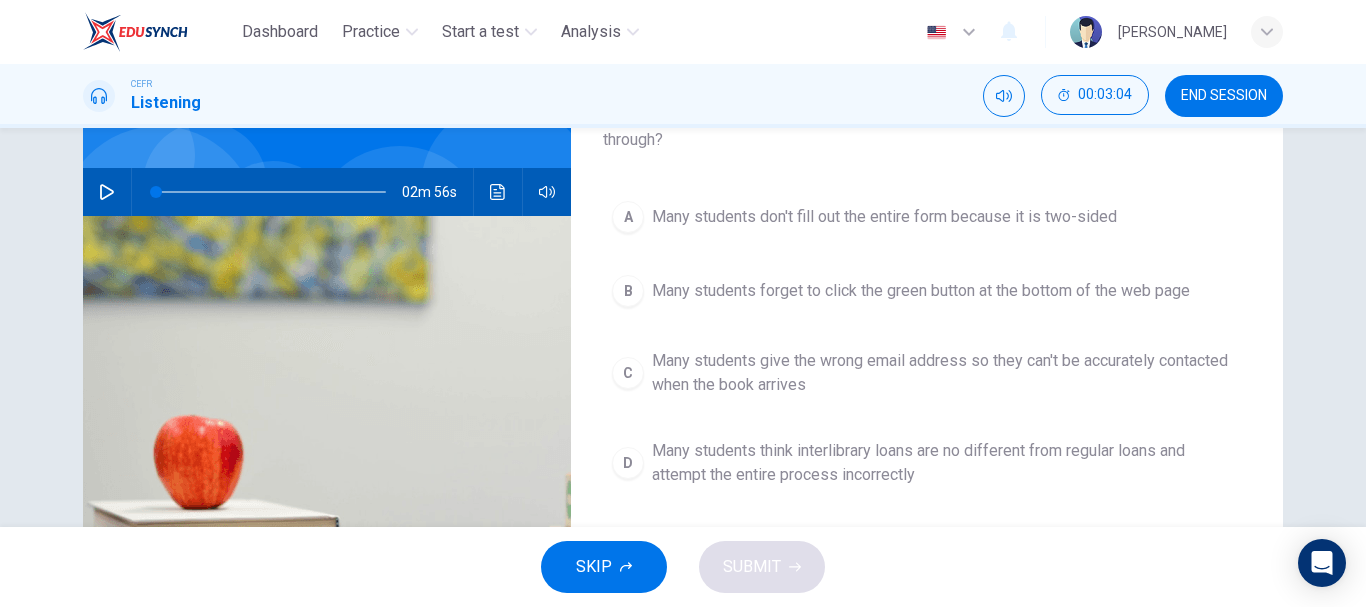 click on "B Many students forget to click the green button at the bottom of the web page" at bounding box center (927, 291) 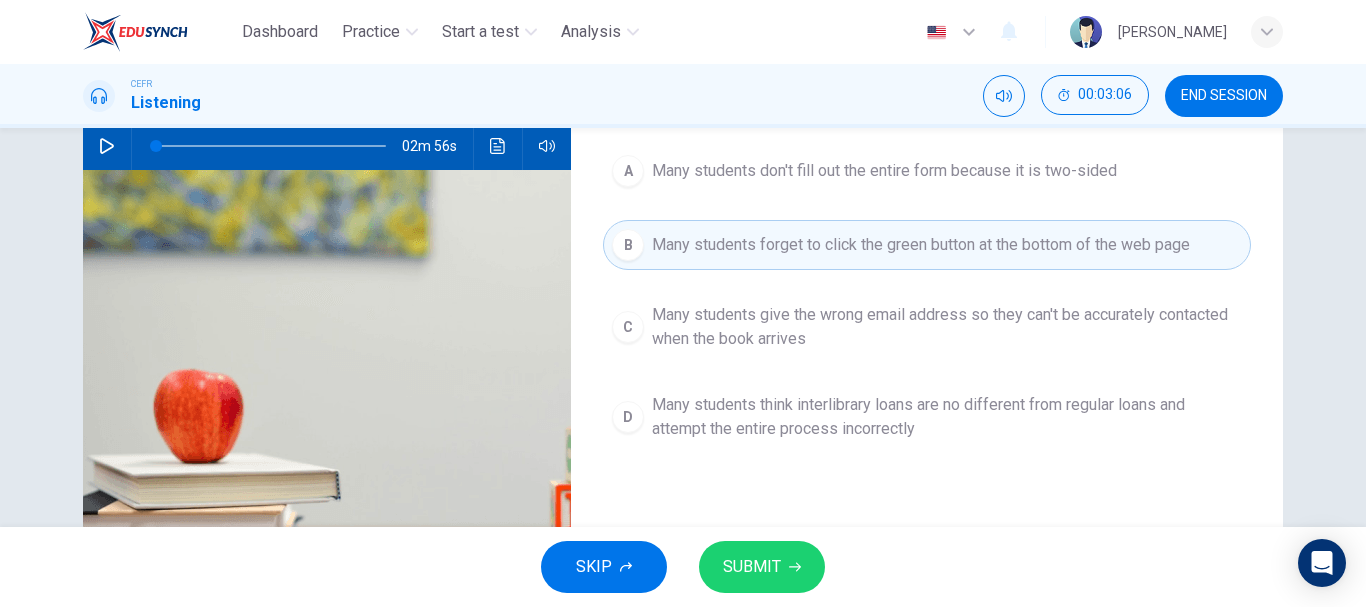 scroll, scrollTop: 207, scrollLeft: 0, axis: vertical 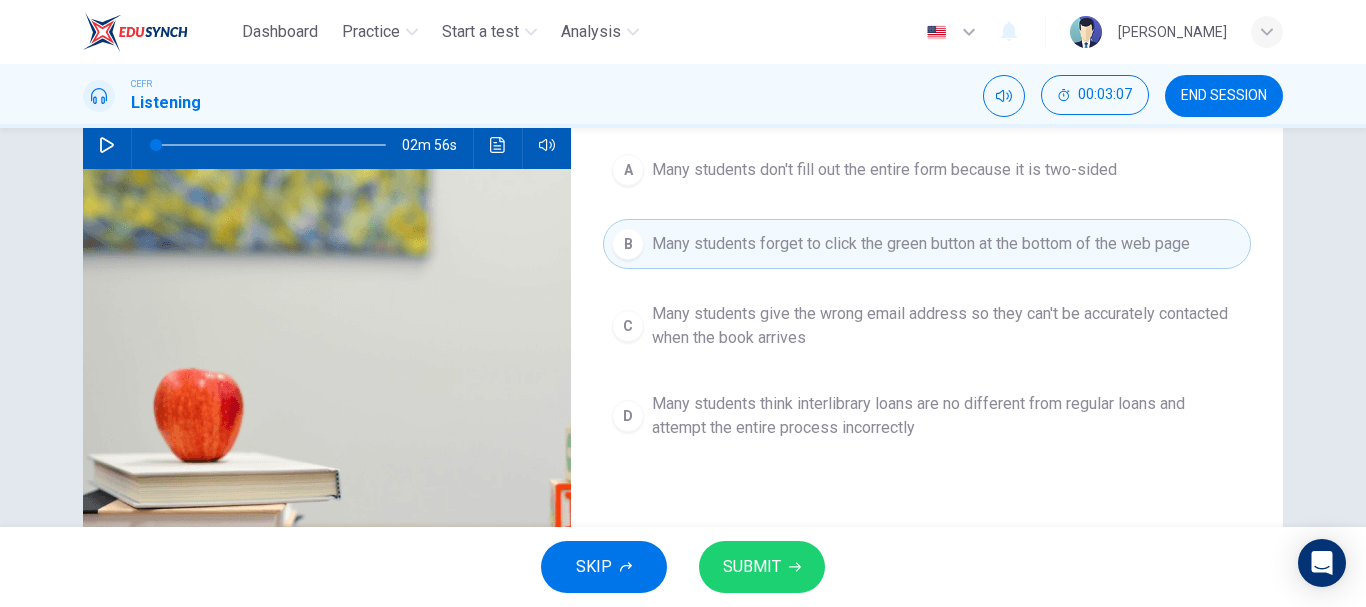click on "SUBMIT" at bounding box center [762, 567] 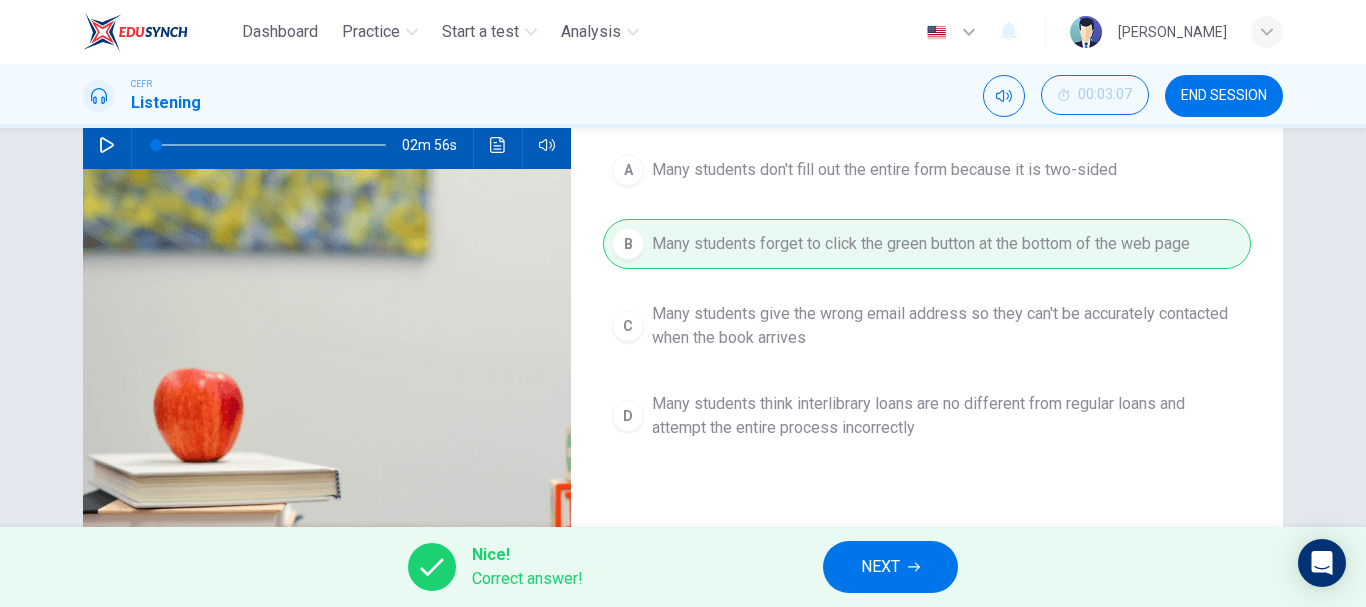 click on "NEXT" at bounding box center (880, 567) 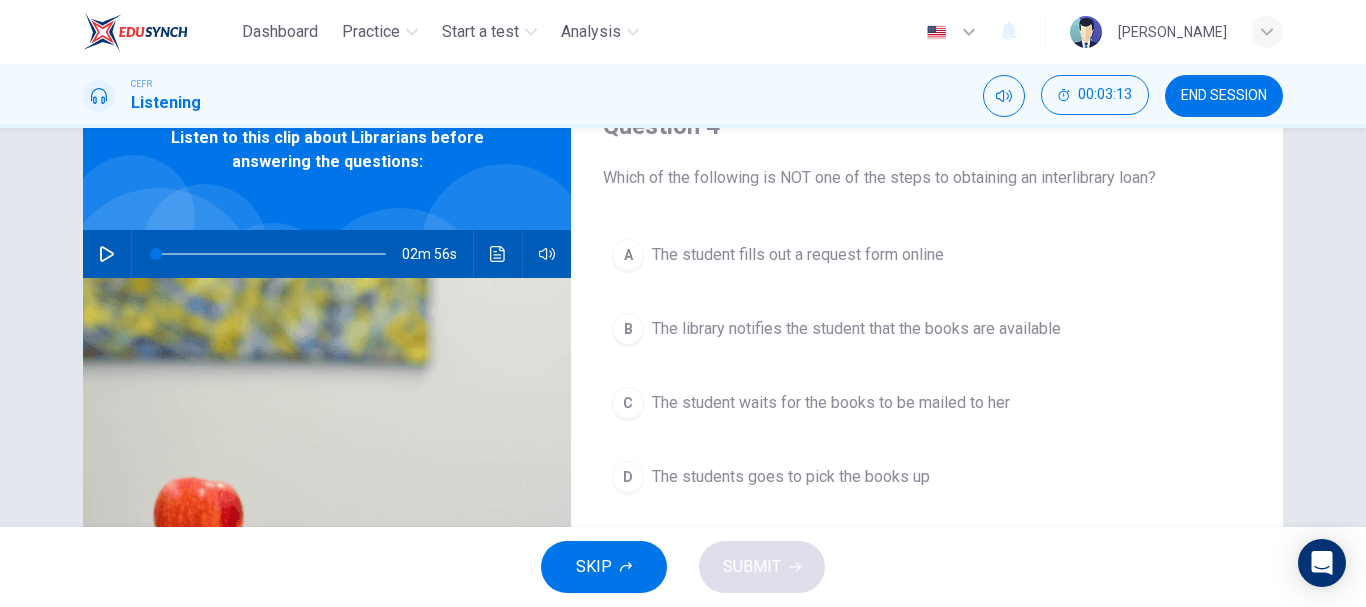 scroll, scrollTop: 156, scrollLeft: 0, axis: vertical 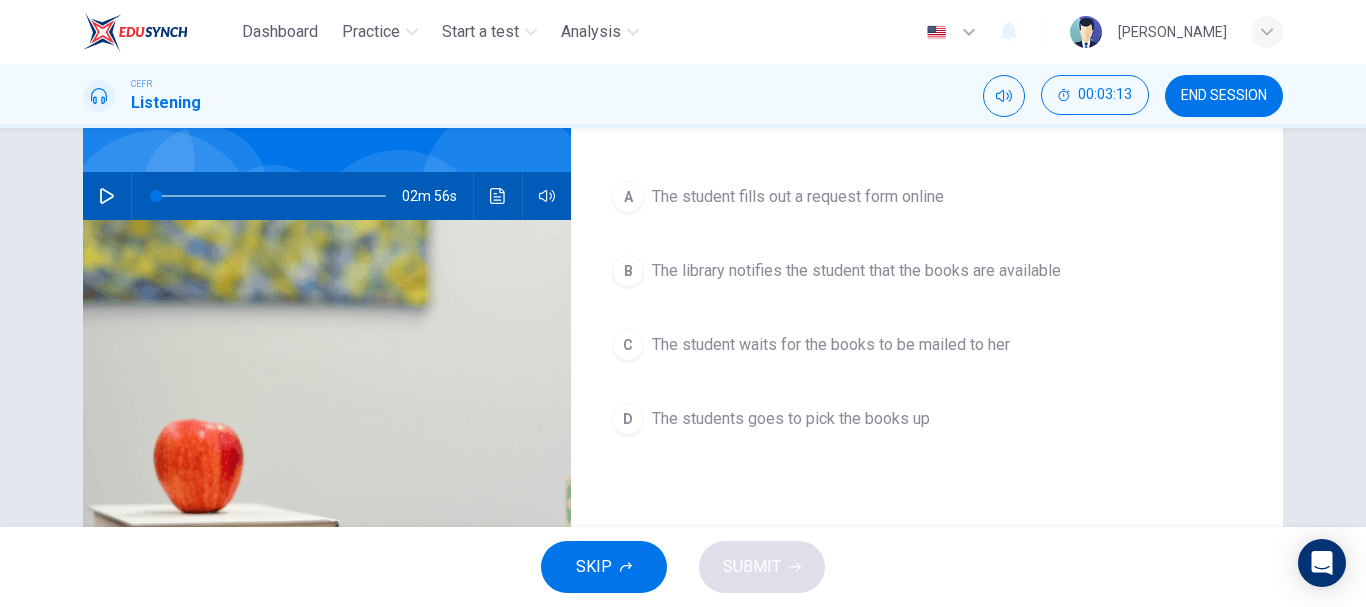click on "C The student waits for the books to be mailed to her" at bounding box center [927, 345] 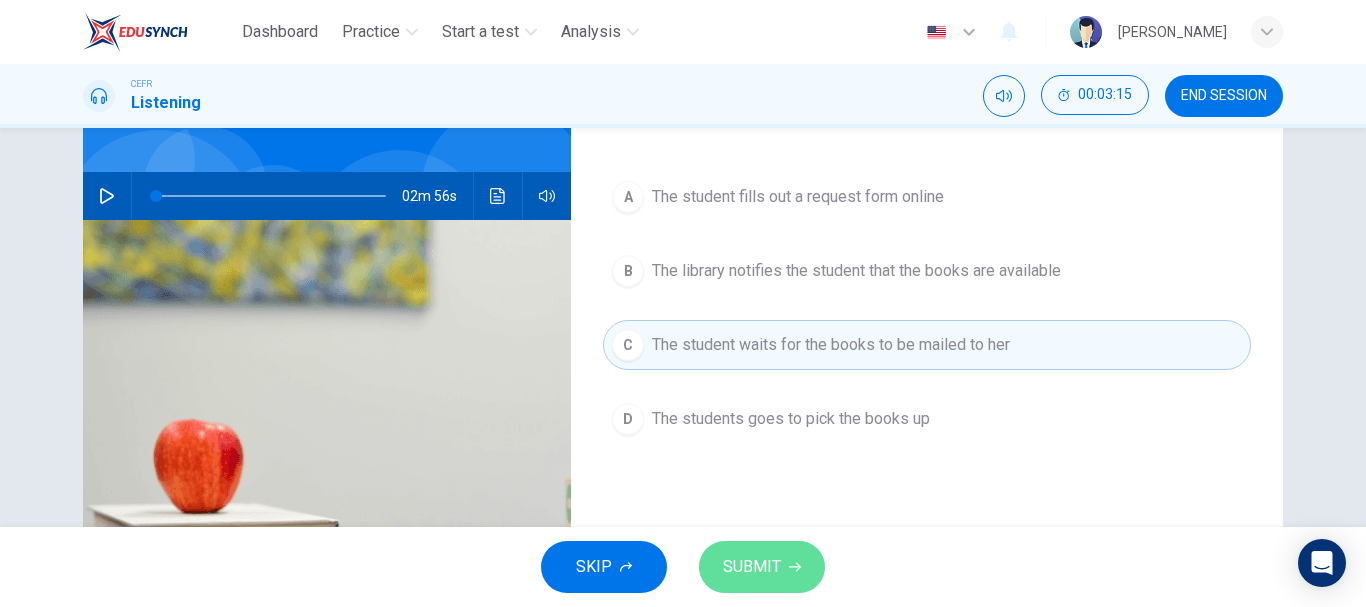 click on "SUBMIT" at bounding box center (752, 567) 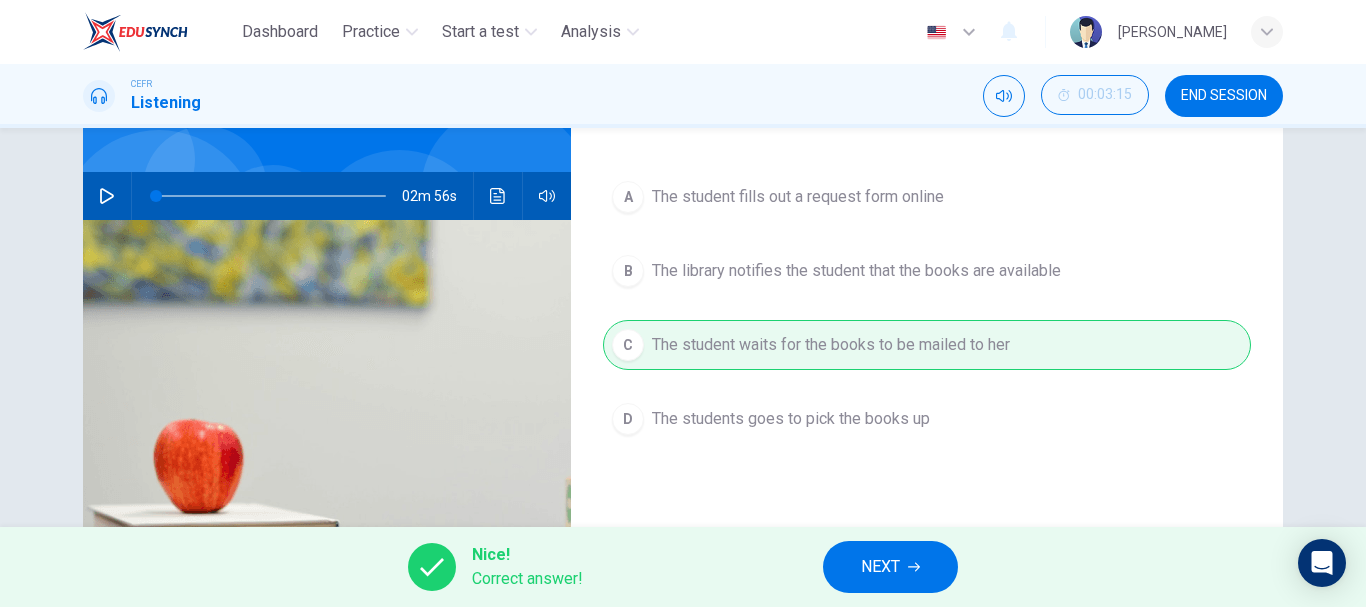click on "NEXT" at bounding box center (890, 567) 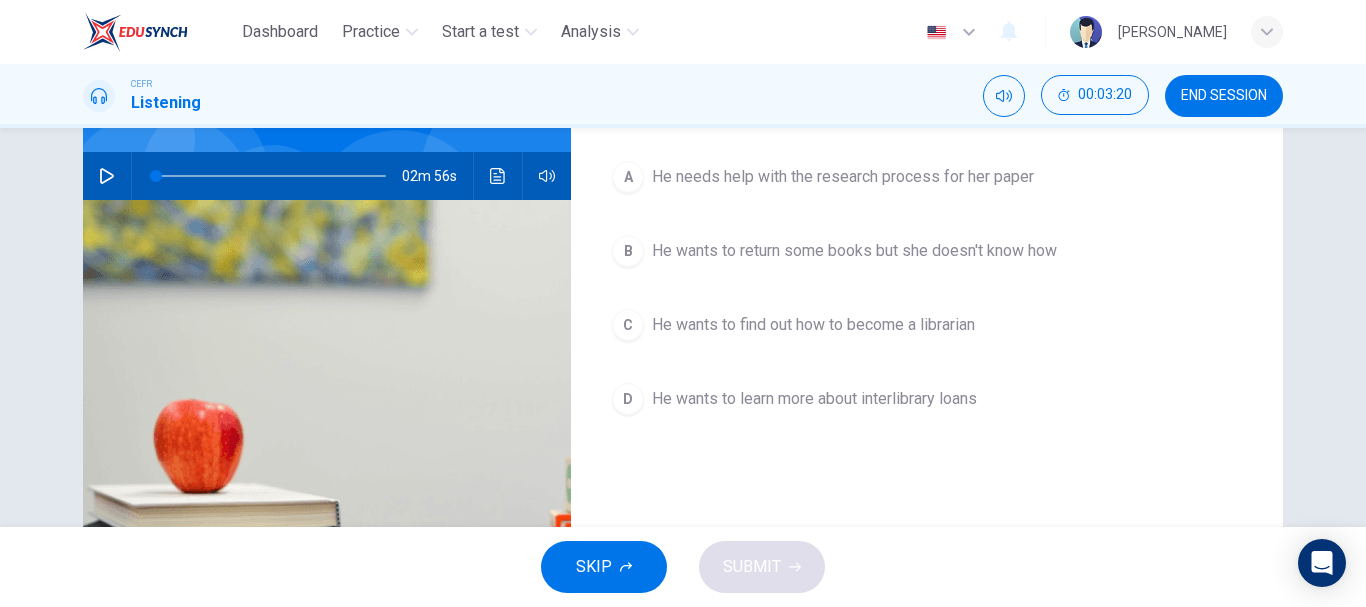 scroll, scrollTop: 180, scrollLeft: 0, axis: vertical 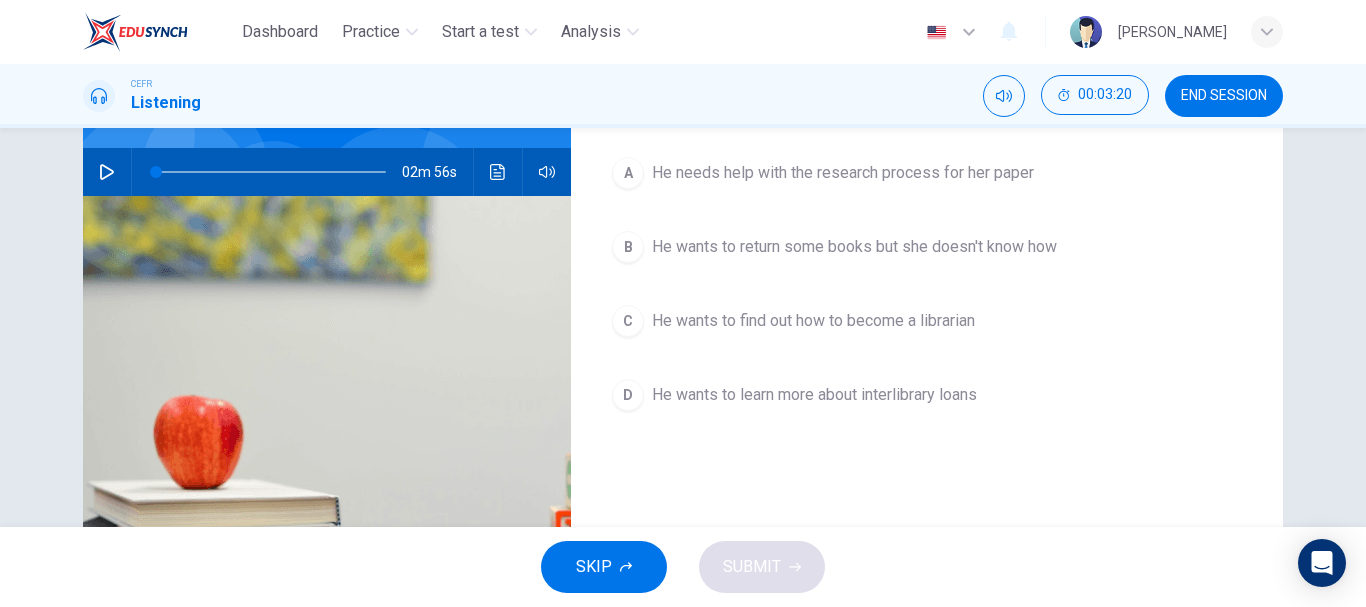 click on "He wants to learn more about interlibrary loans" at bounding box center (814, 395) 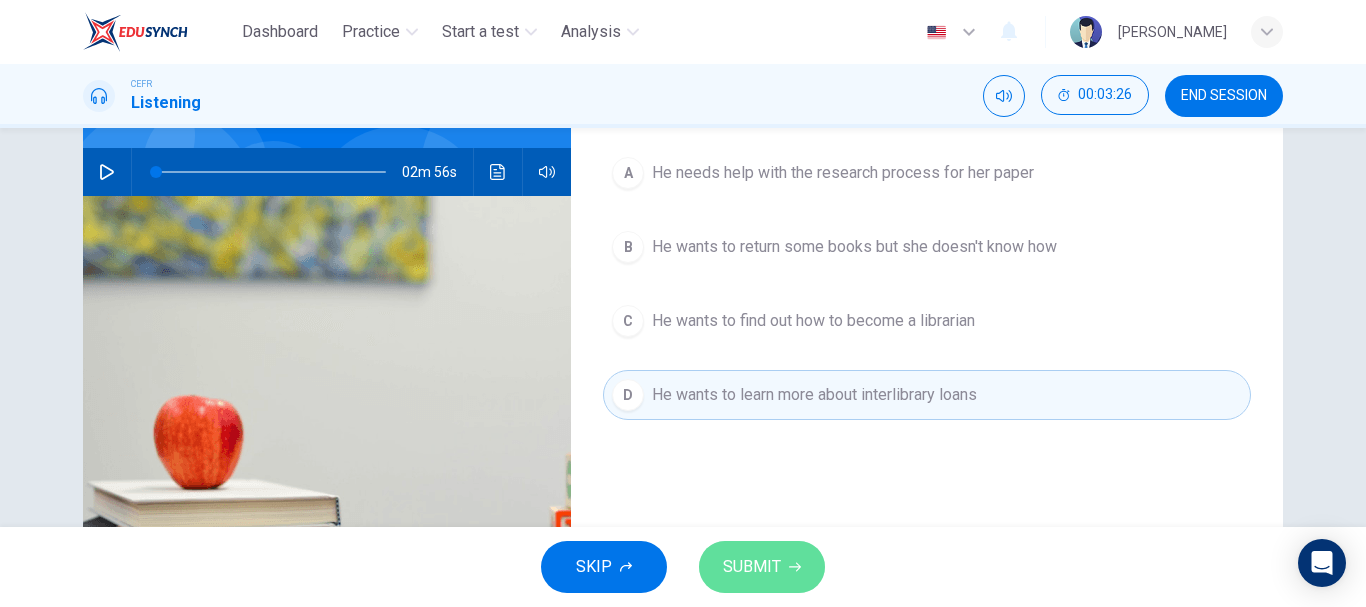 click on "SUBMIT" at bounding box center [762, 567] 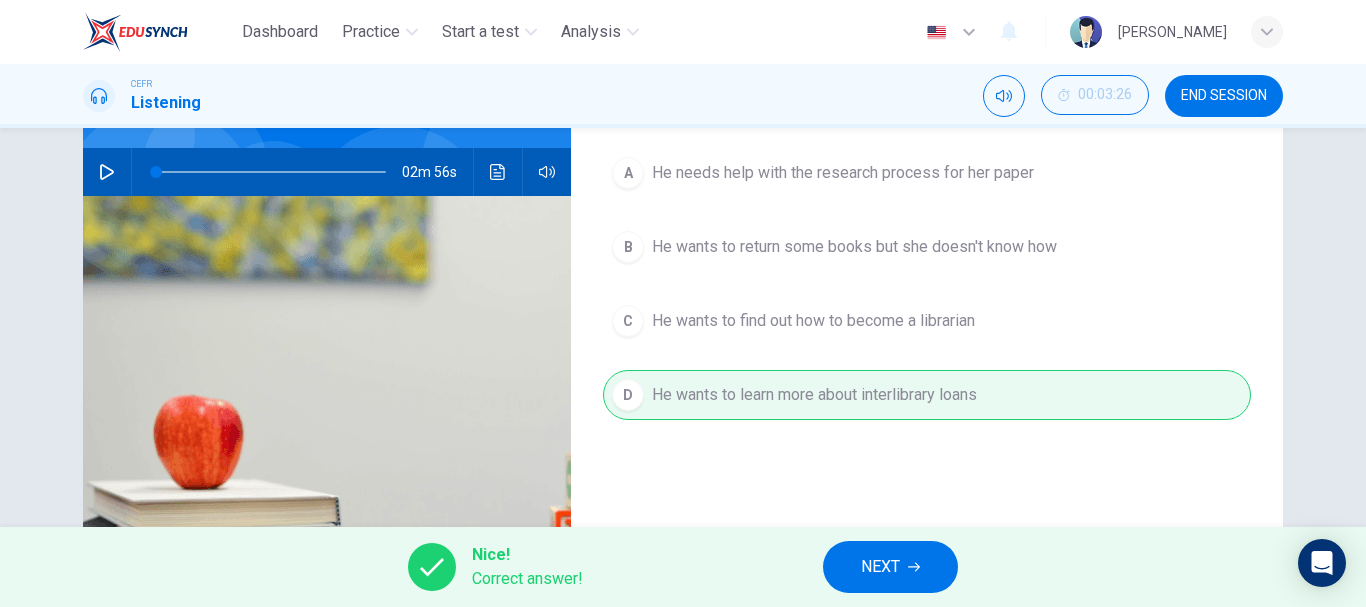 click on "NEXT" at bounding box center [890, 567] 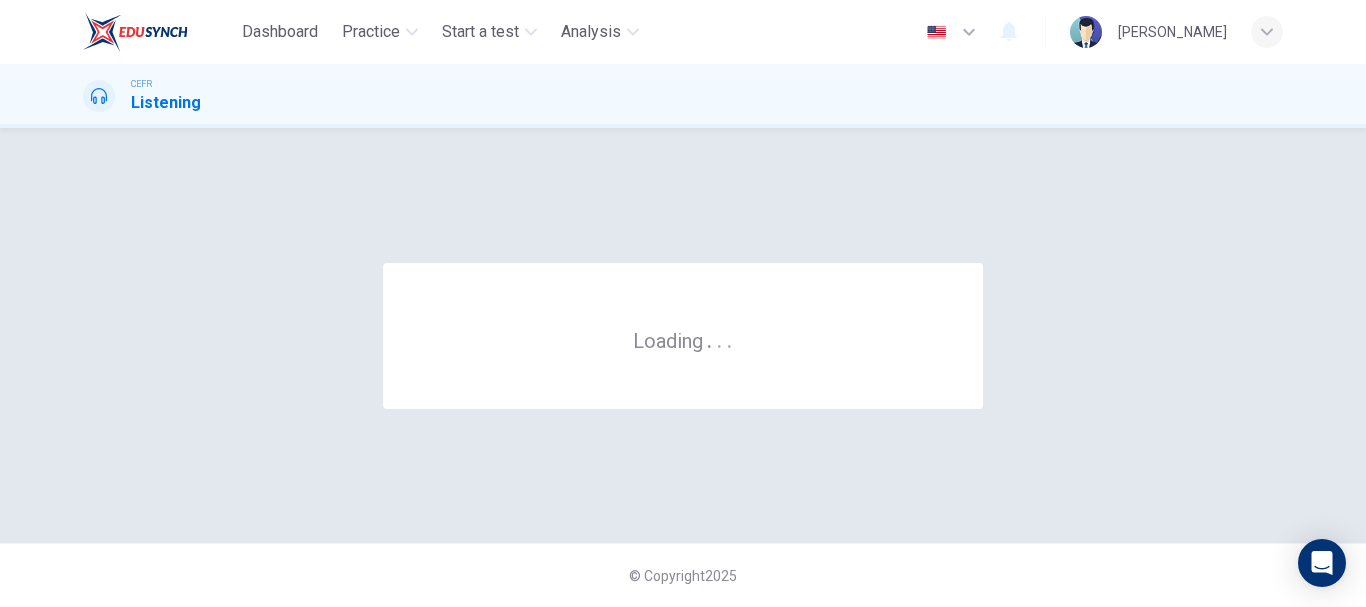 scroll, scrollTop: 0, scrollLeft: 0, axis: both 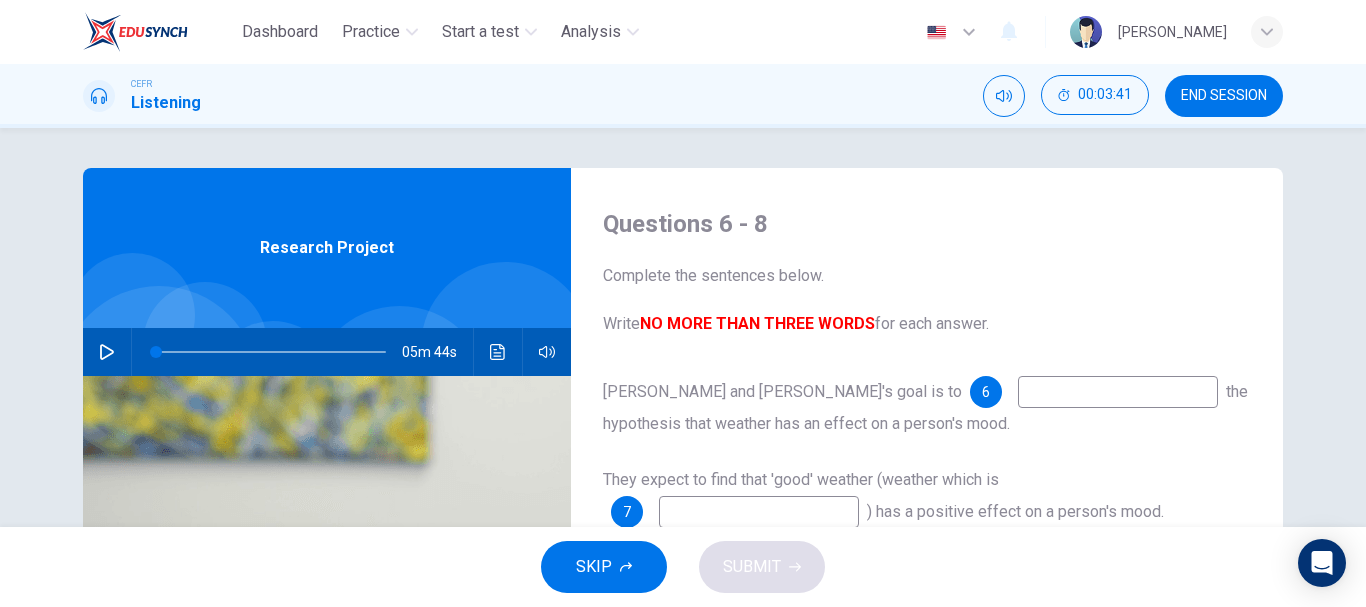click 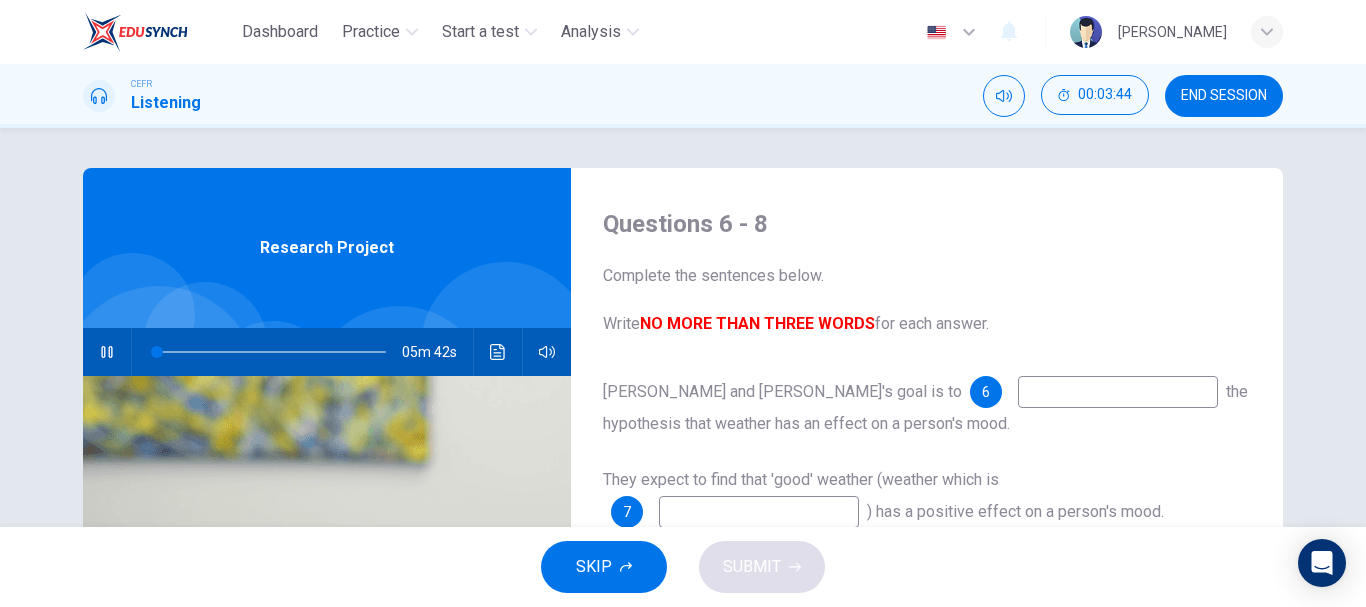 click 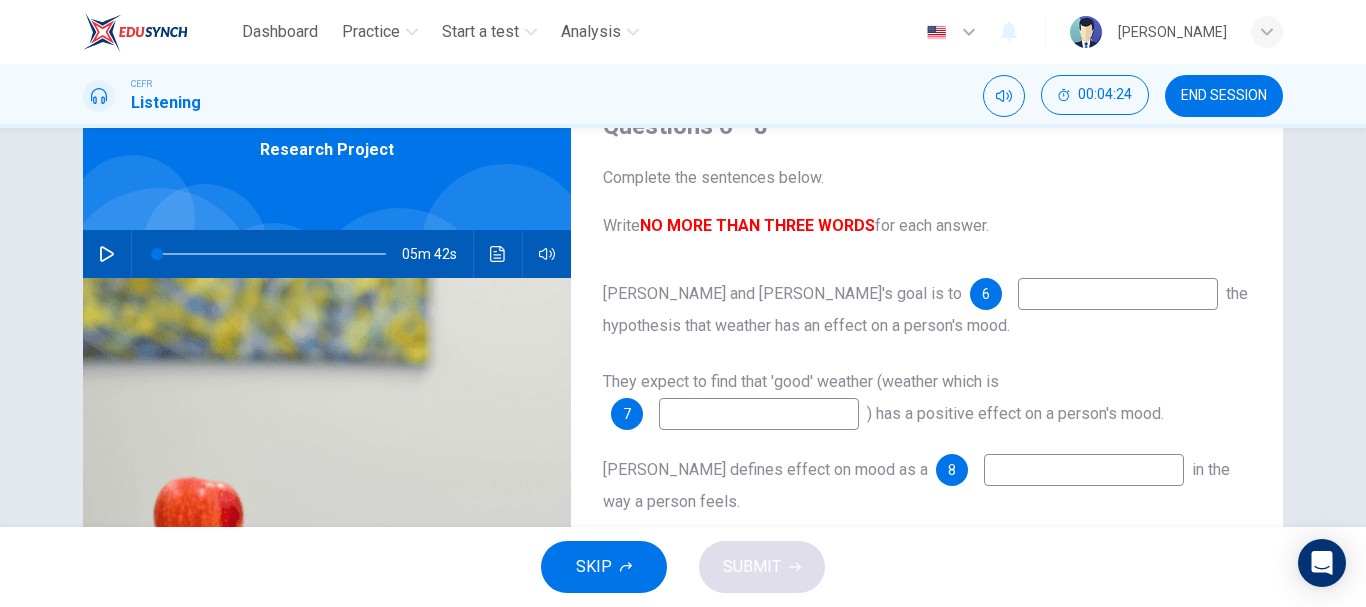 scroll, scrollTop: 0, scrollLeft: 0, axis: both 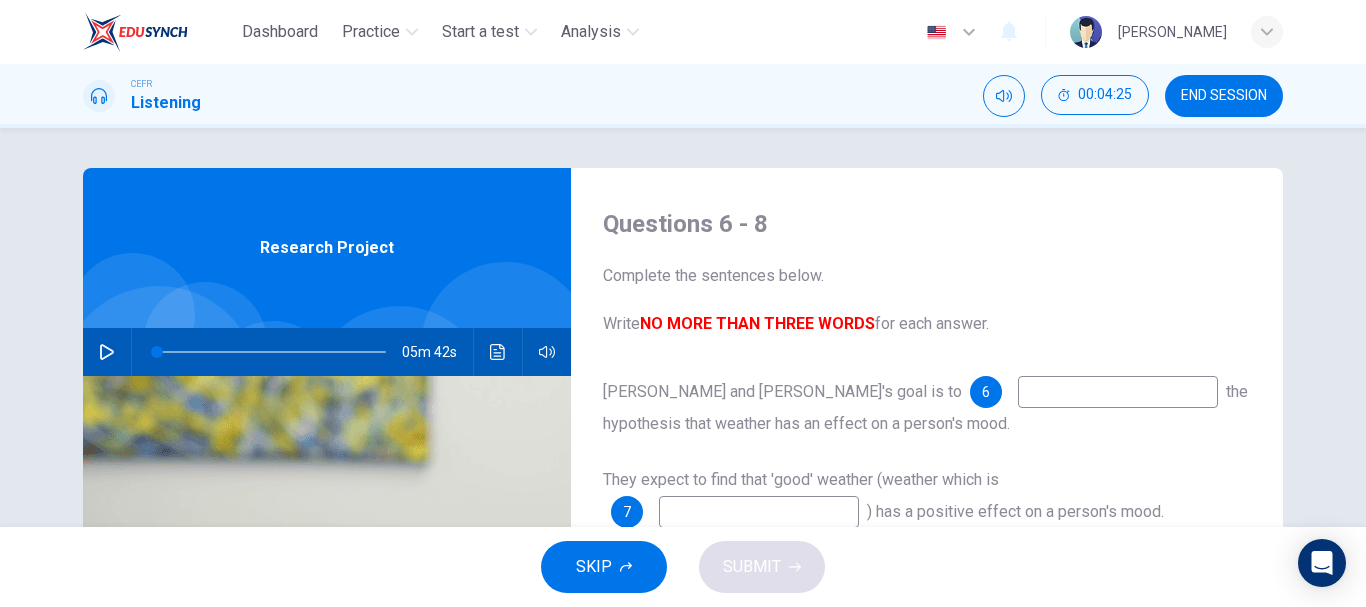 click at bounding box center (107, 352) 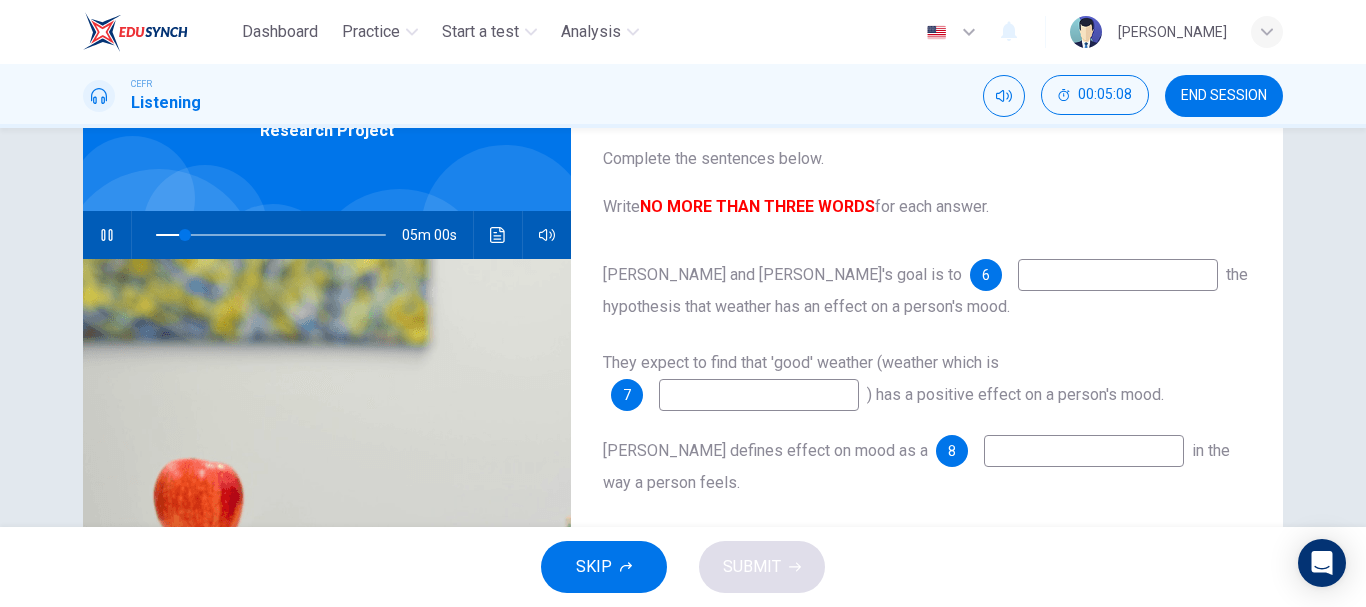 scroll, scrollTop: 147, scrollLeft: 0, axis: vertical 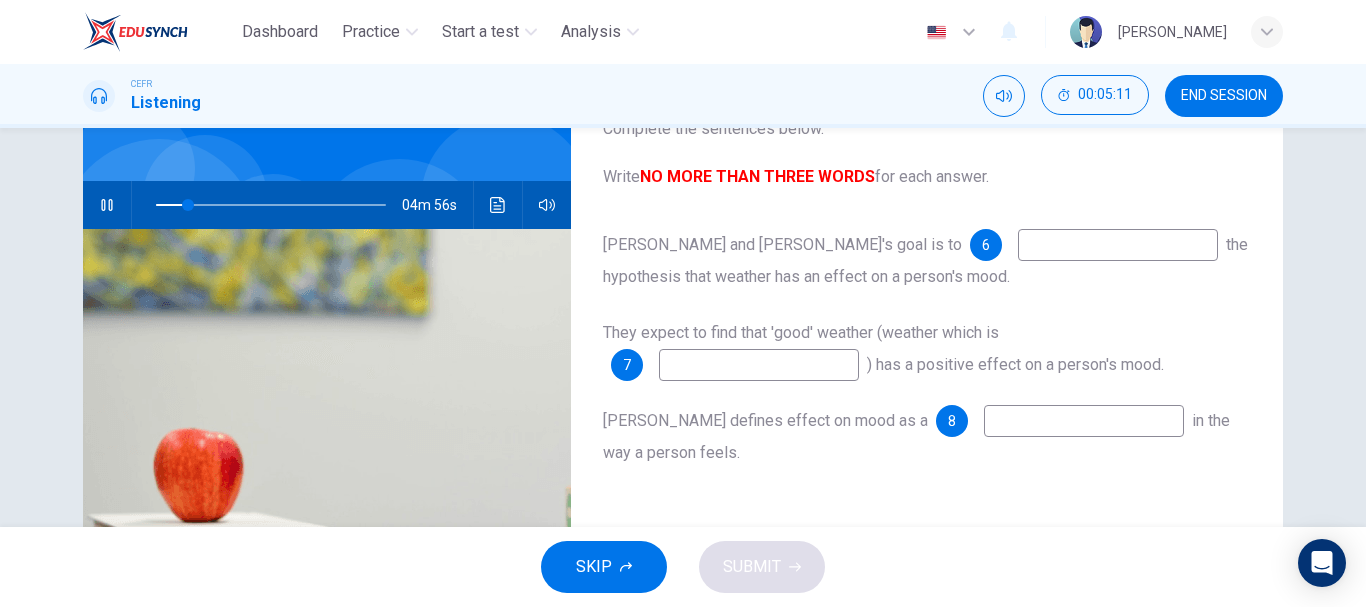 click at bounding box center (1118, 245) 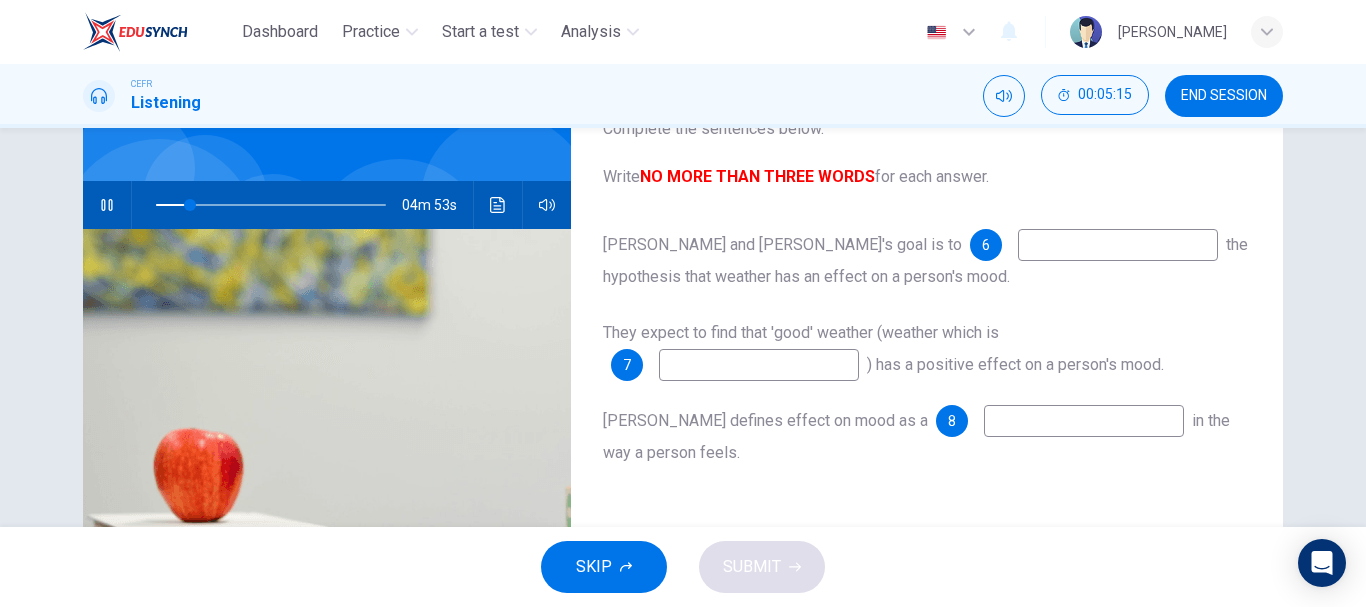 click at bounding box center (1118, 245) 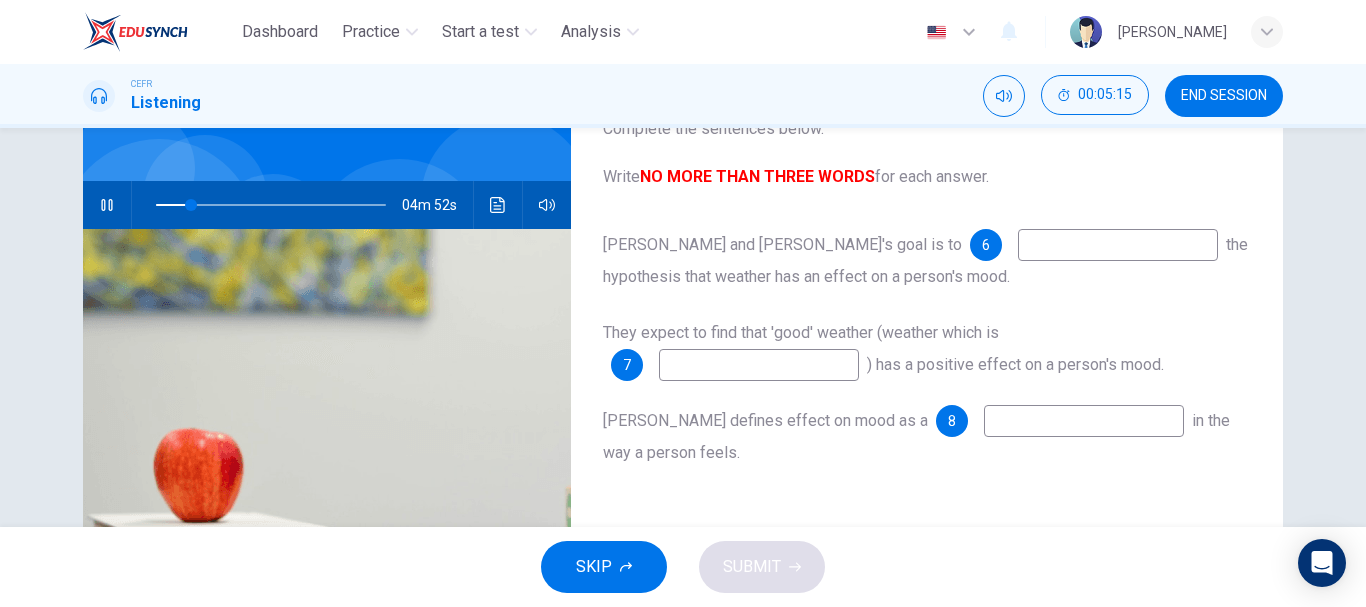 click at bounding box center (1118, 245) 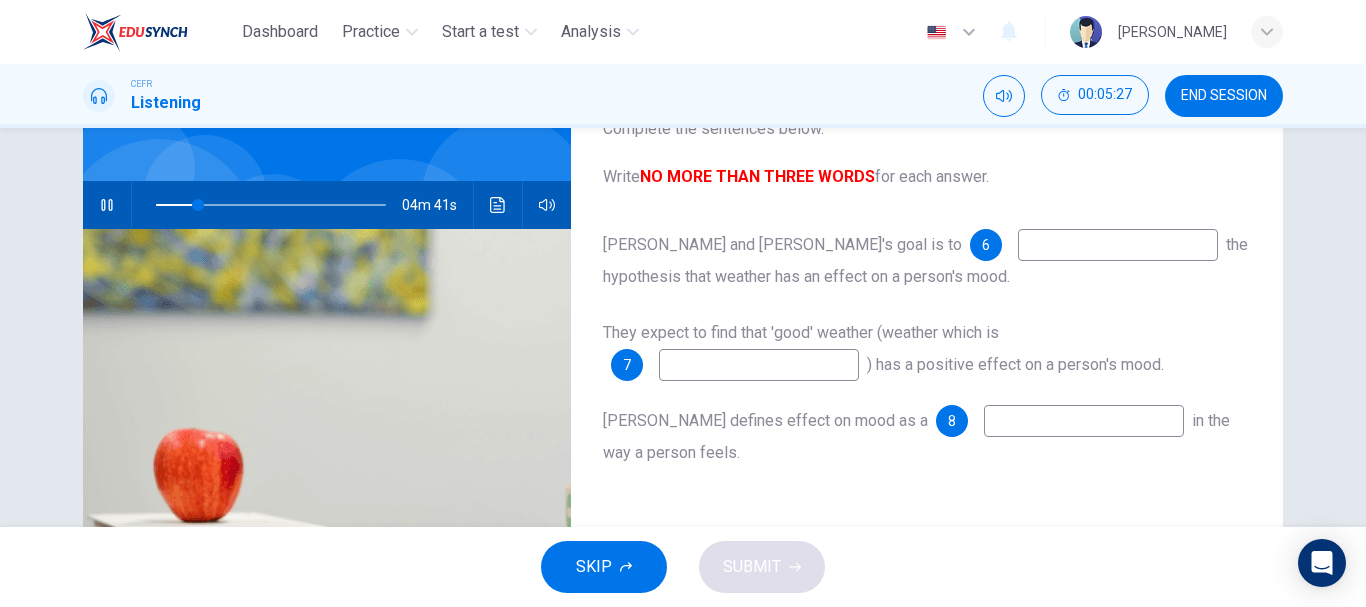 type on "19" 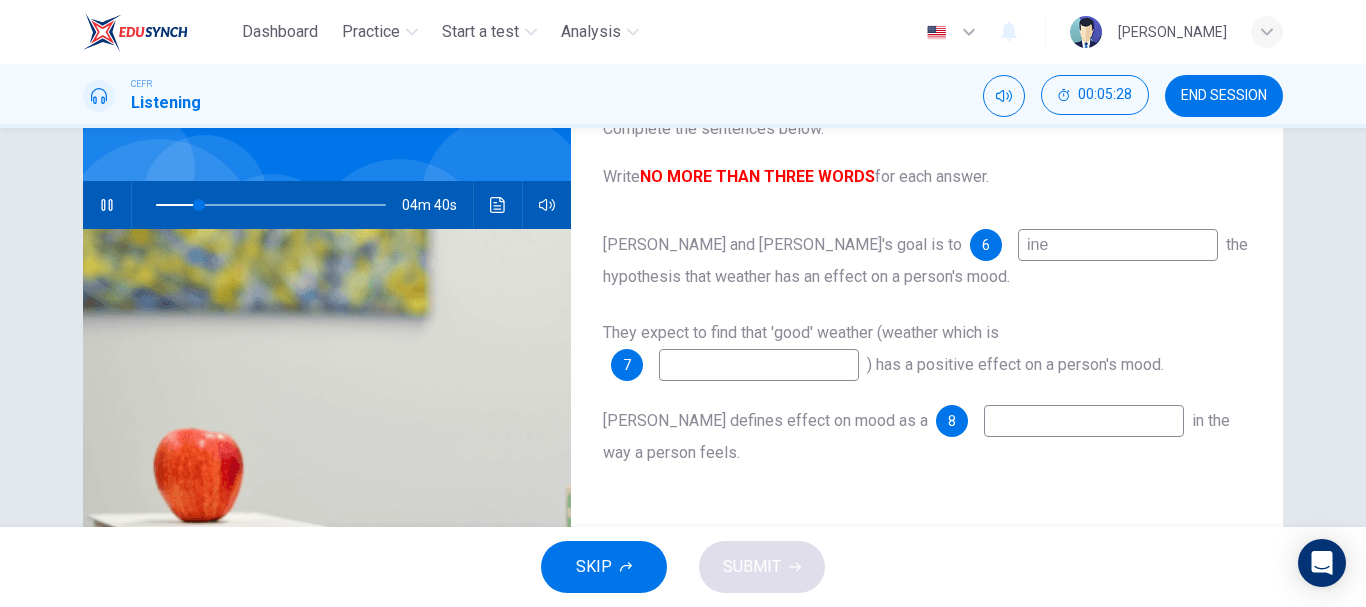 type on "iner" 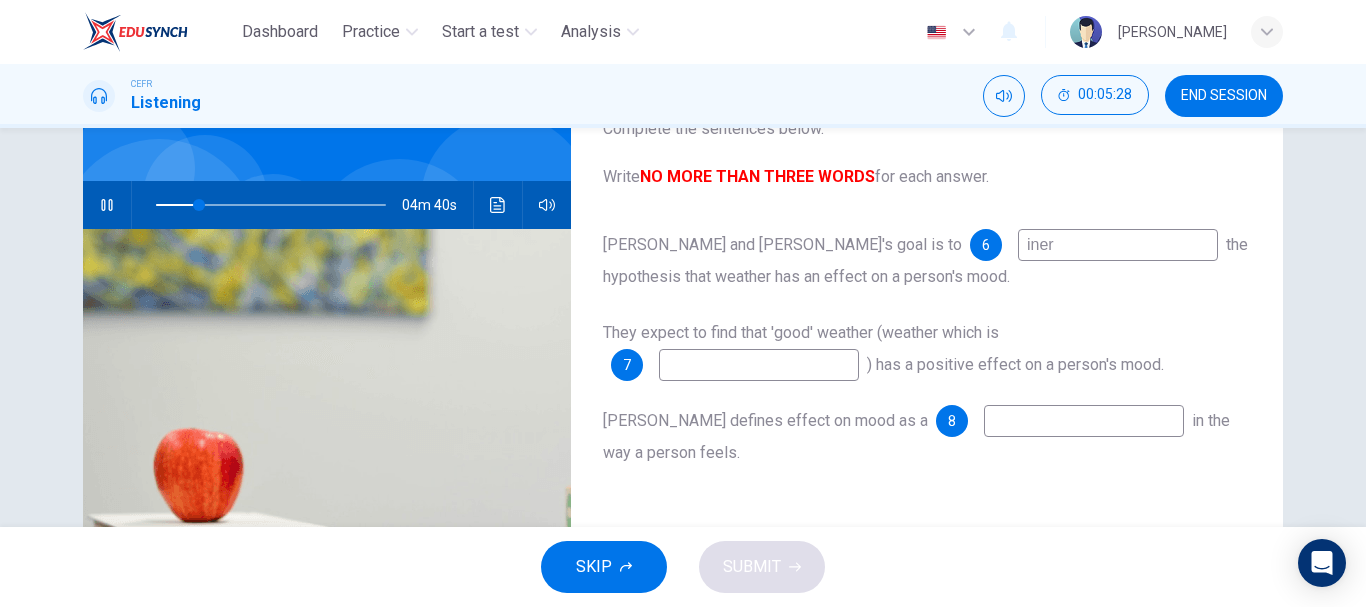 type on "19" 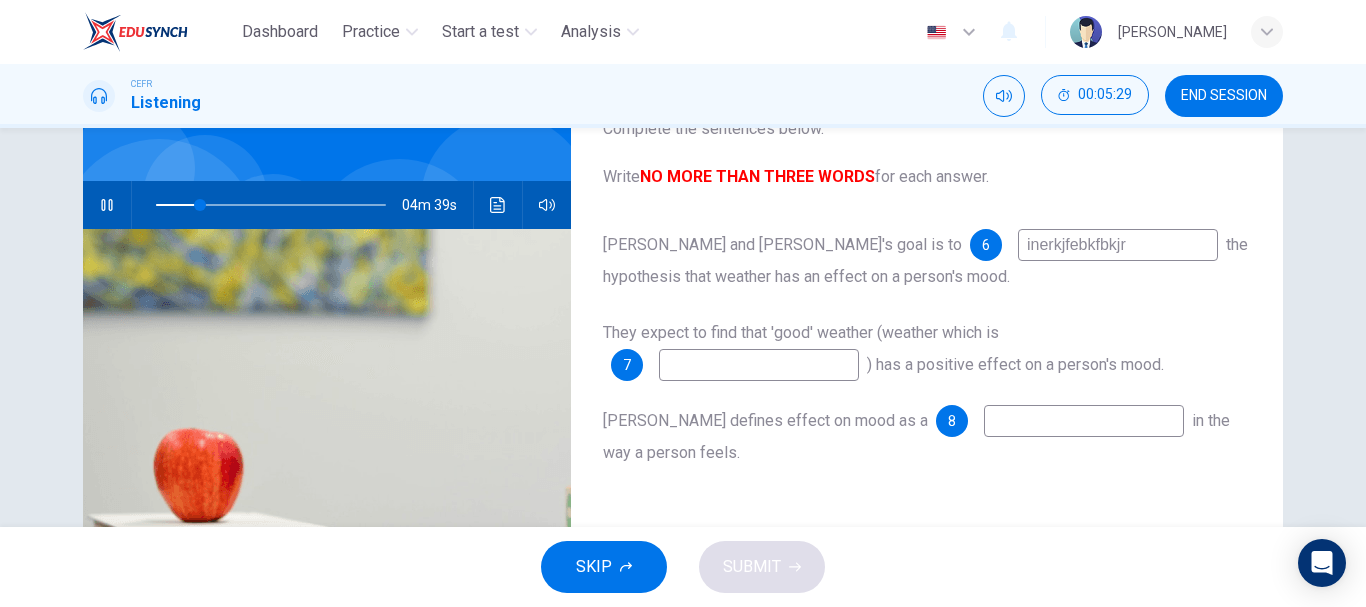 type on "inerkjfebkfbkjrf" 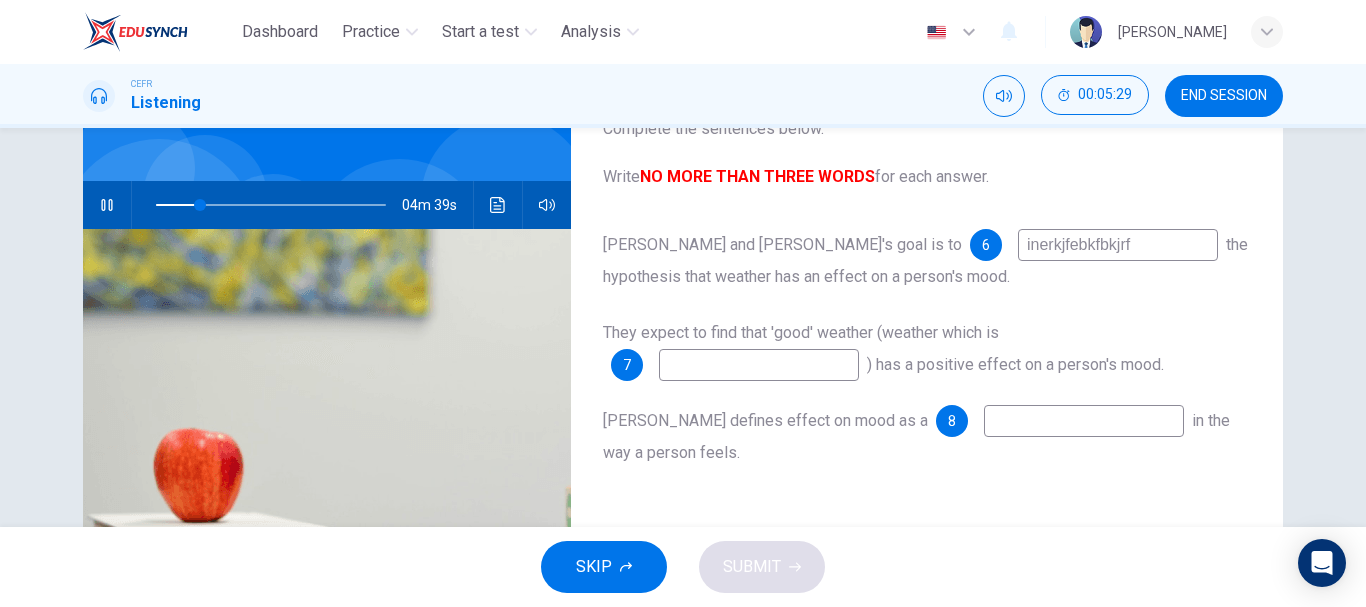 type on "19" 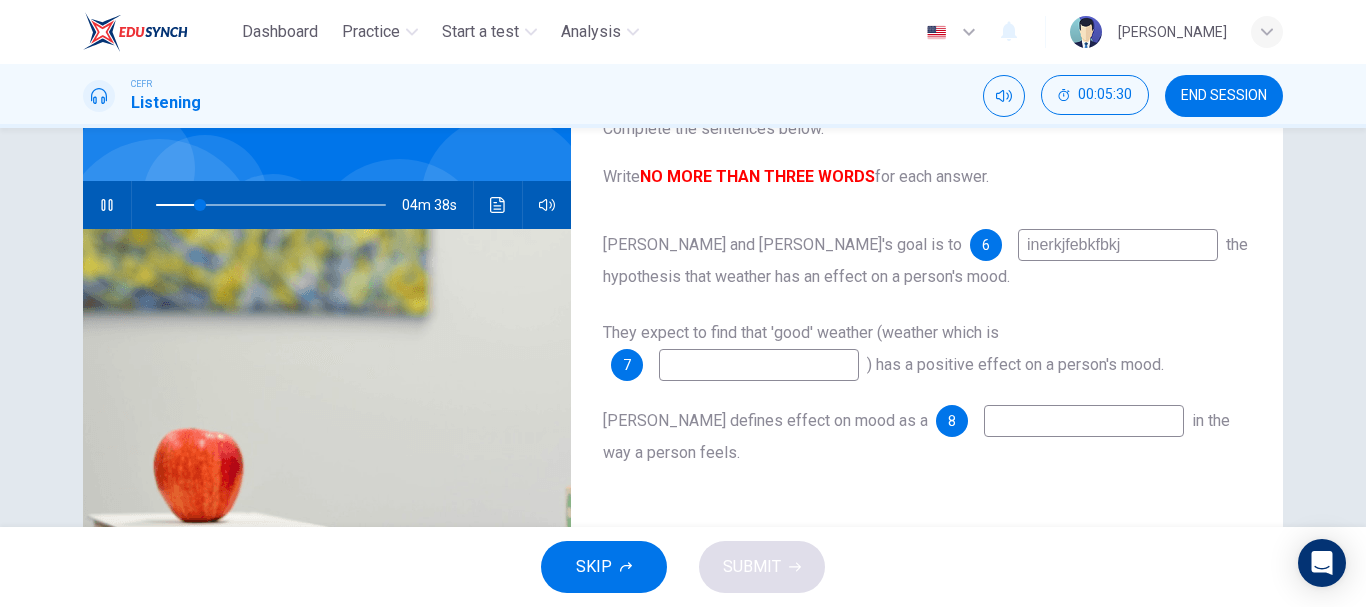 type on "inerkjfebkfbk" 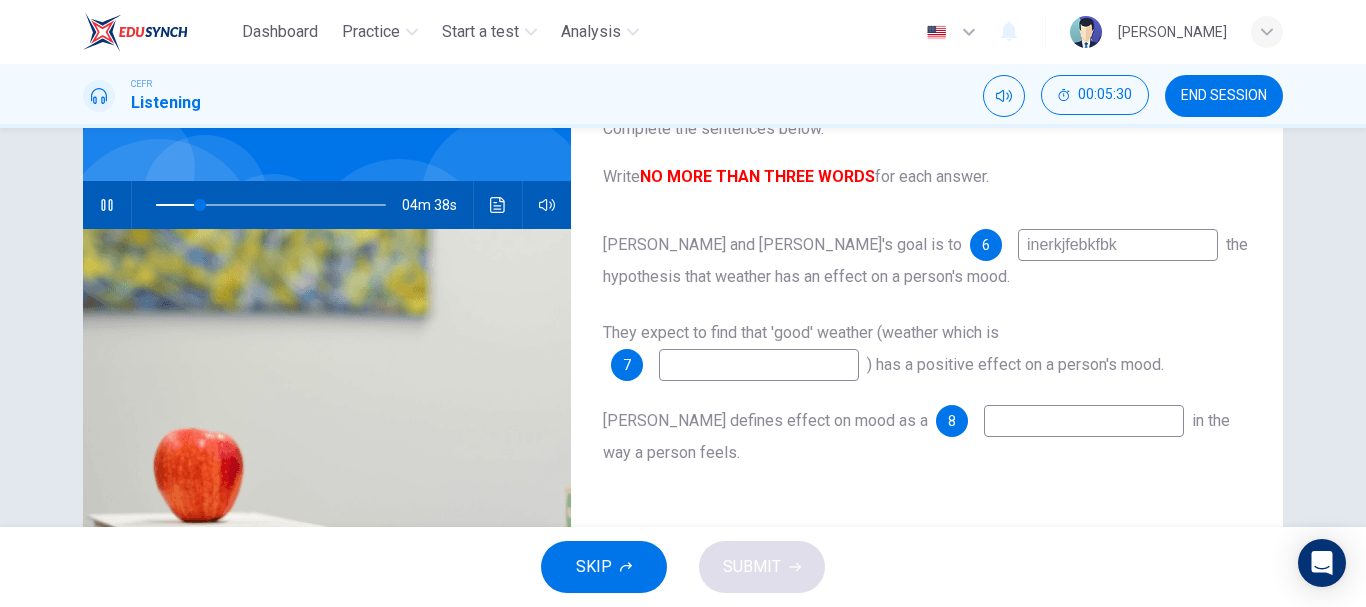 type on "19" 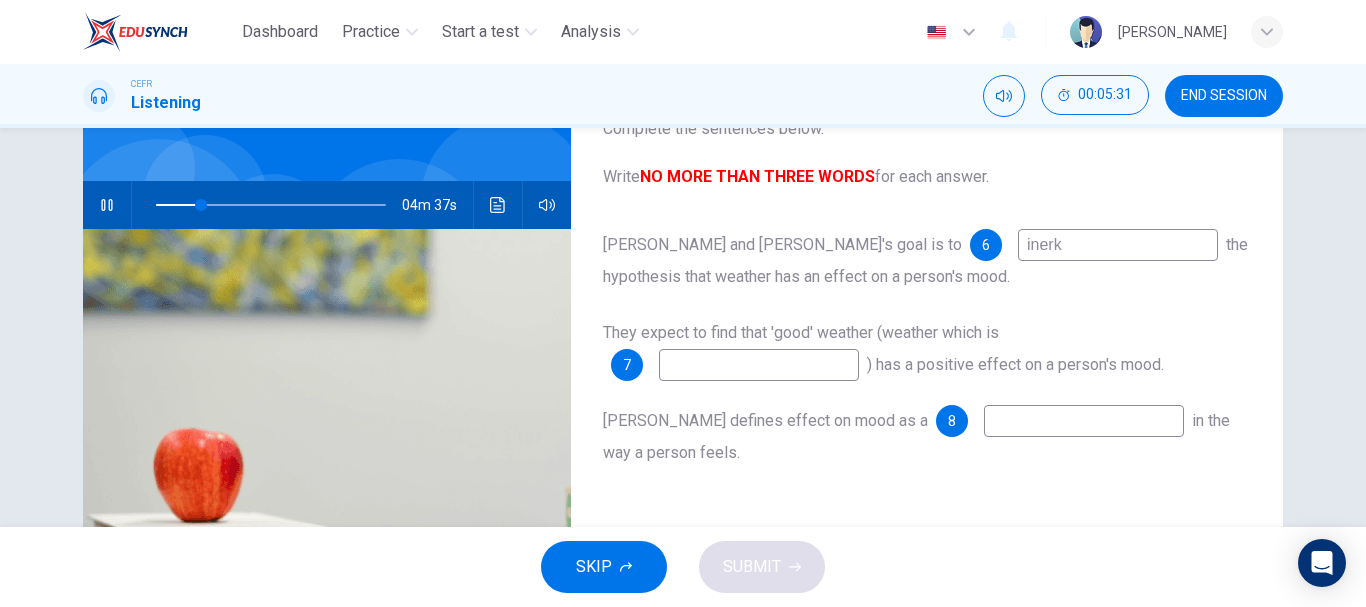 type on "iner" 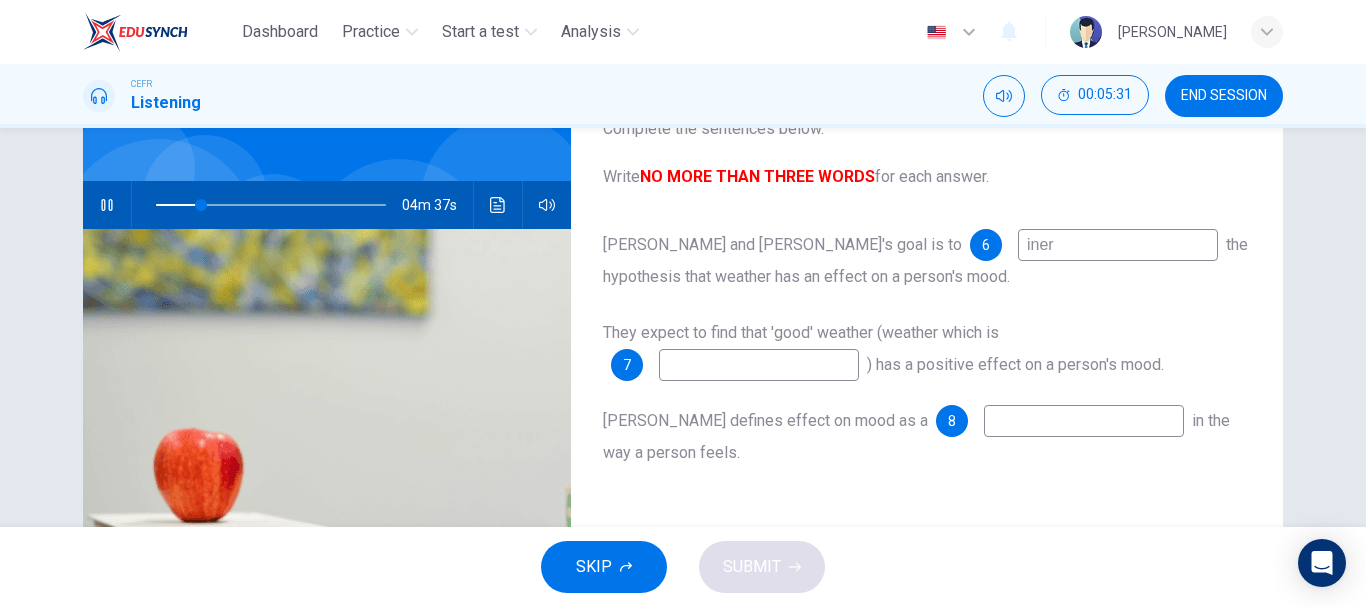 type on "20" 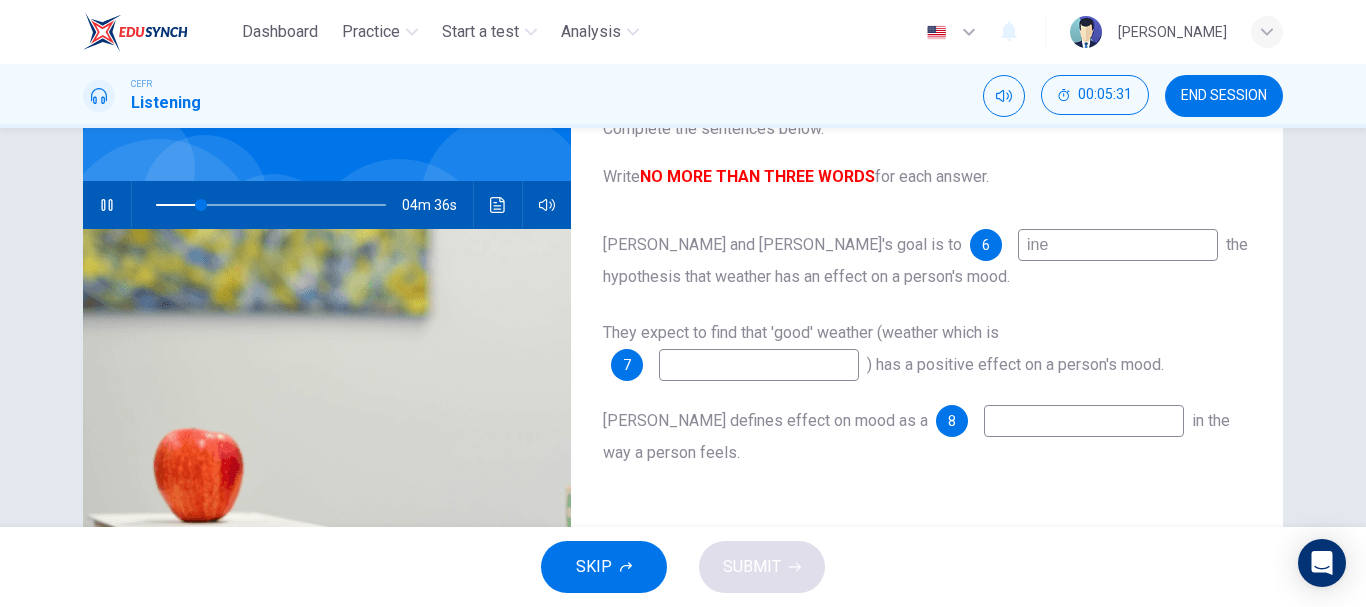 type on "in" 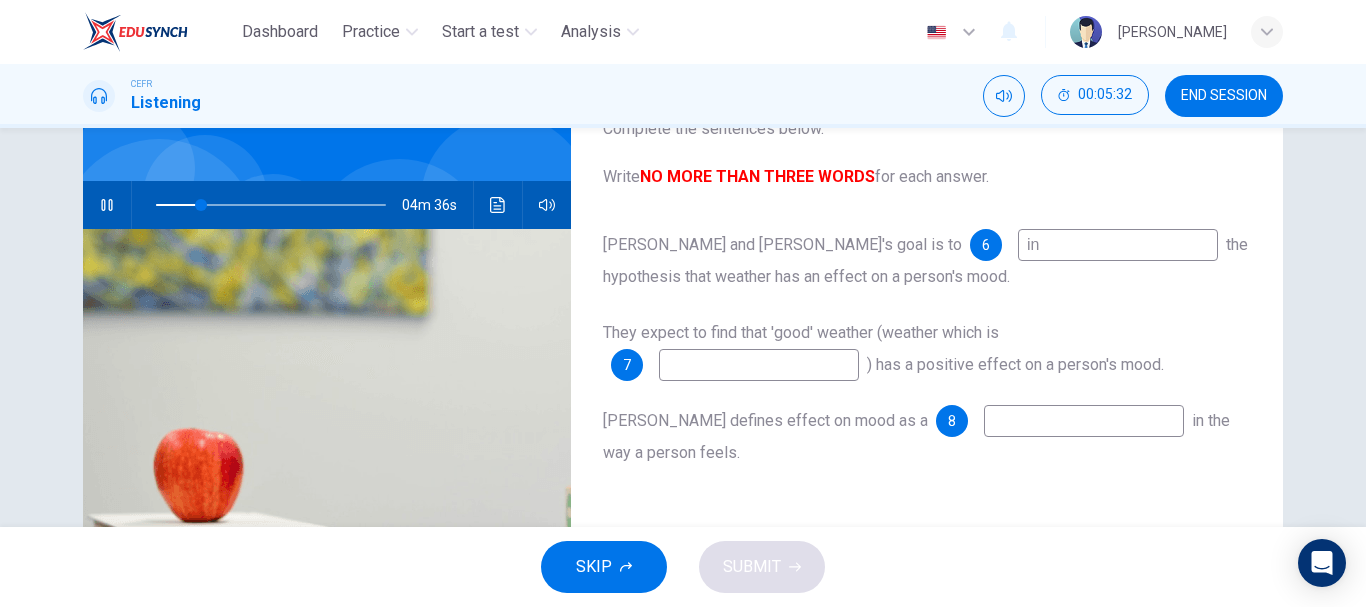 type on "20" 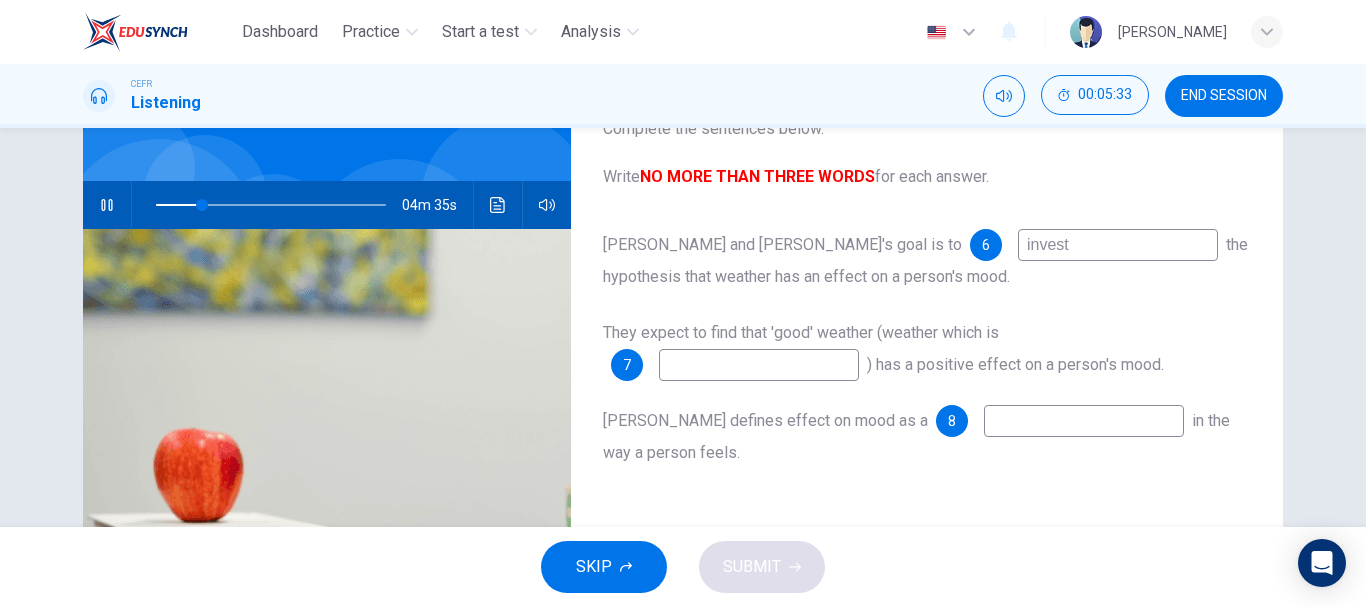 type on "investi" 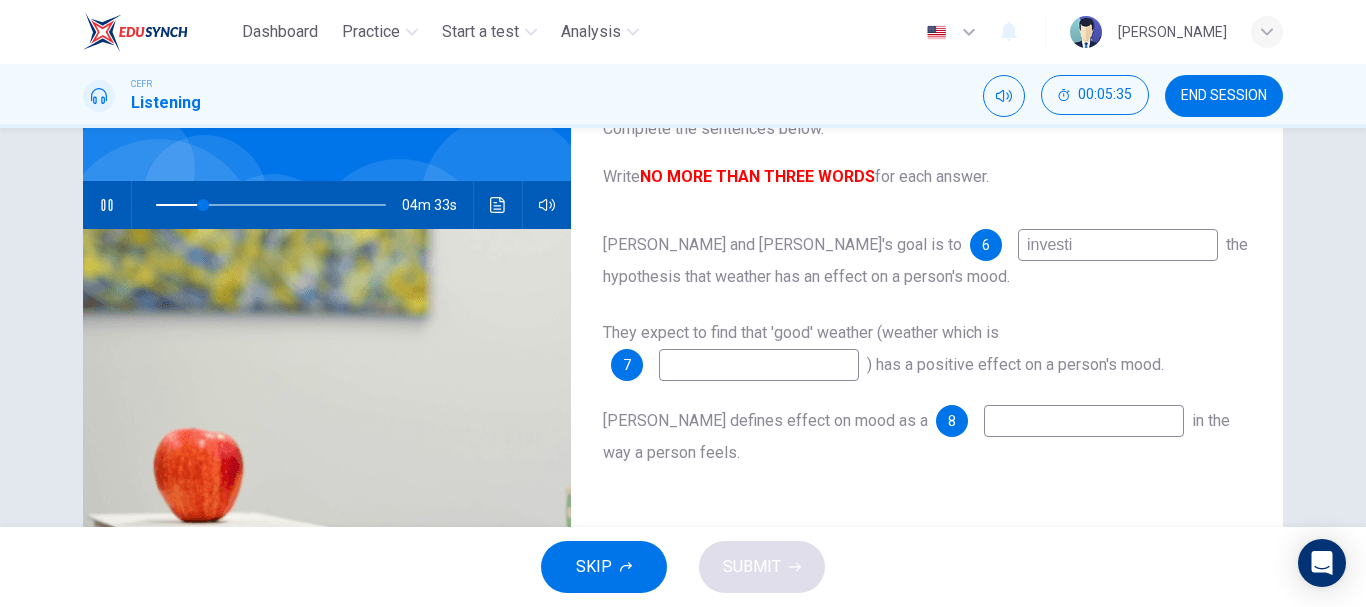 type on "21" 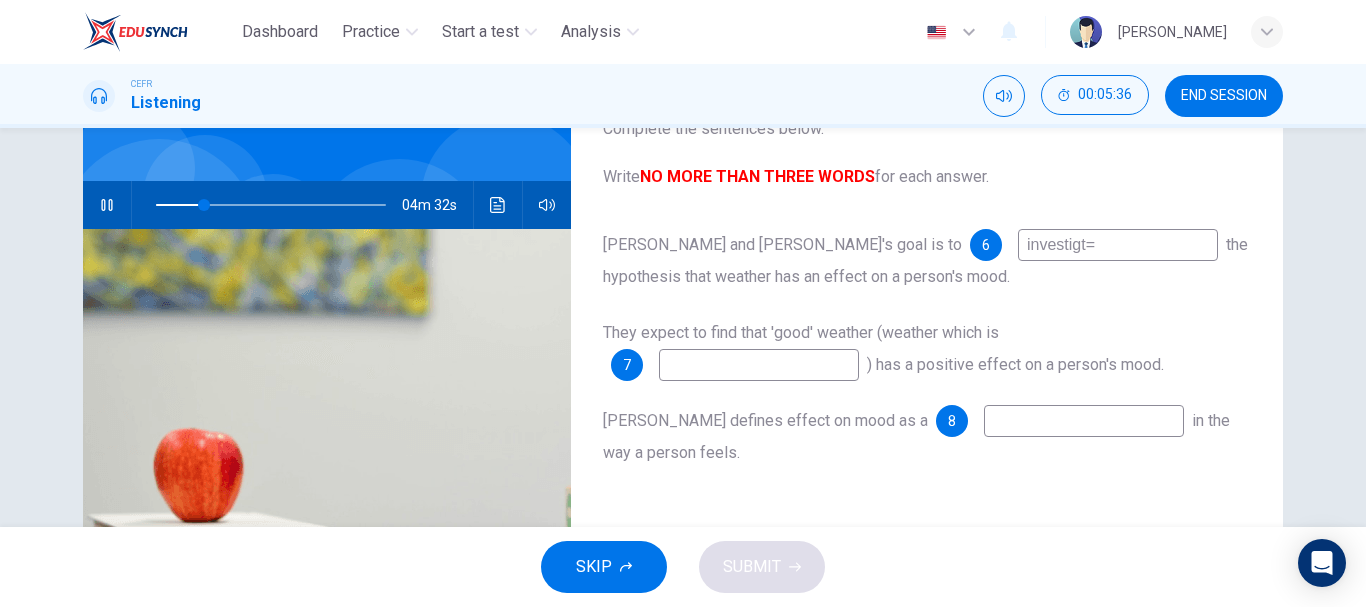 type on "investigt=a" 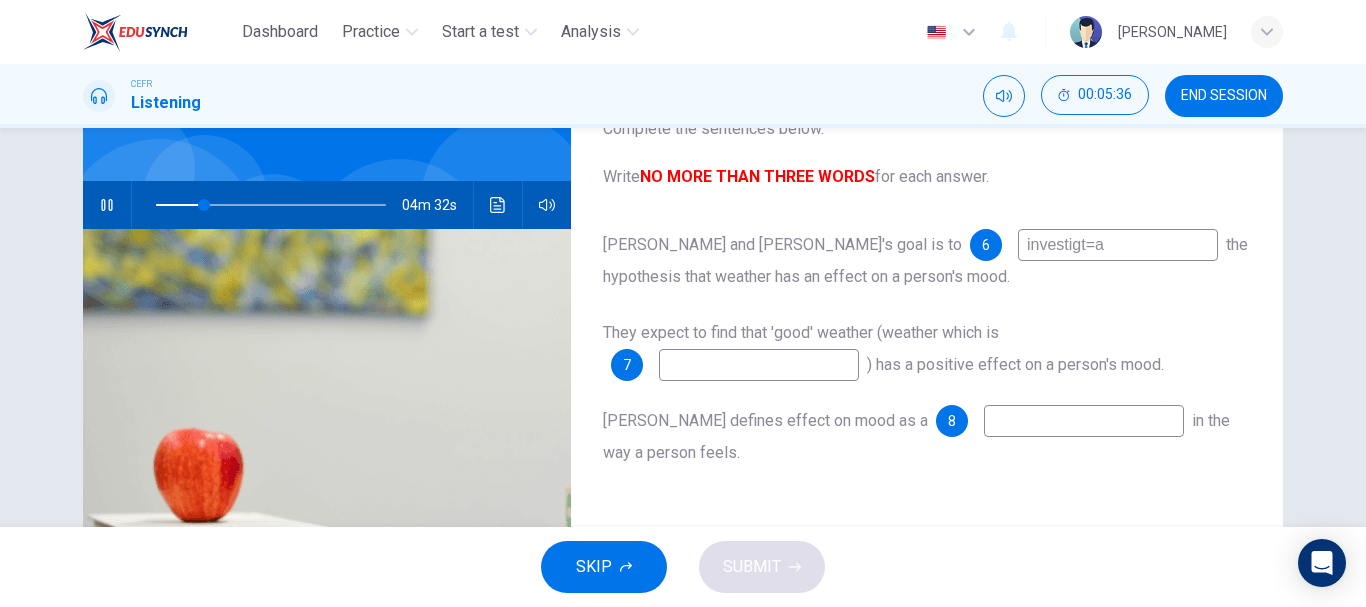 type on "21" 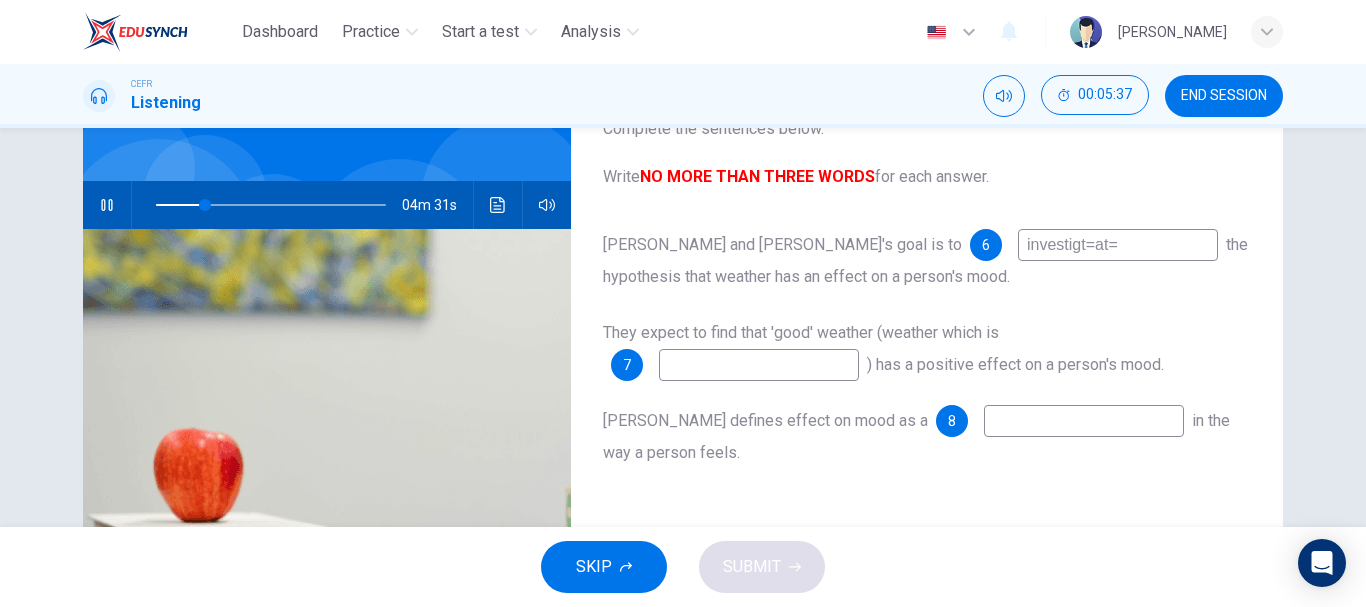 type on "investigt=at==" 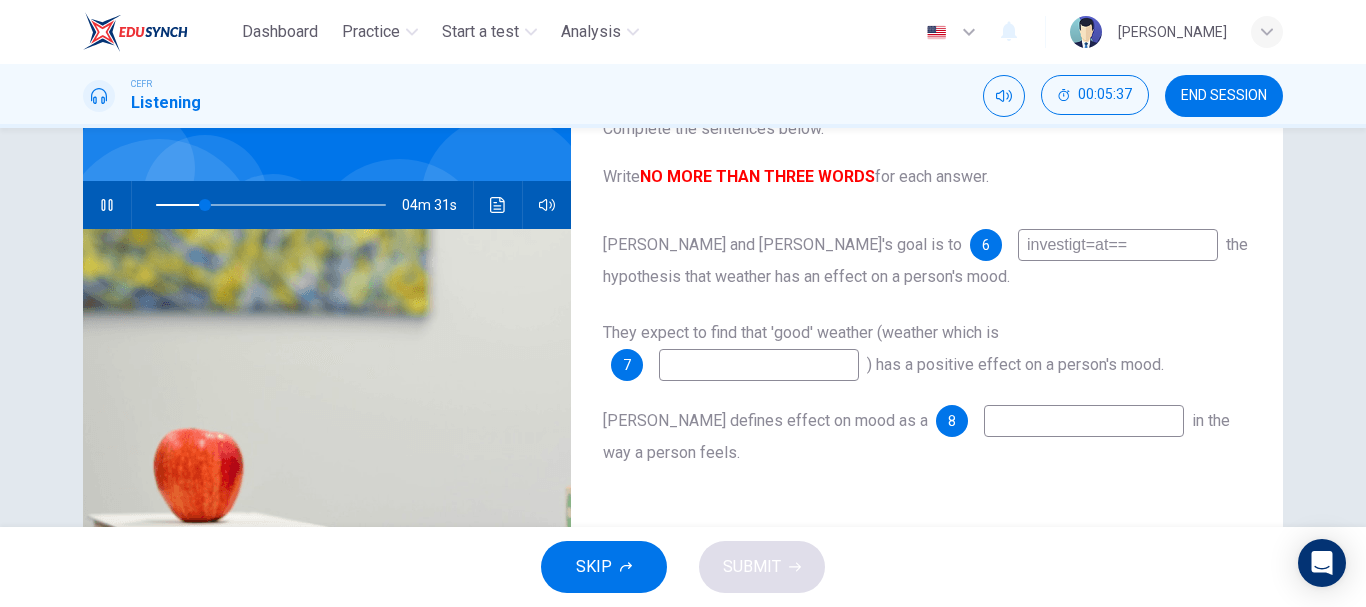 type on "22" 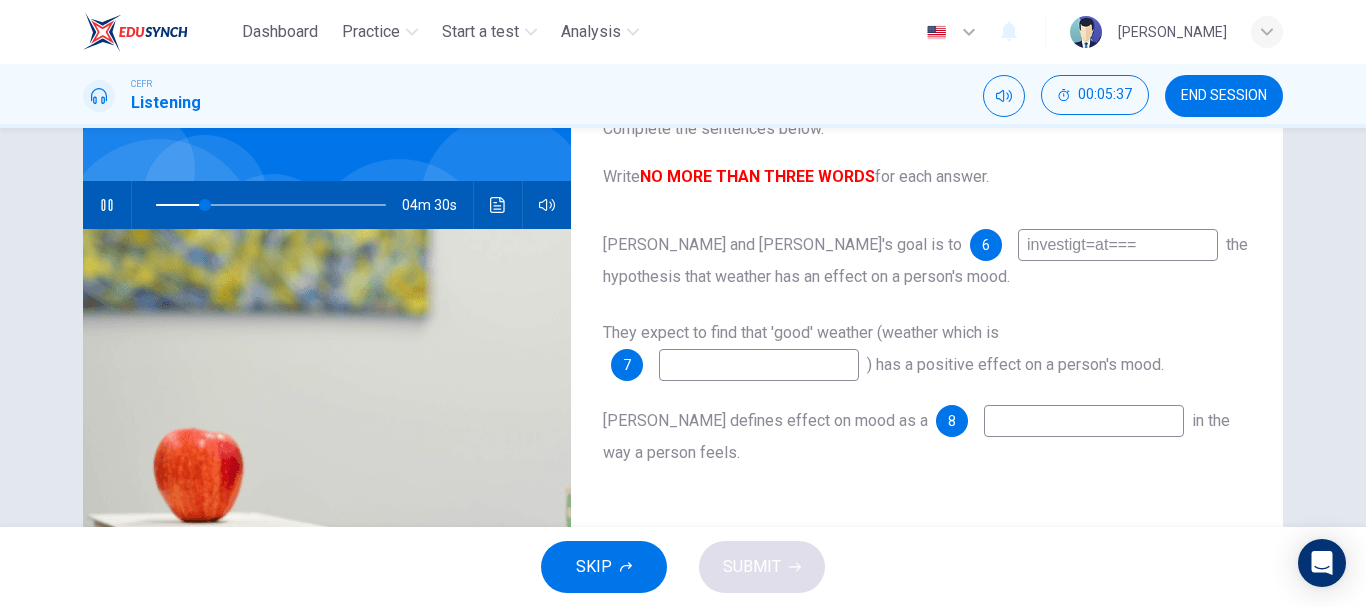 type on "investigt=at====" 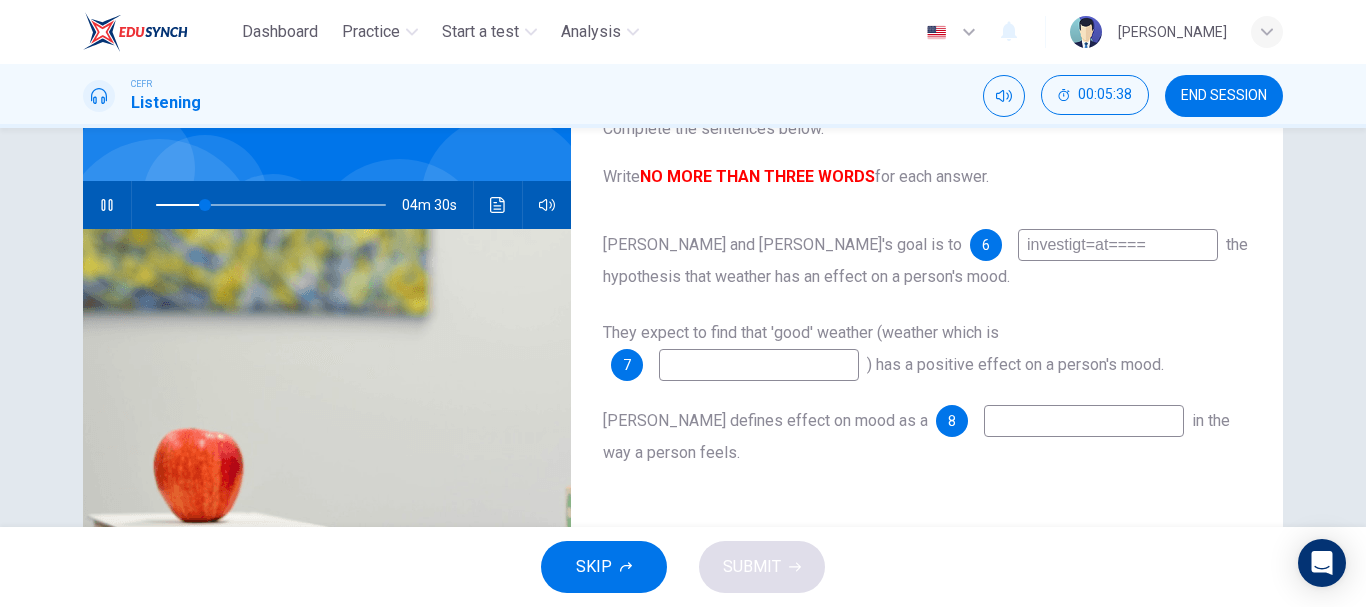 type on "22" 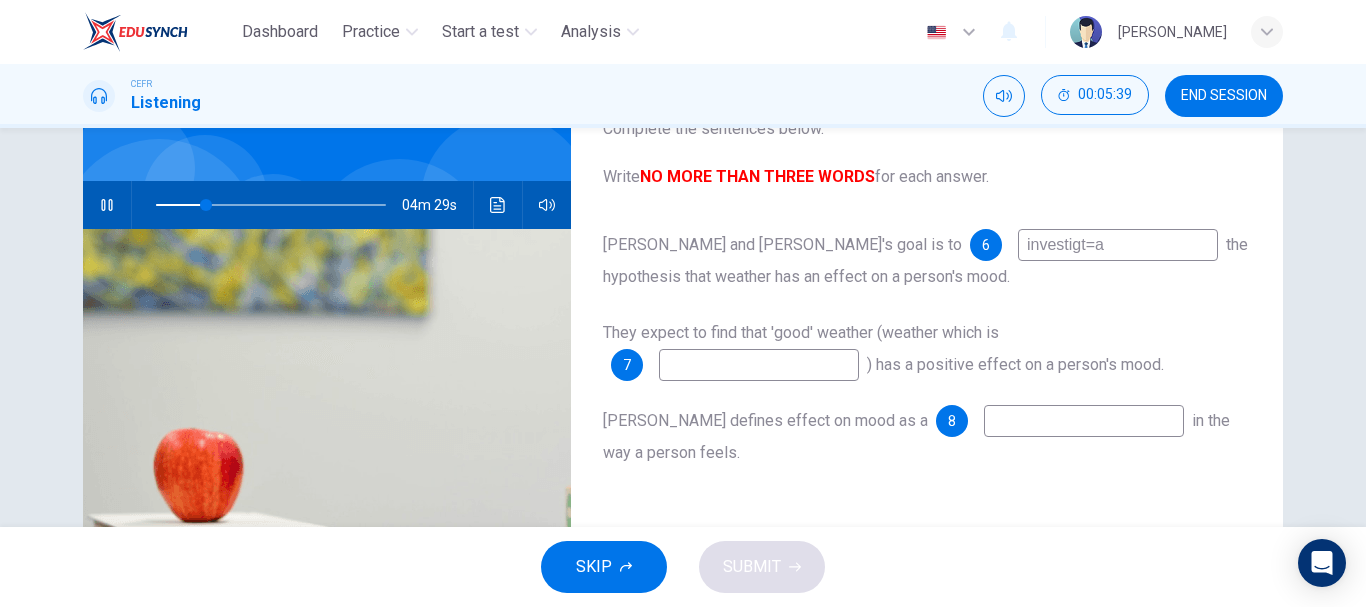 type on "investigt=" 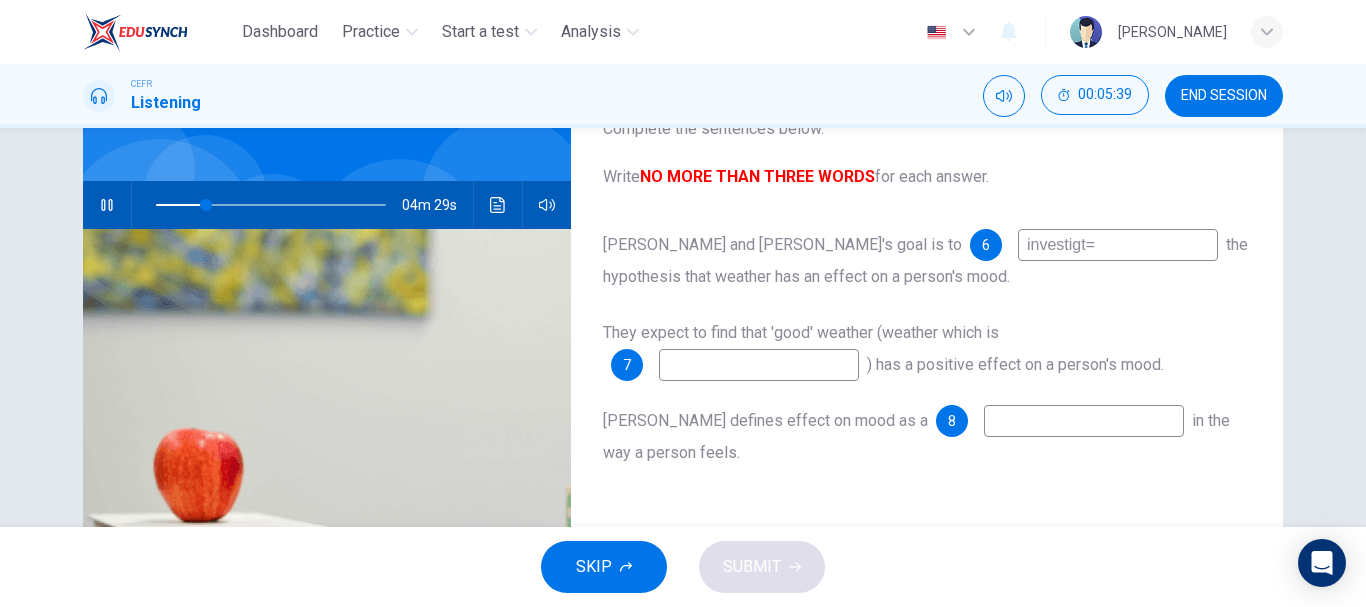 type on "22" 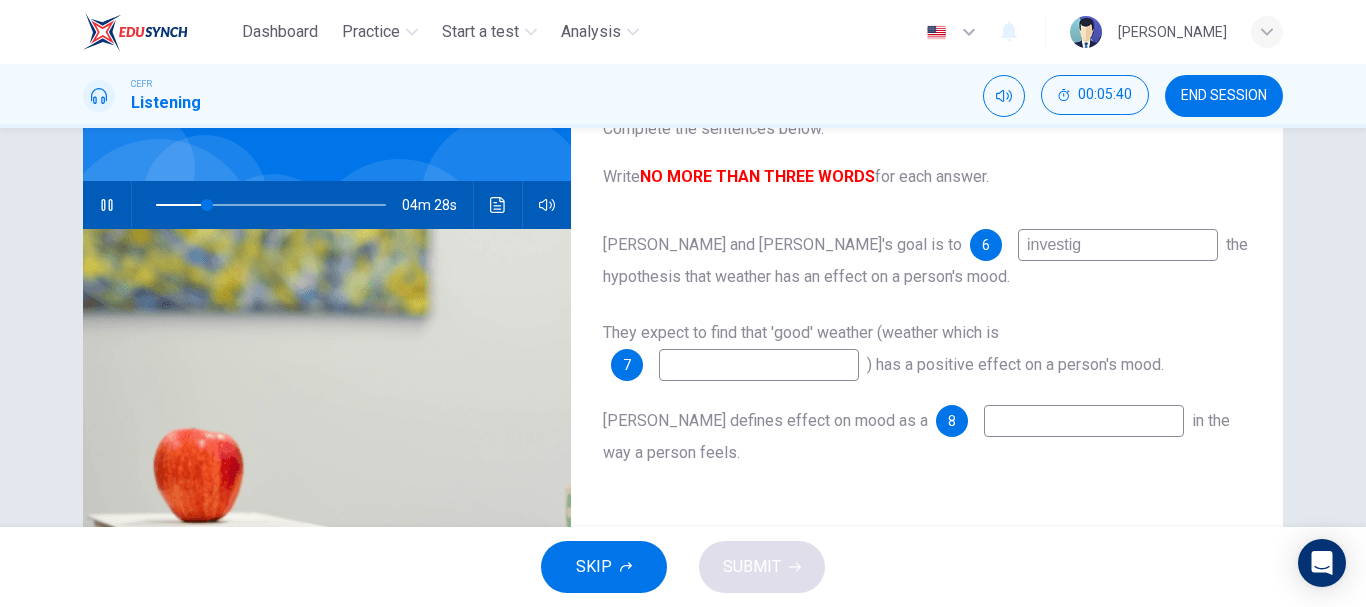 type on "investiga" 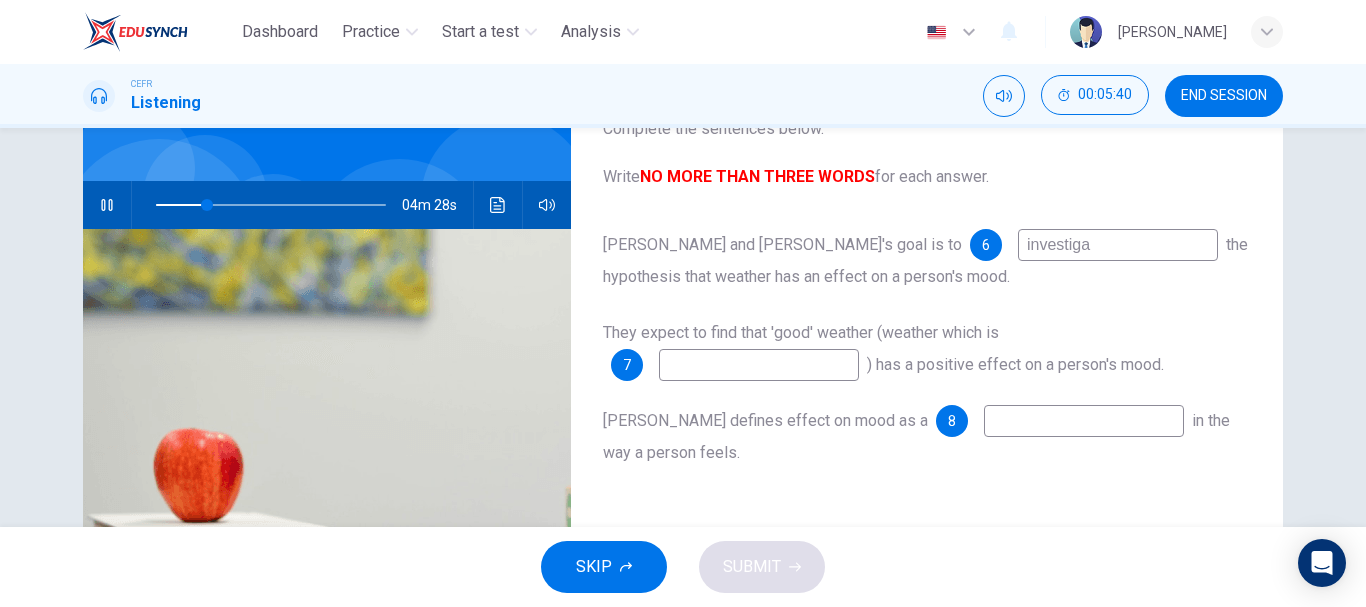 type on "22" 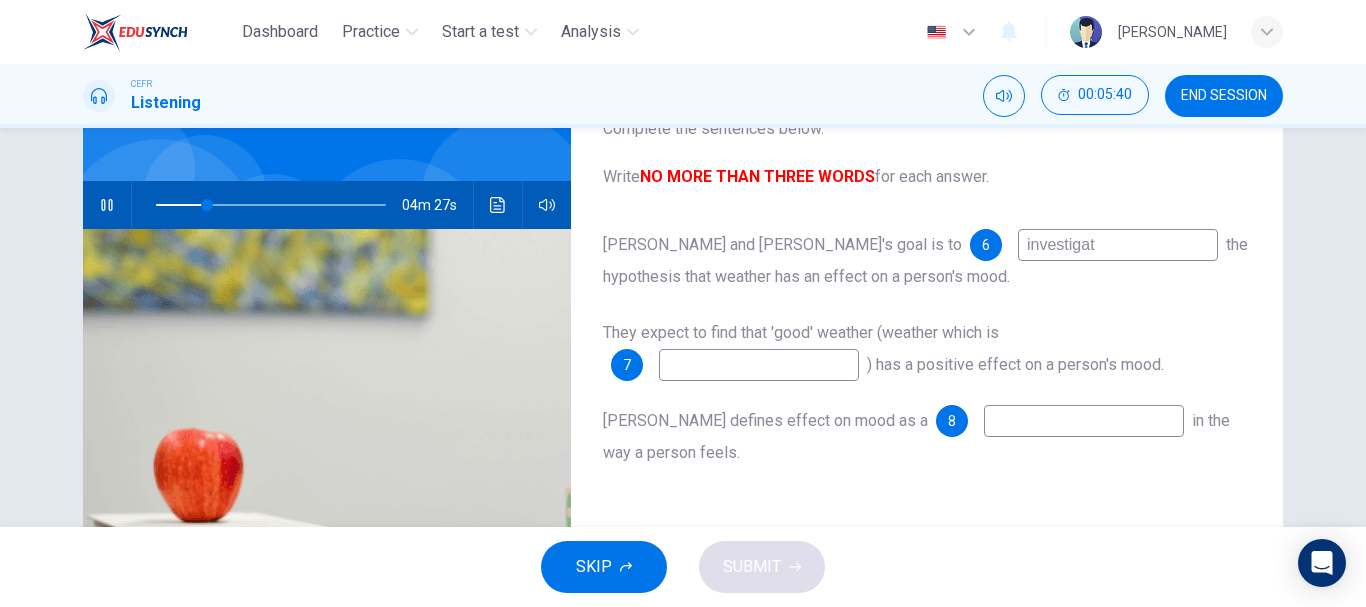 type on "investigate" 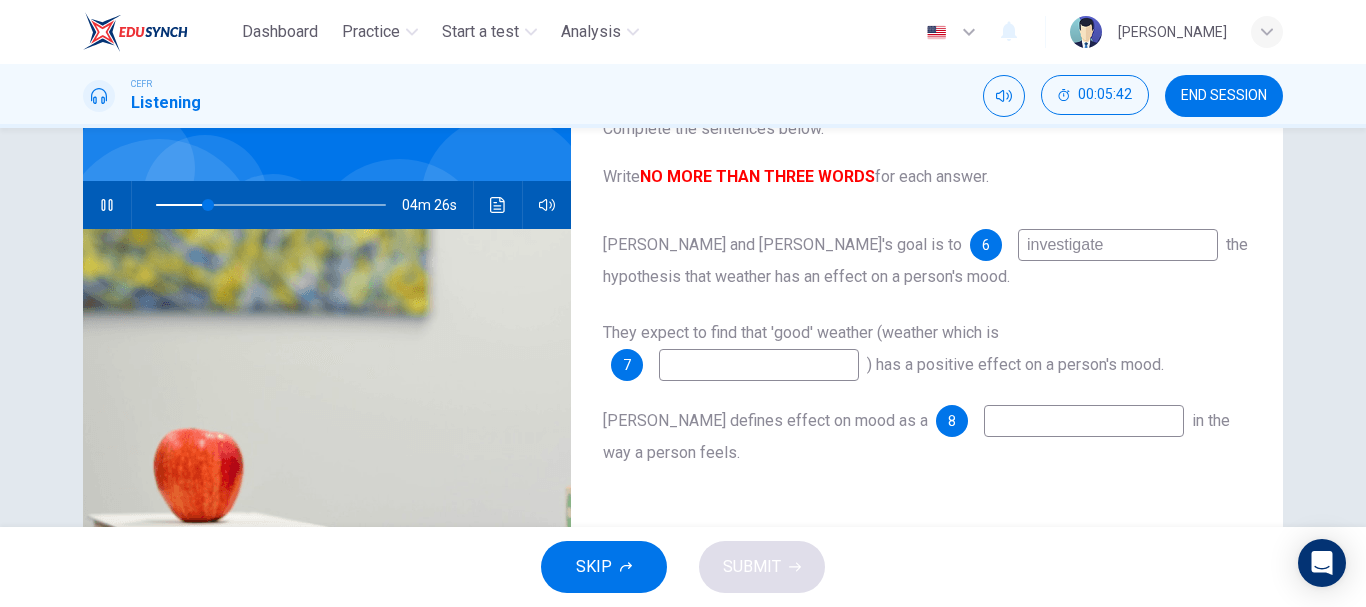 type on "23" 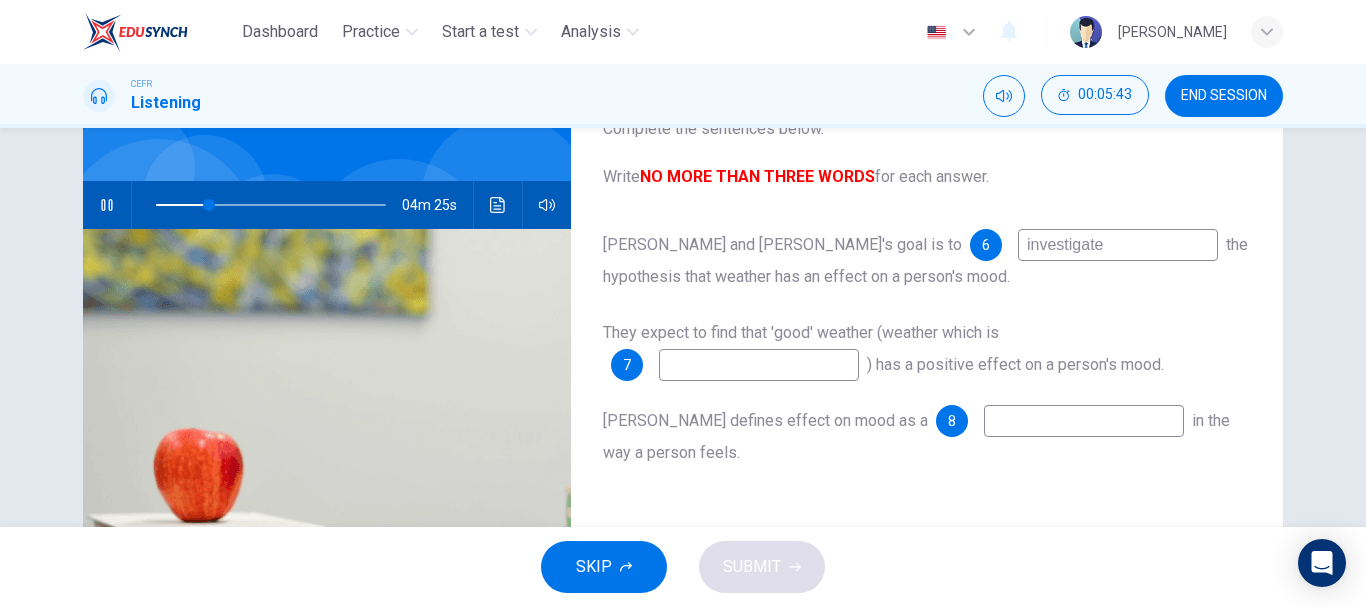type on "investigate" 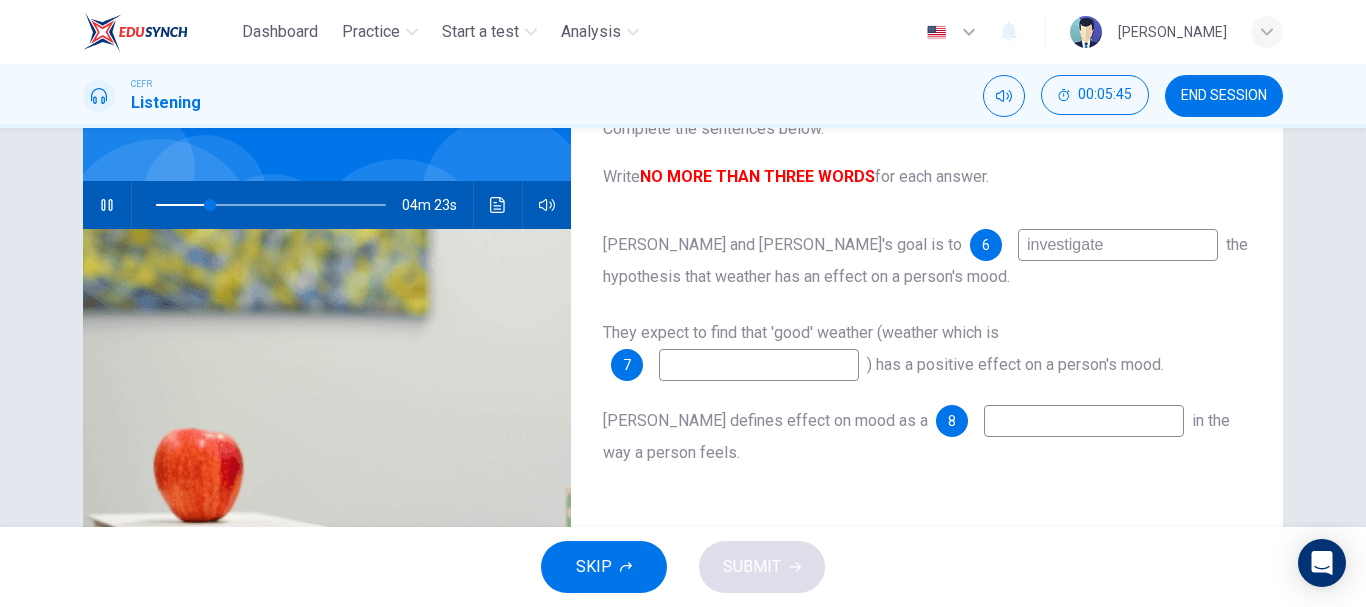 type on "24" 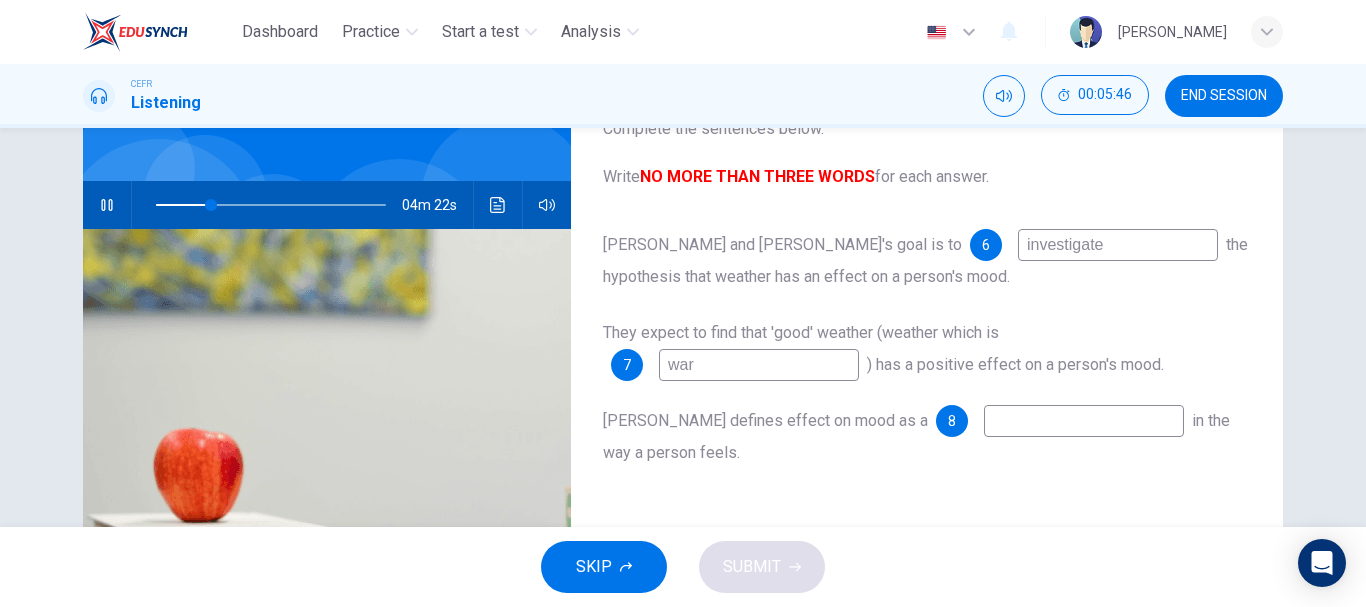 type on "warm" 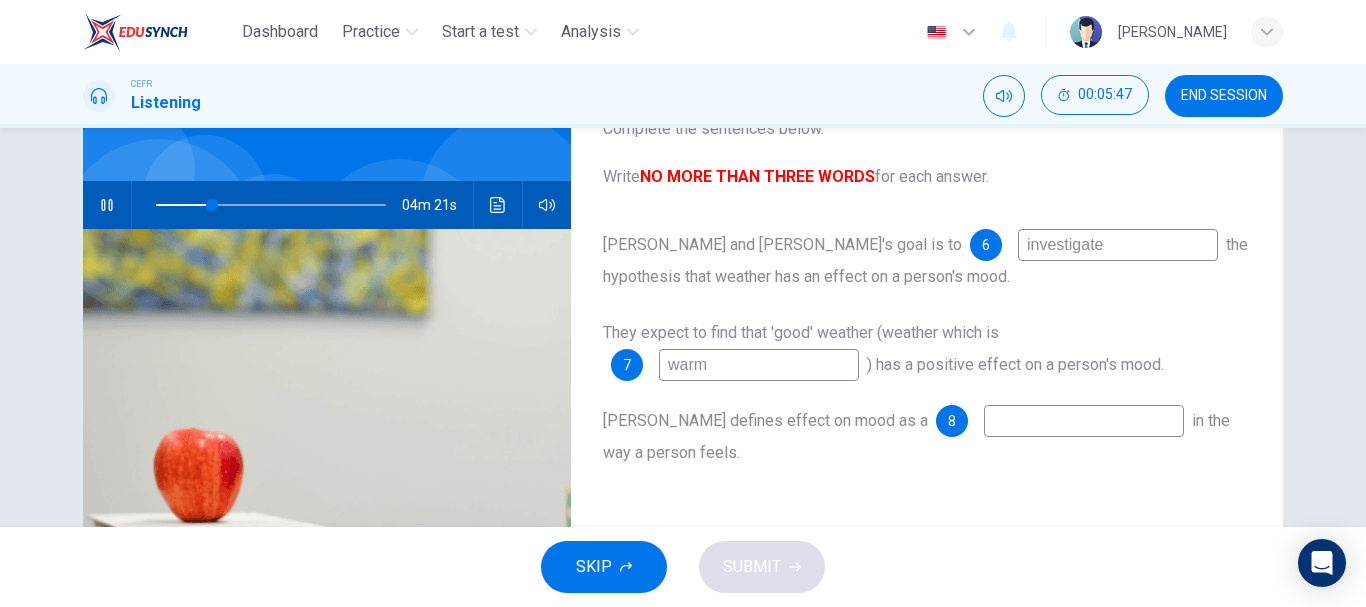 type on "24" 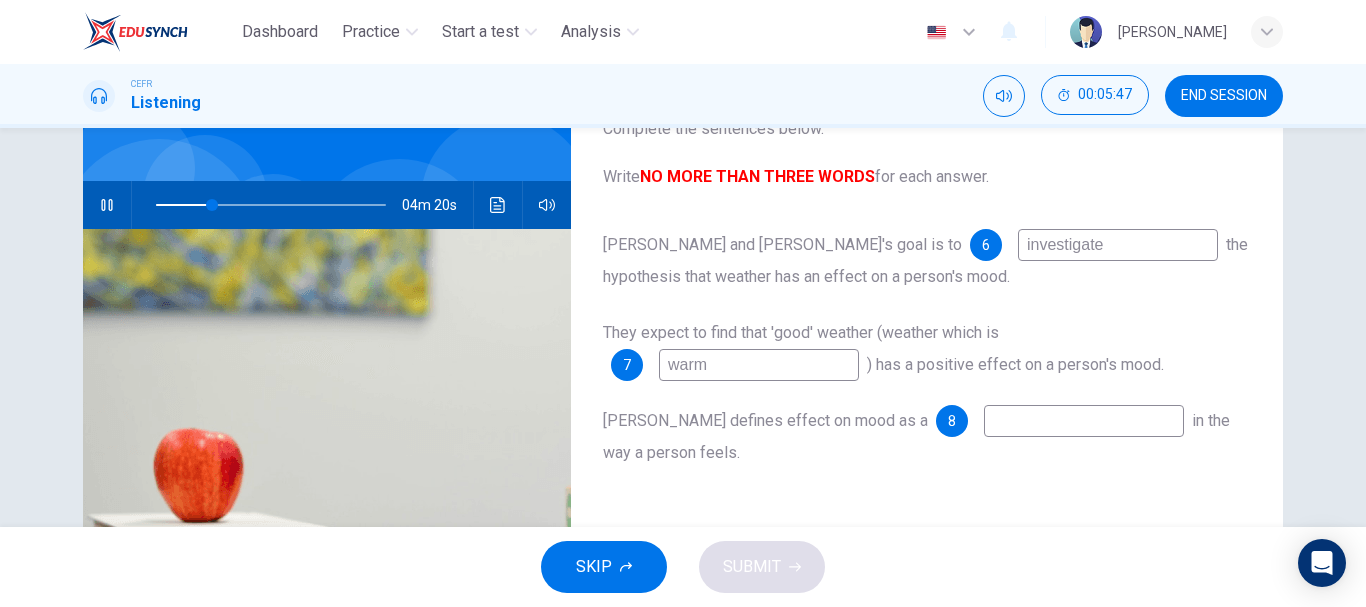 type on "warm" 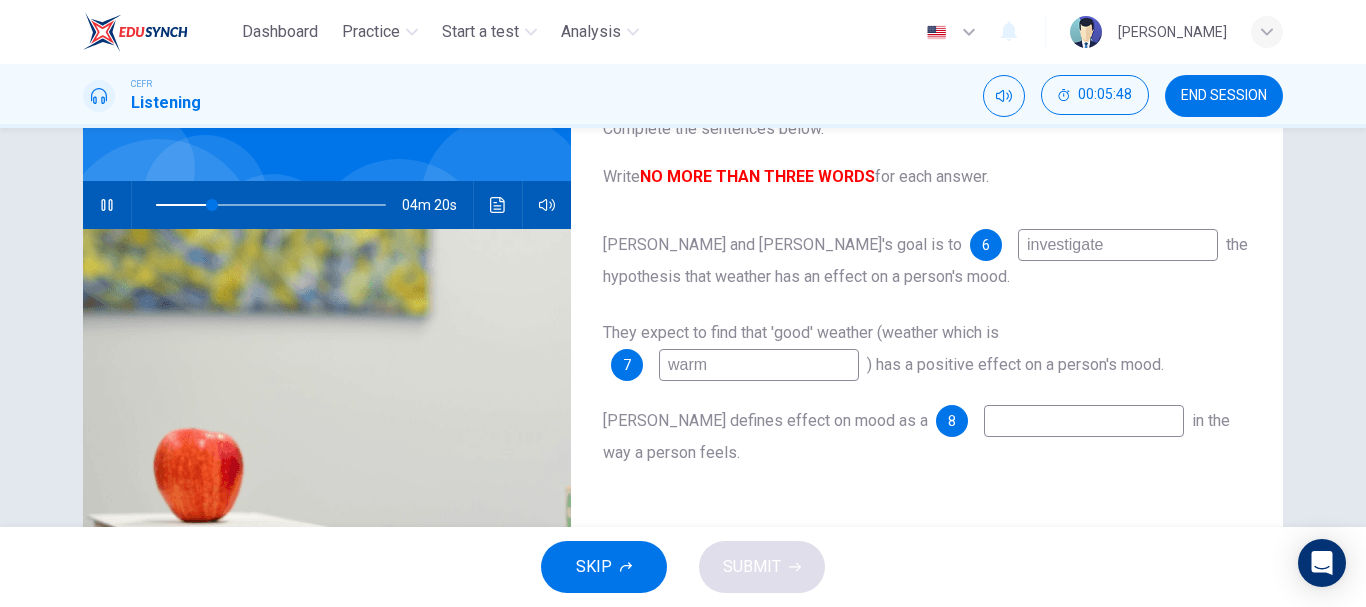 type on "25" 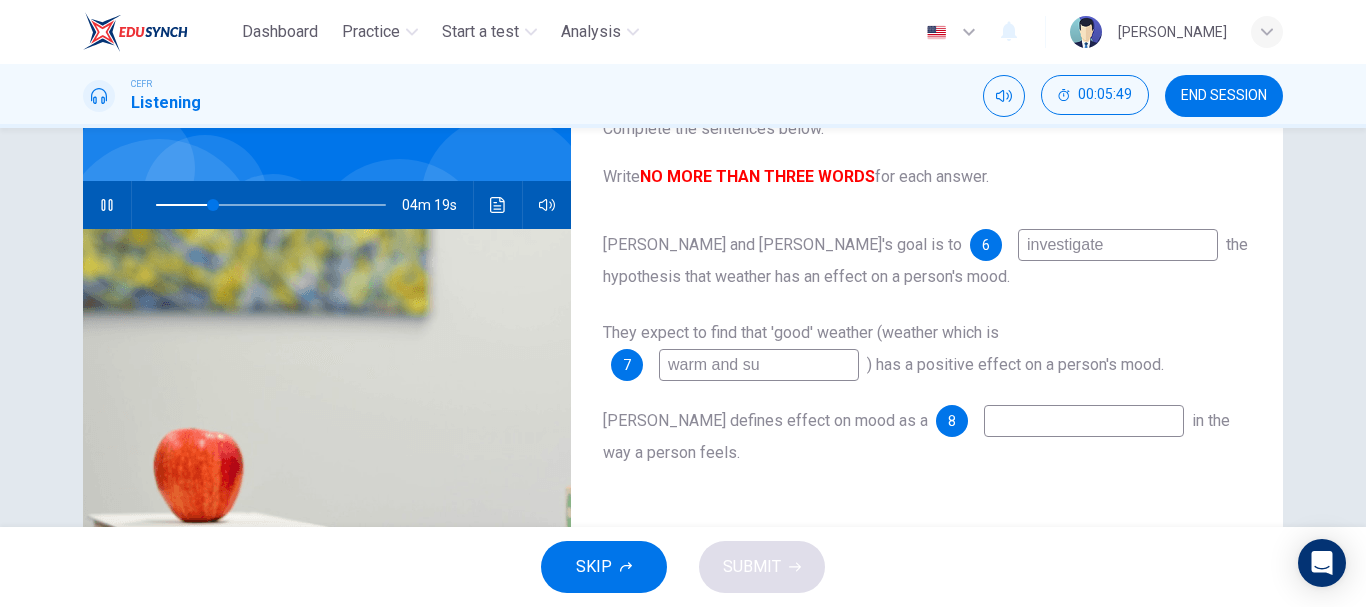 type on "warm and sun" 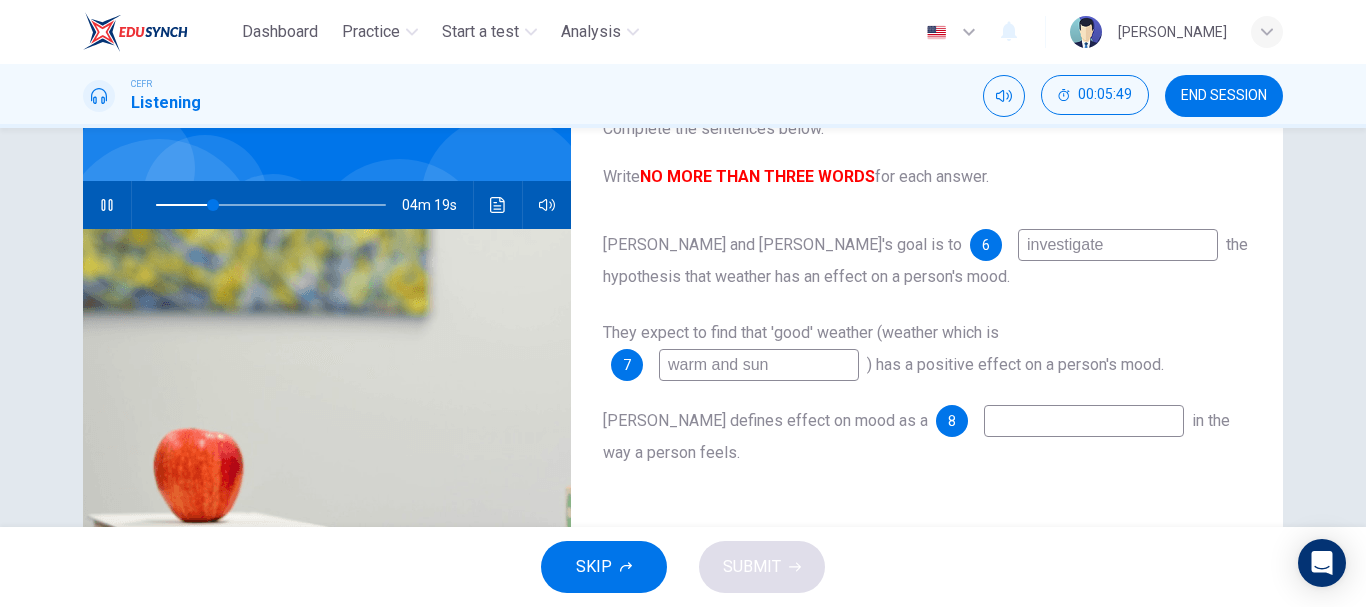 type on "25" 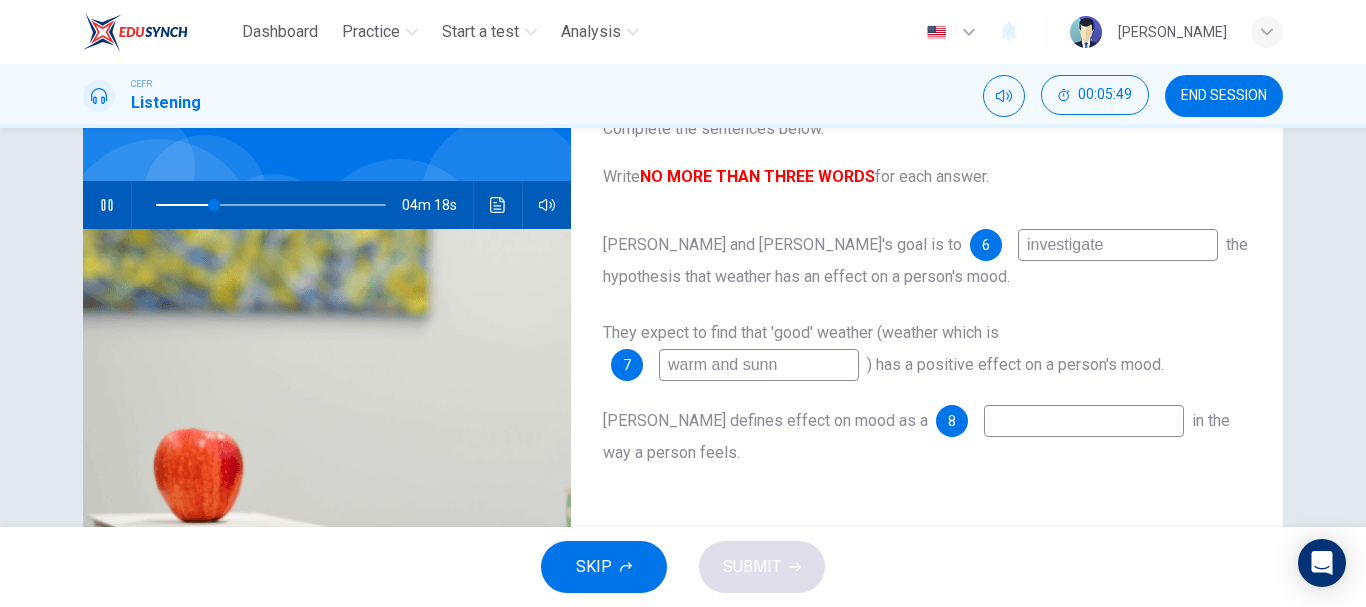 type on "warm and sunny" 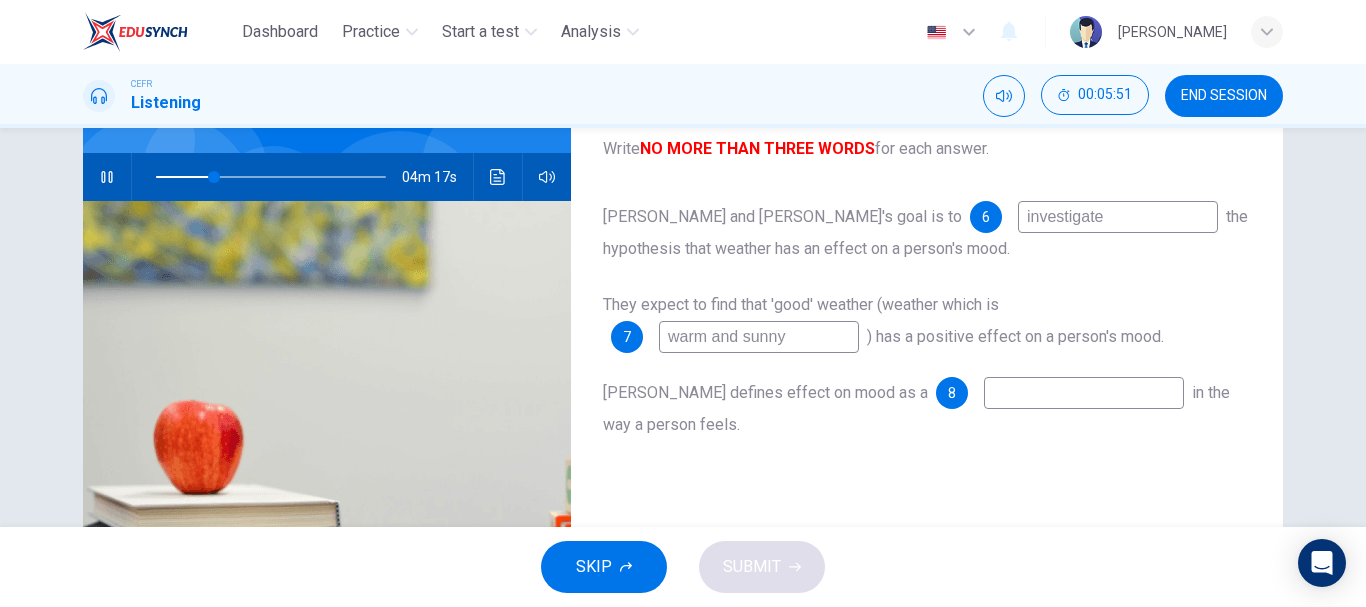 scroll, scrollTop: 180, scrollLeft: 0, axis: vertical 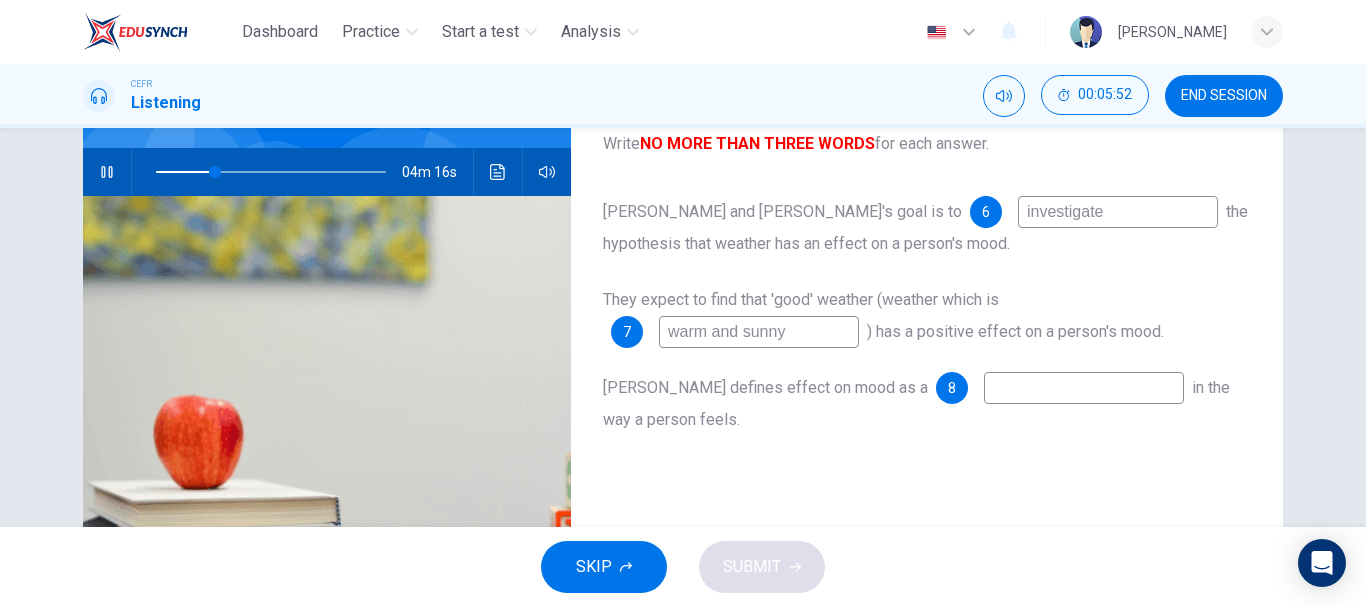 type on "26" 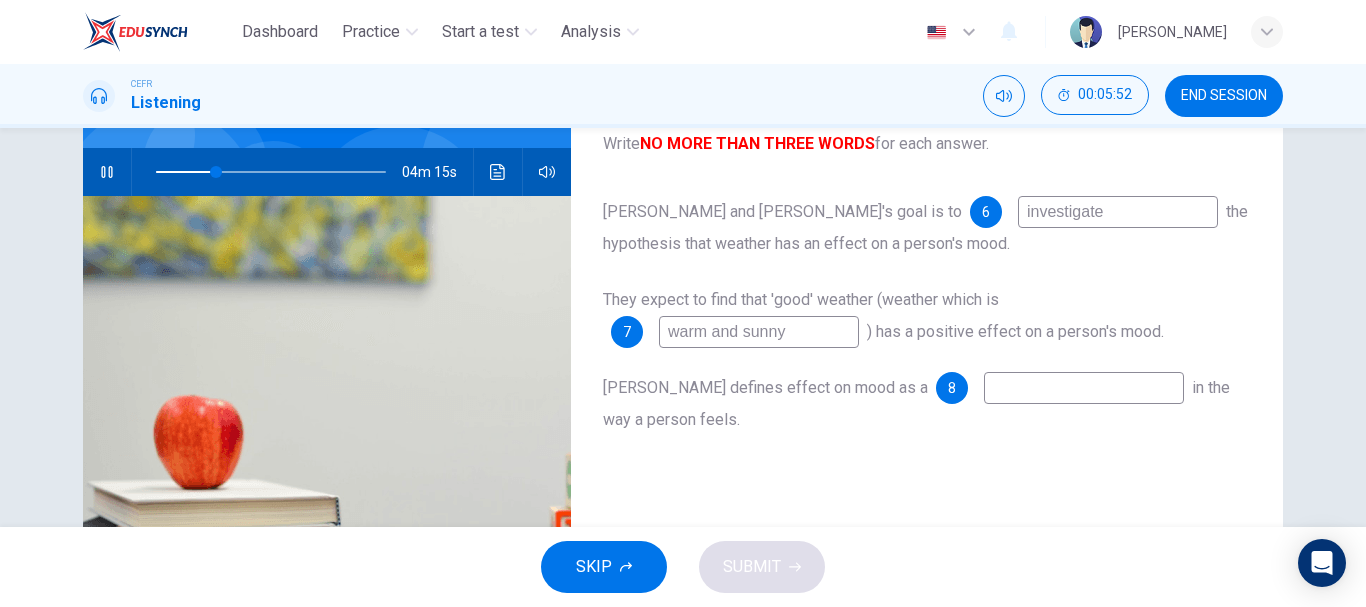 click on "warm and sunny" at bounding box center (759, 332) 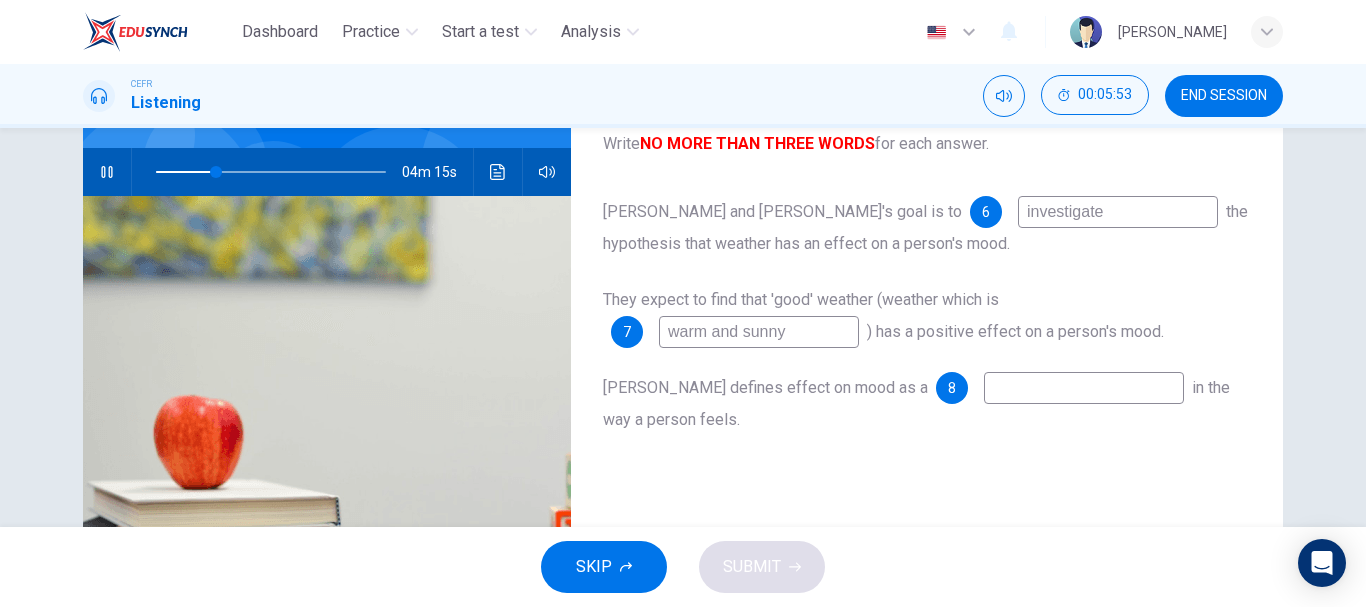 click on "warm and sunny" at bounding box center [759, 332] 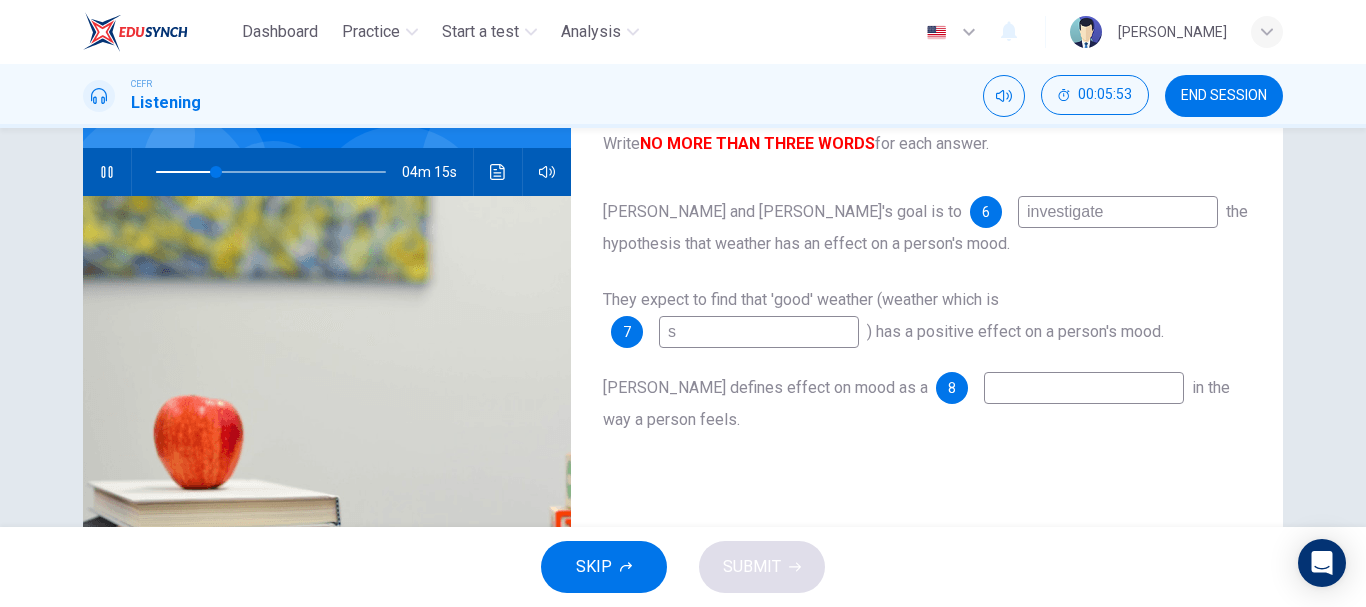 type on "su" 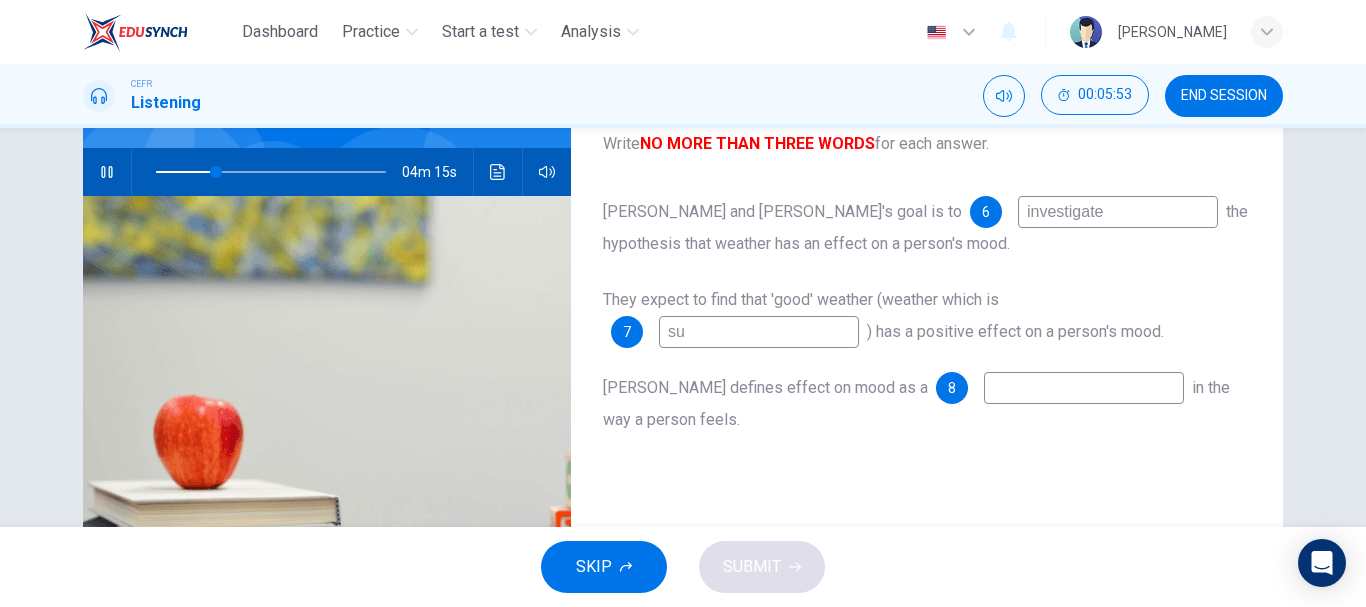 type on "26" 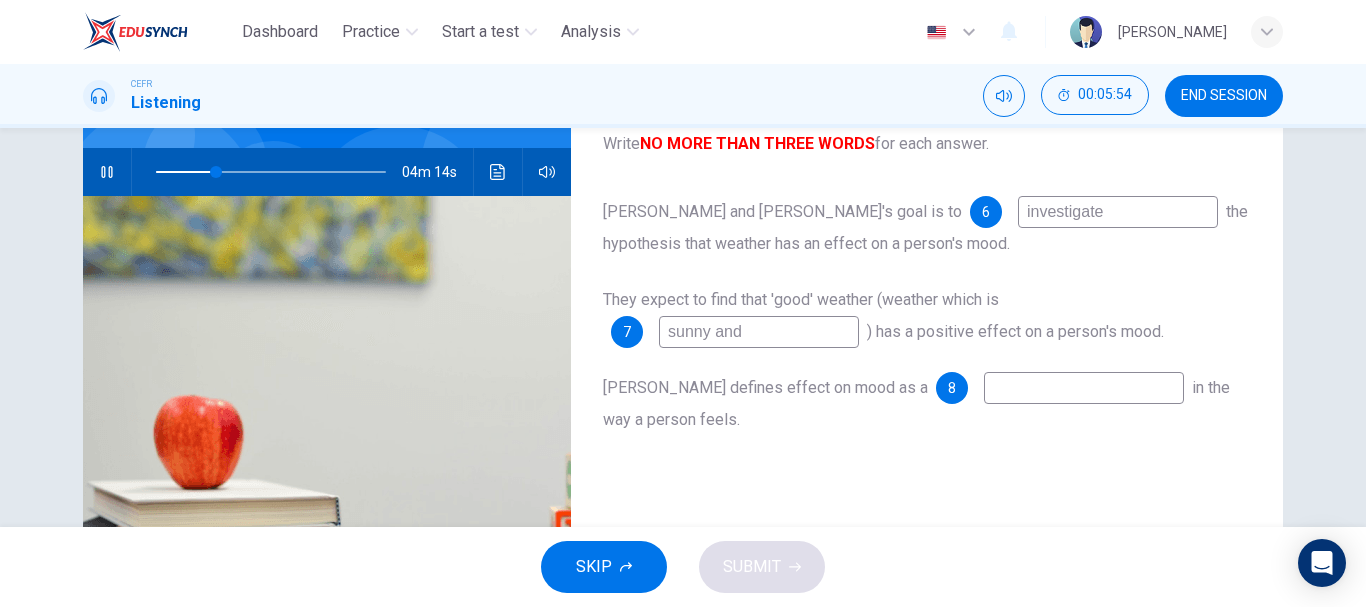 type on "sunny and" 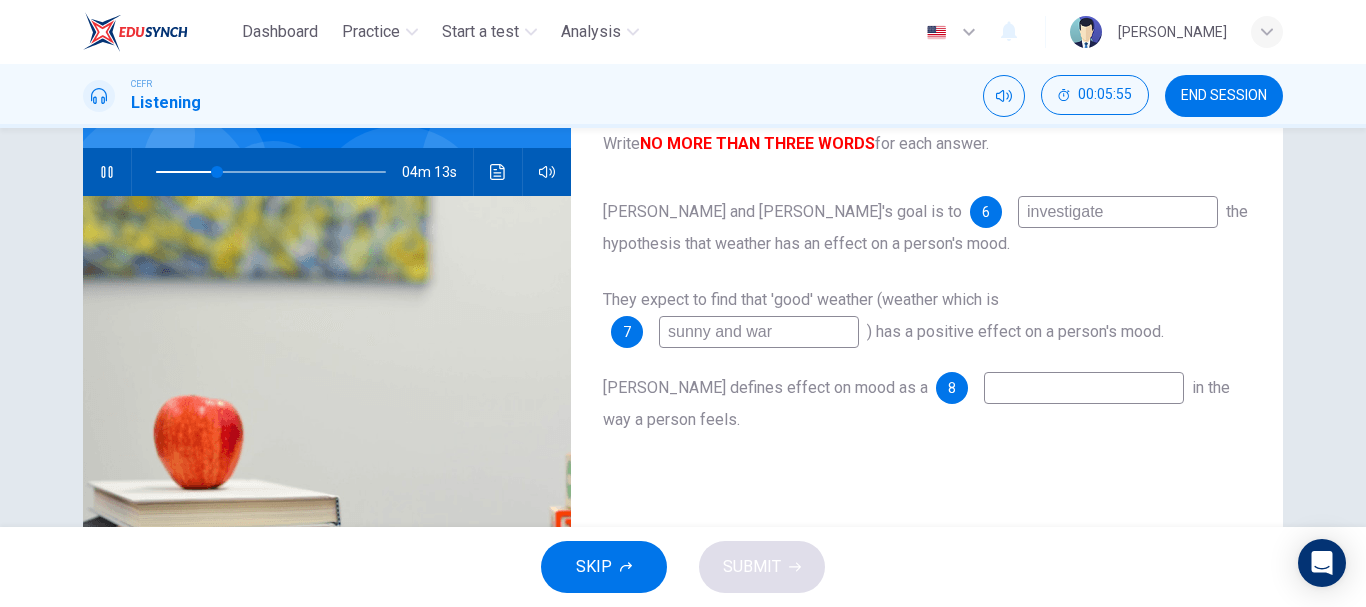 type on "sunny and warm" 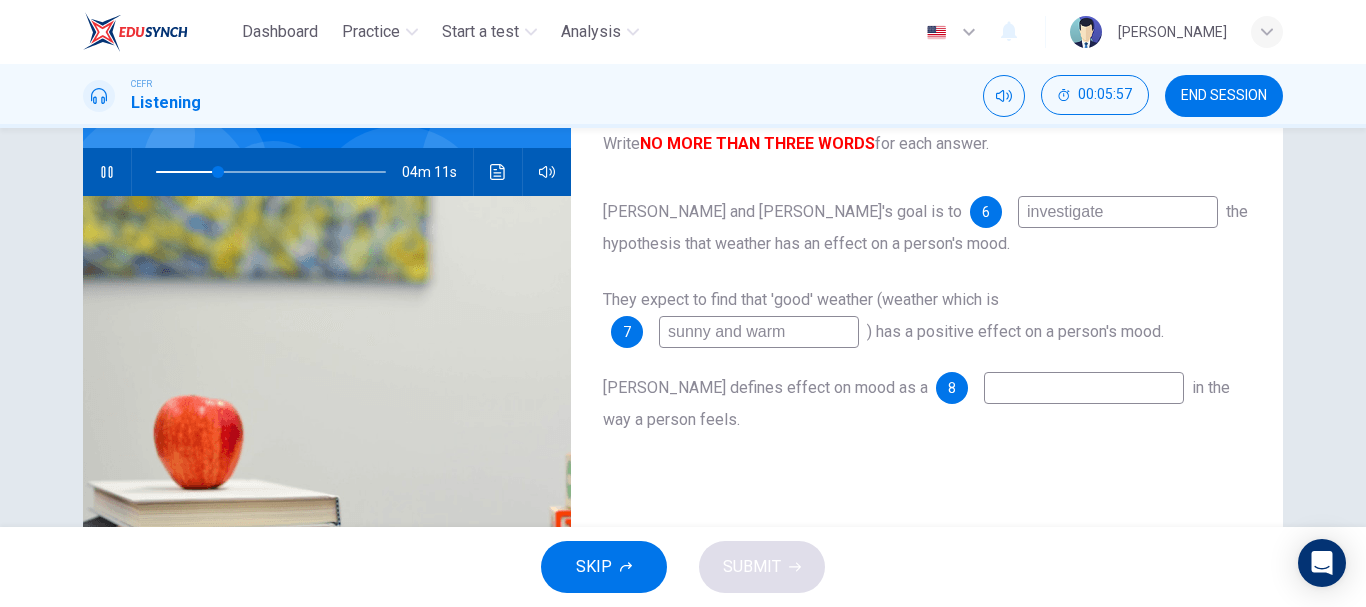 type on "27" 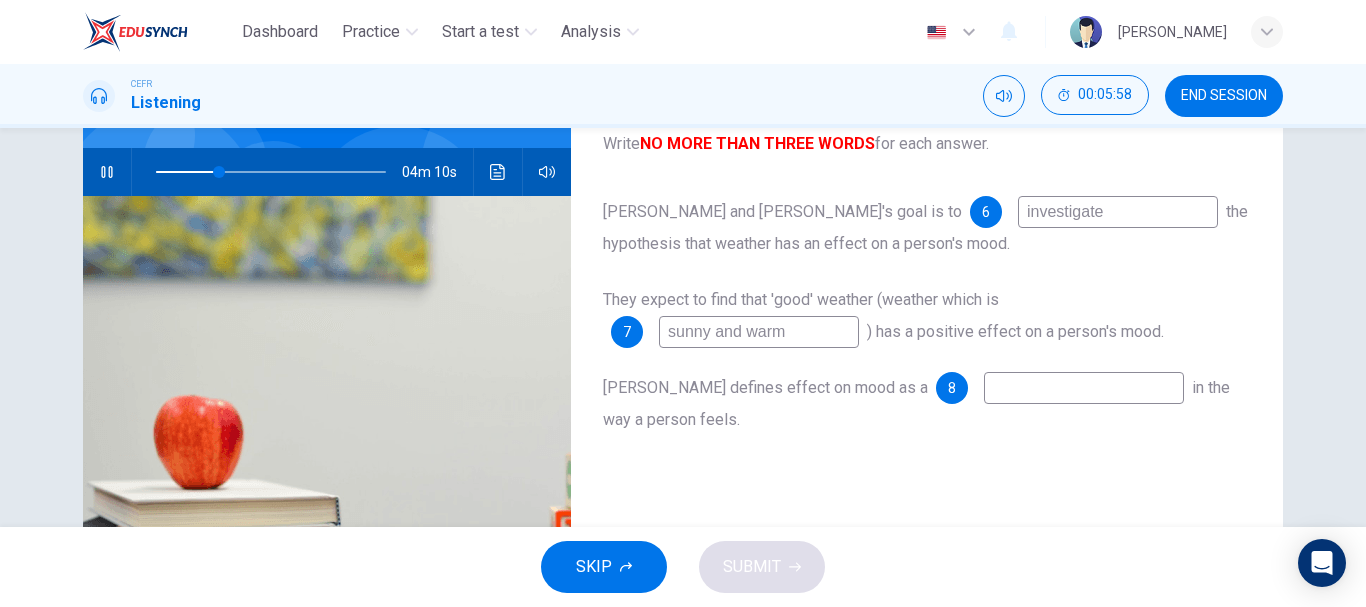 type on "sunny and warm" 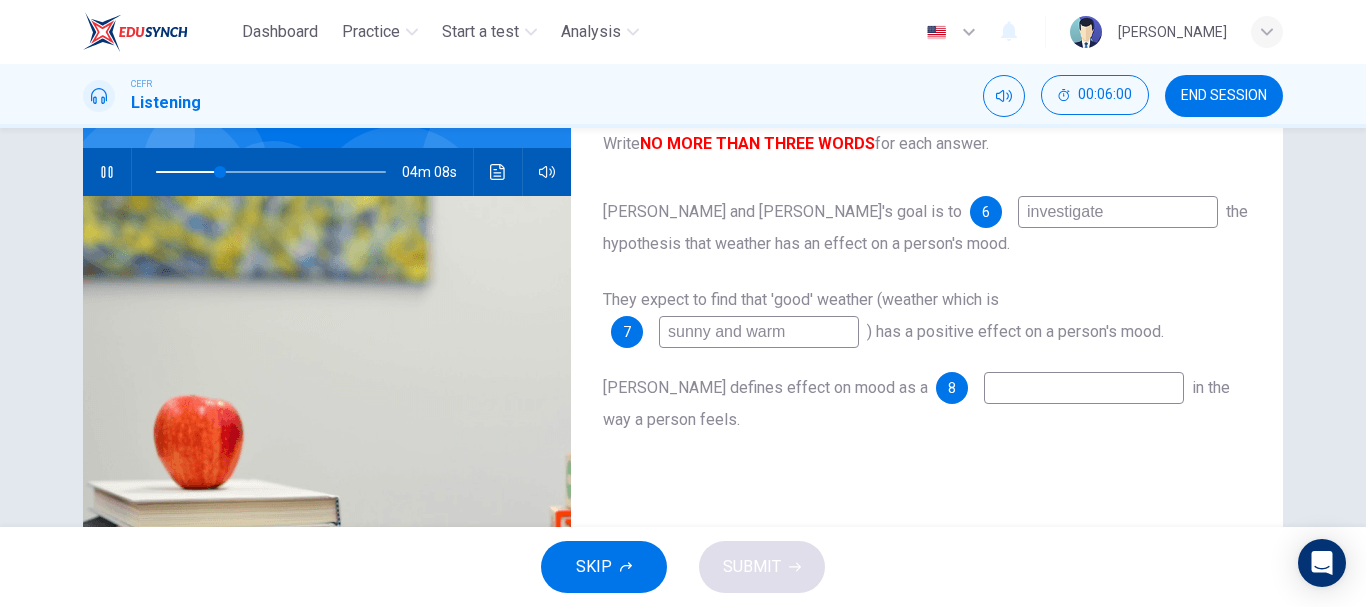 type on "28" 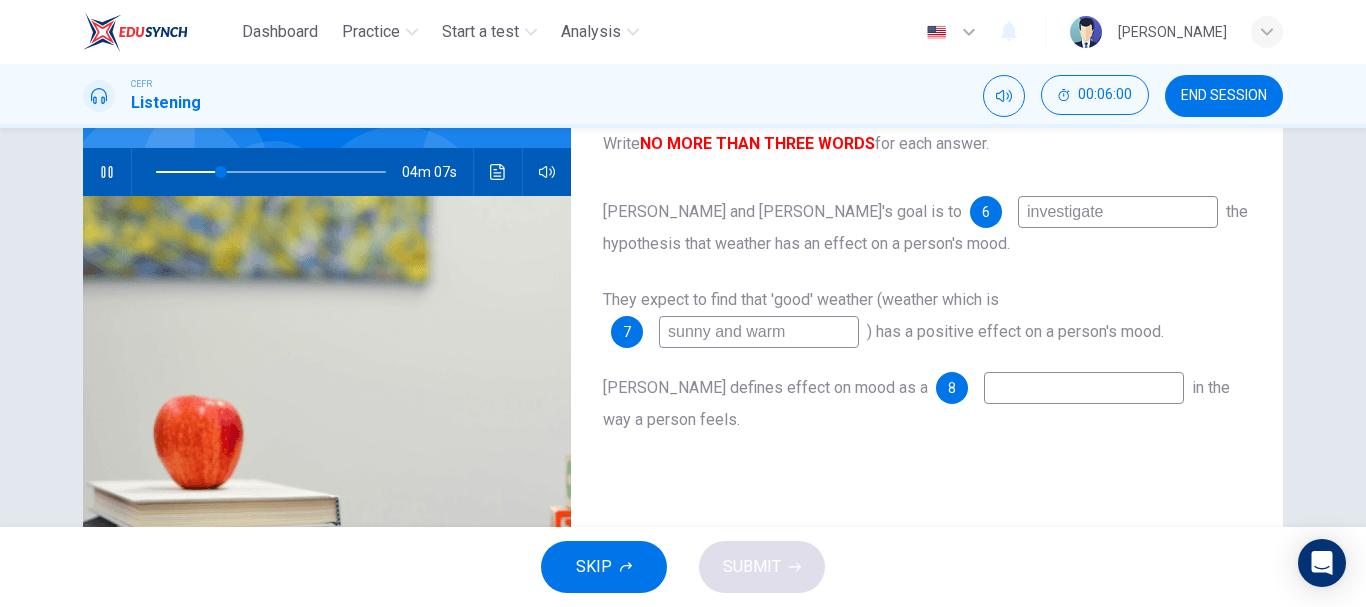 type on "c" 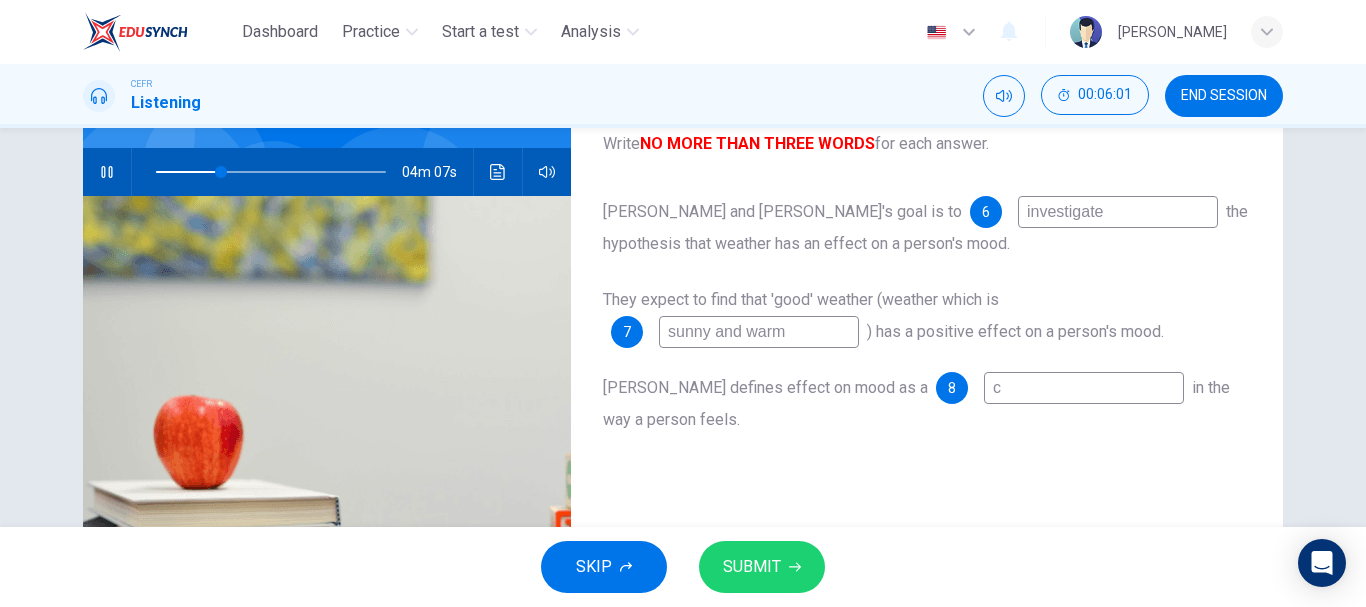 type on "28" 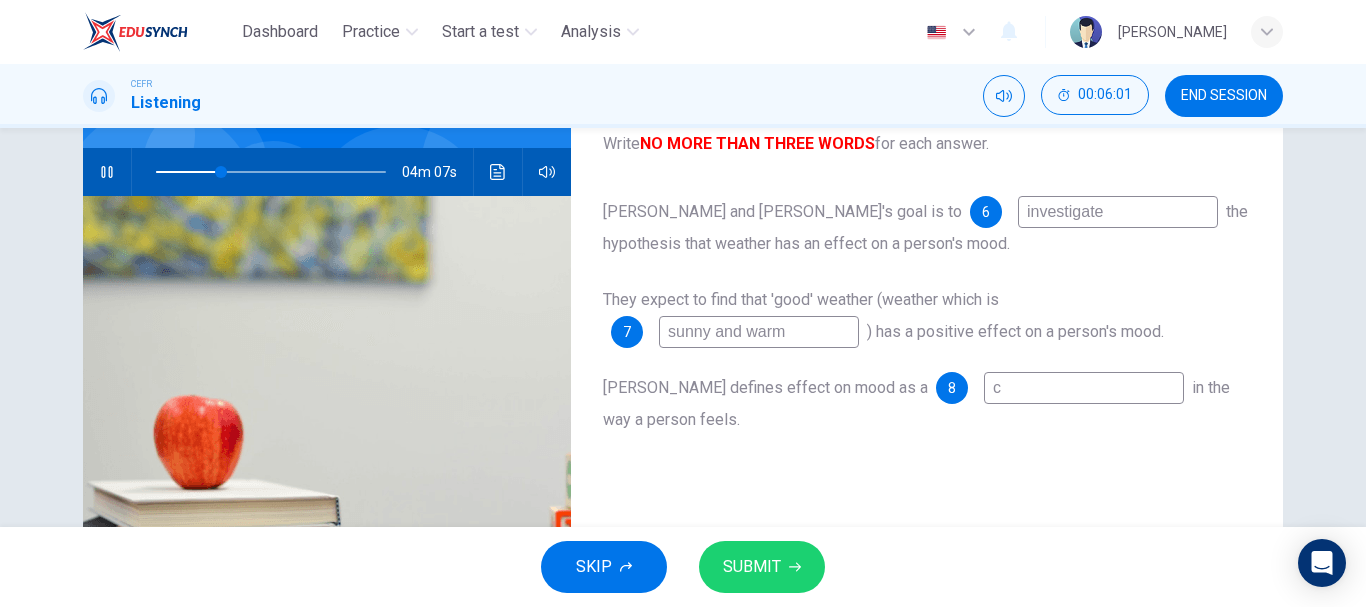 type on "ch" 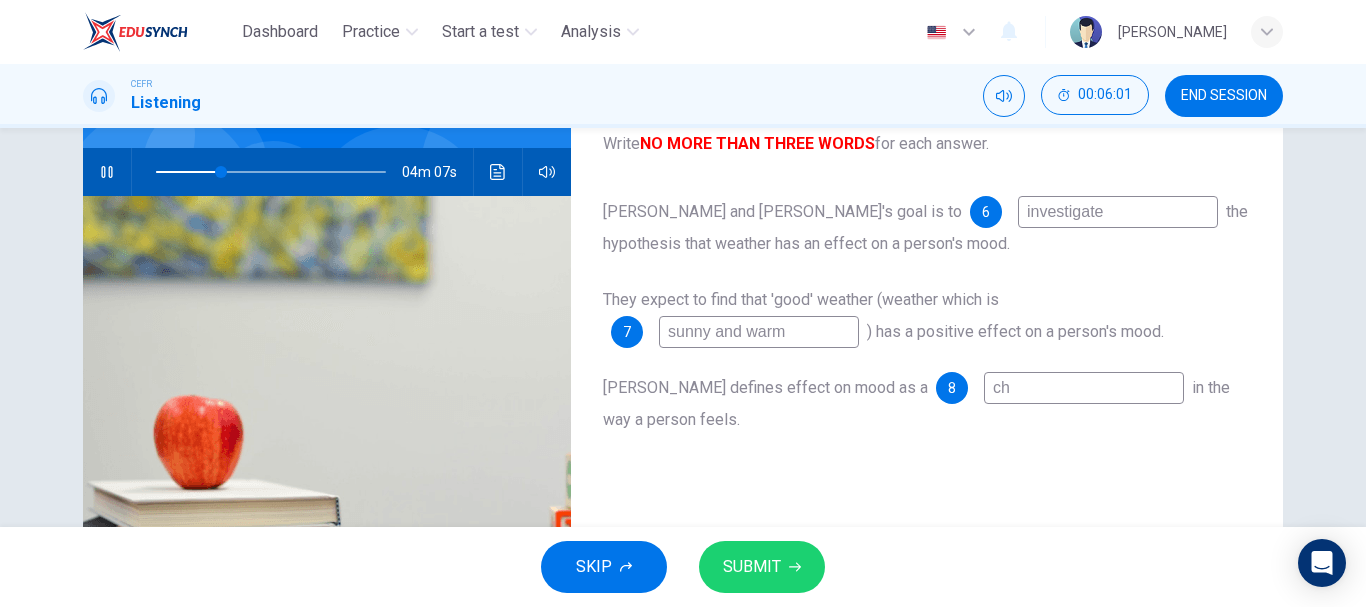 type on "28" 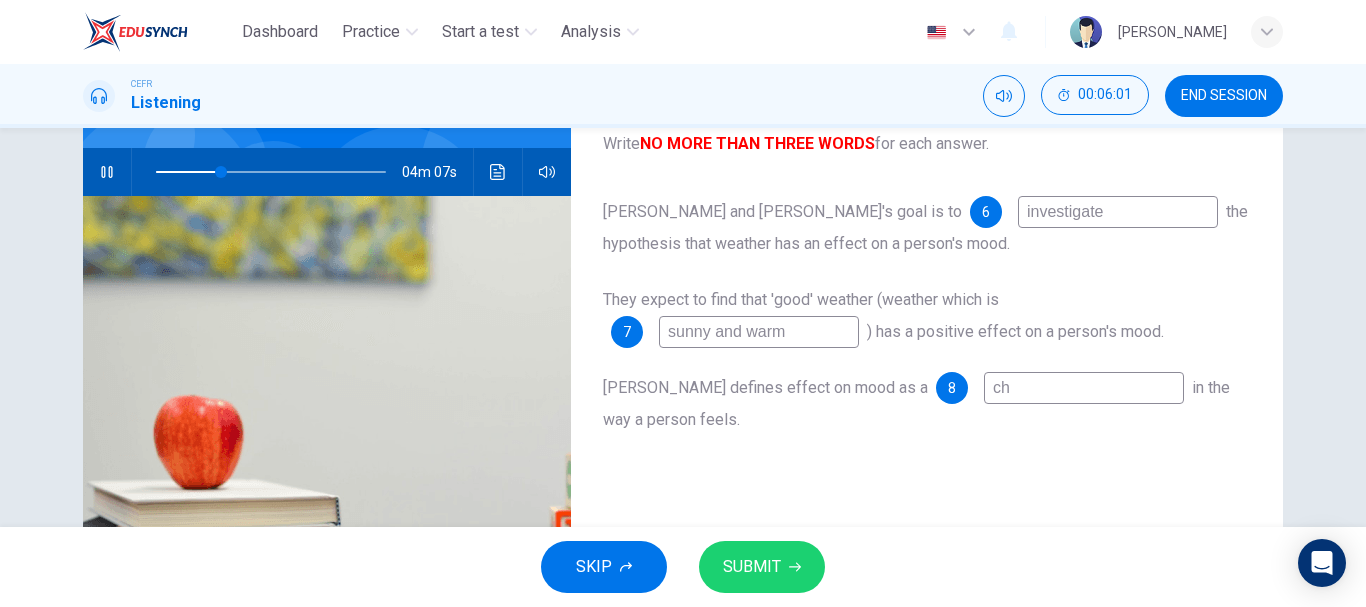 type on "cha" 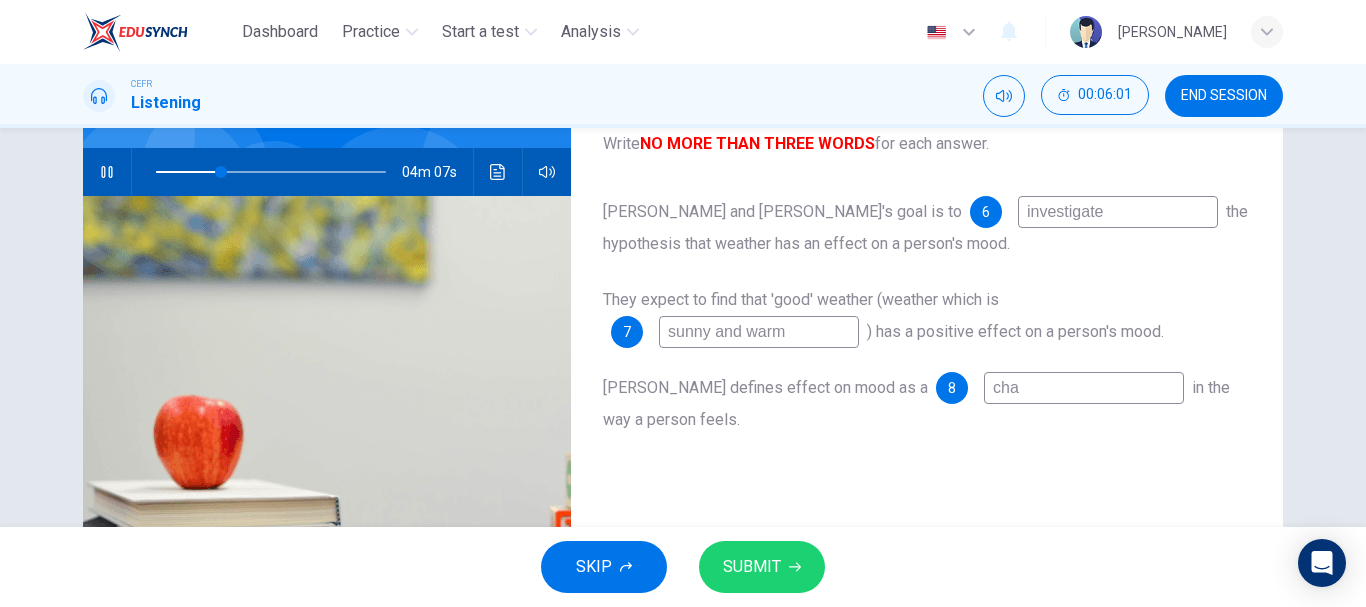 type on "28" 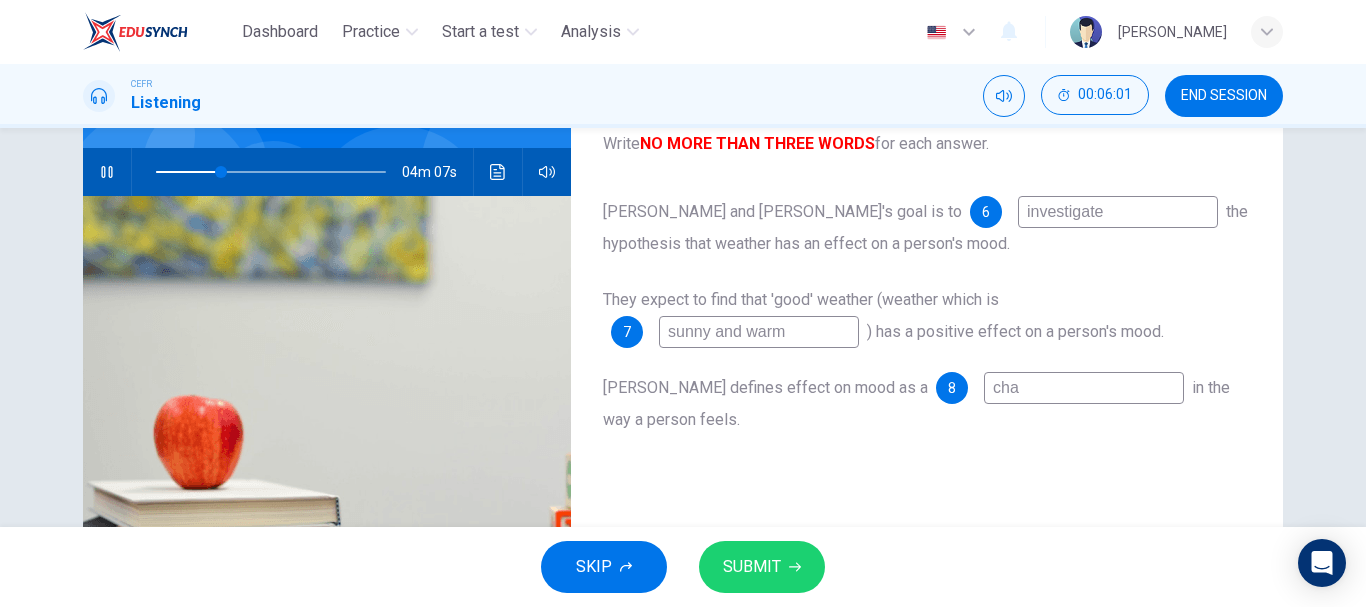 type on "chan" 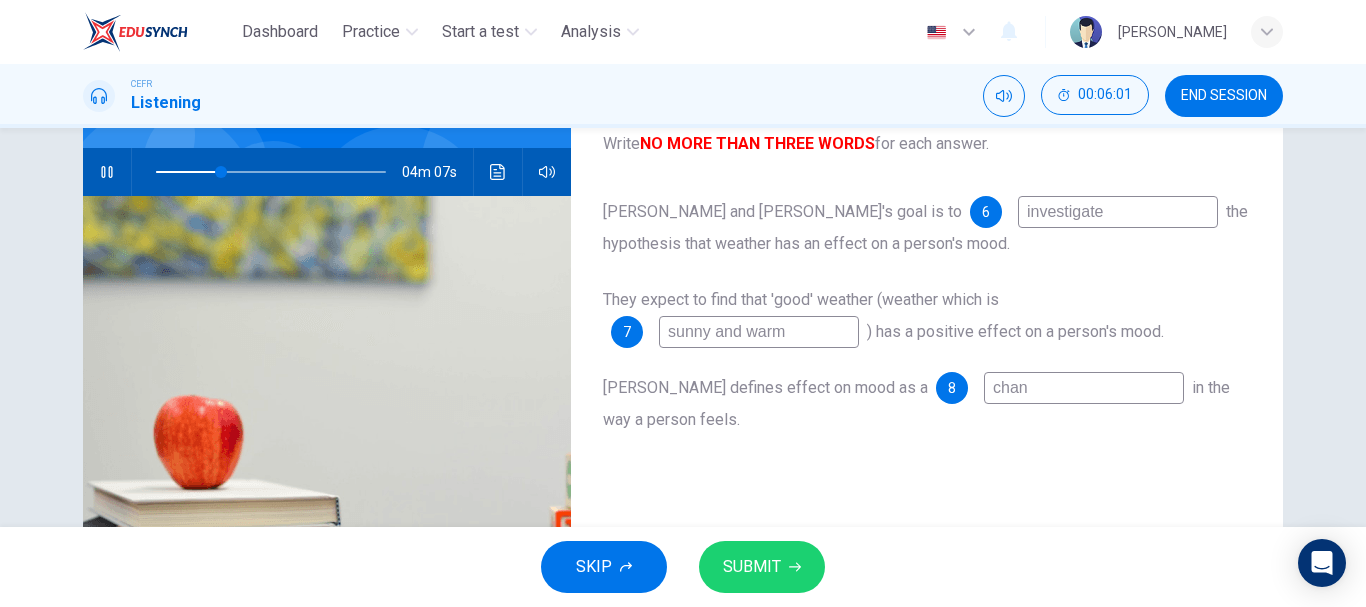 type on "28" 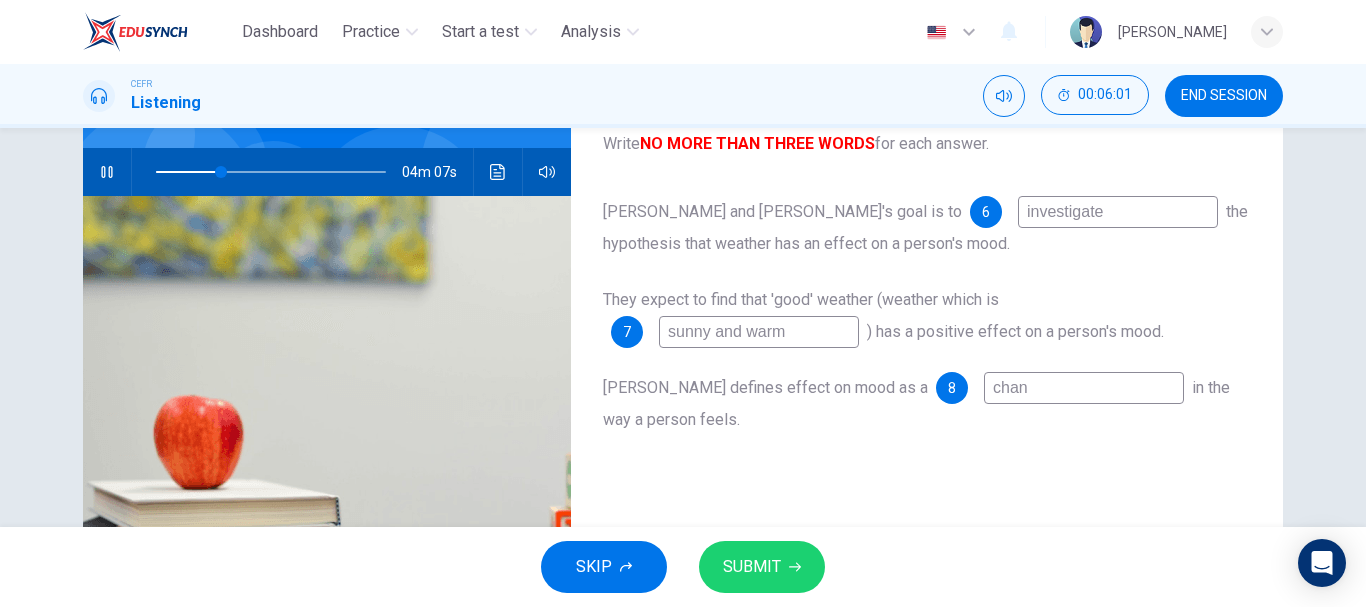 type on "[PERSON_NAME]" 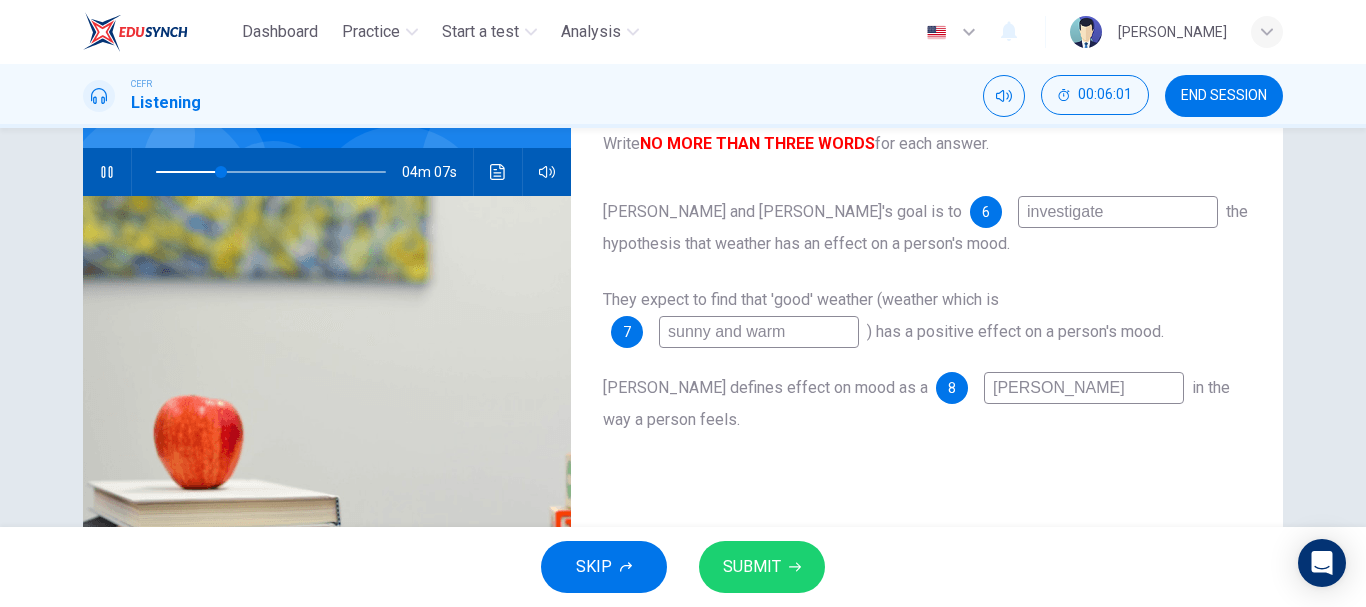 type on "28" 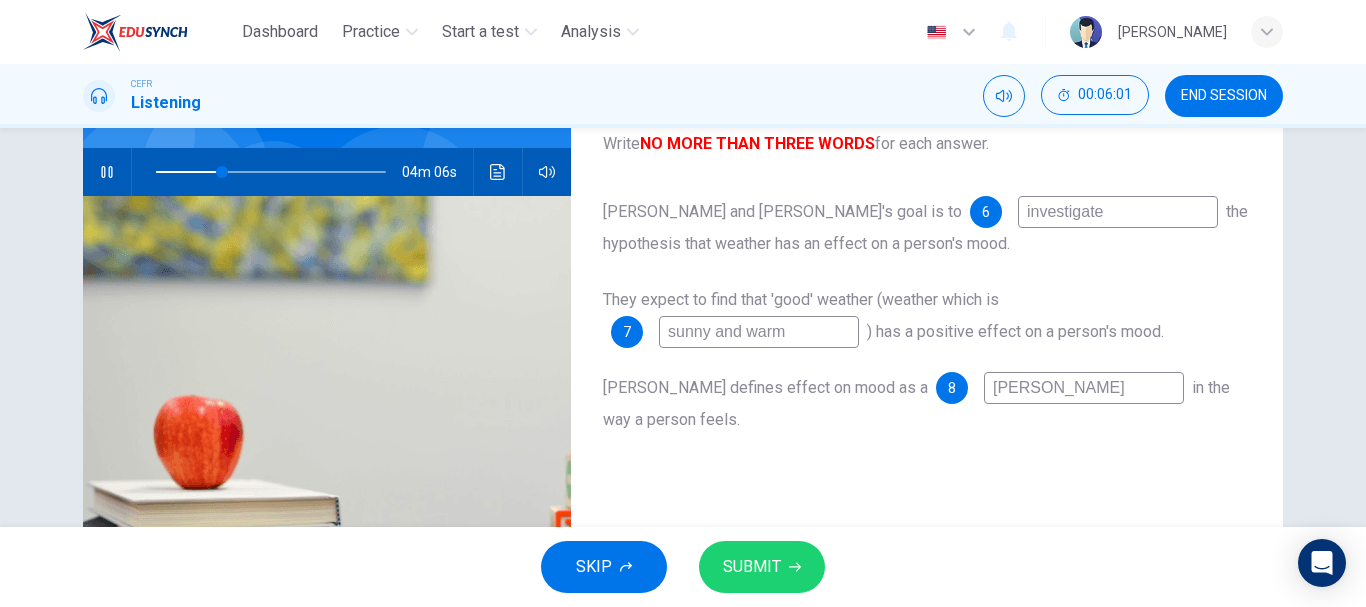 type on "change" 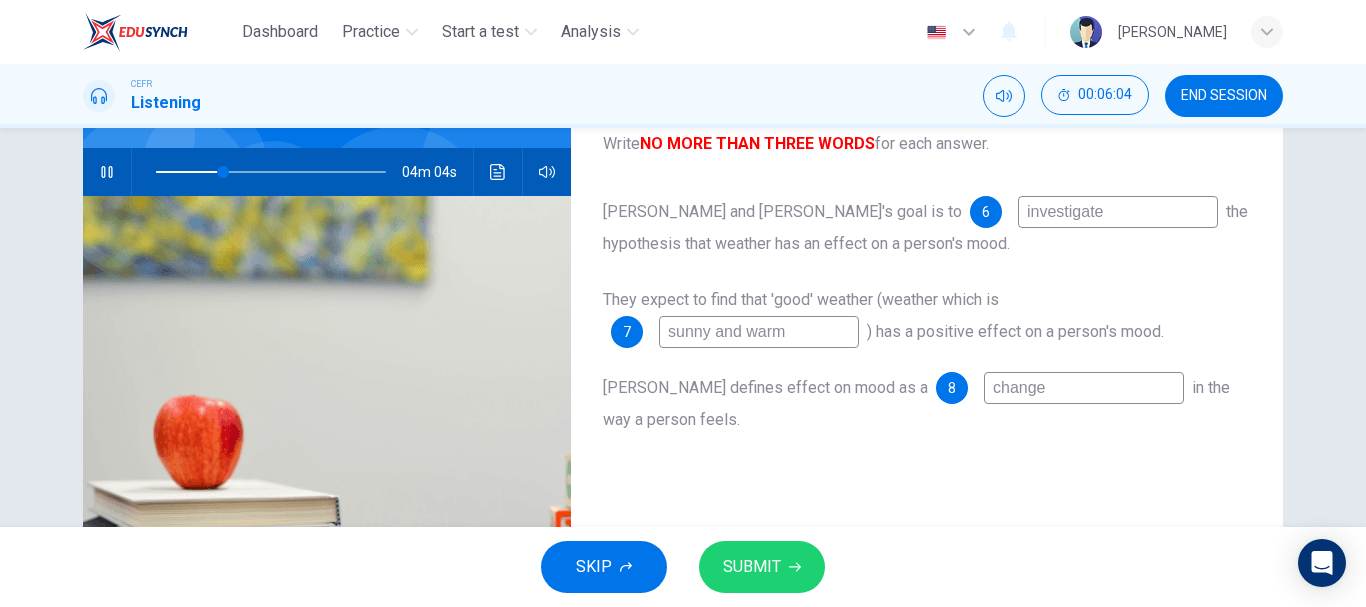 type on "29" 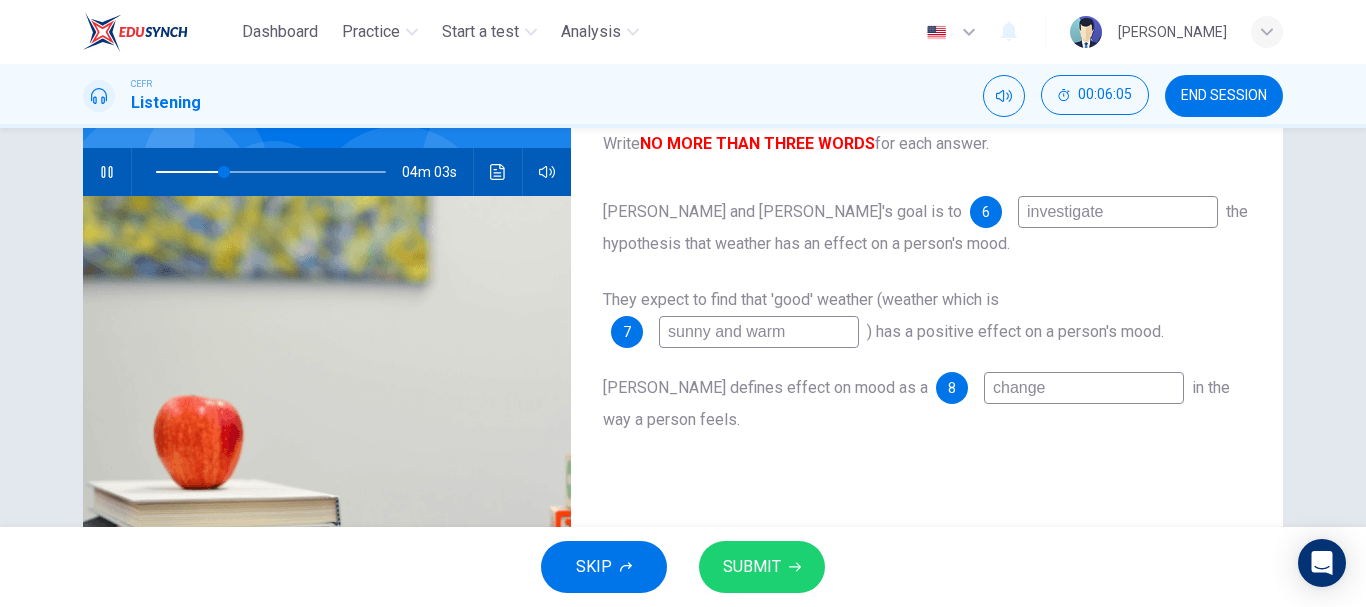 type on "change" 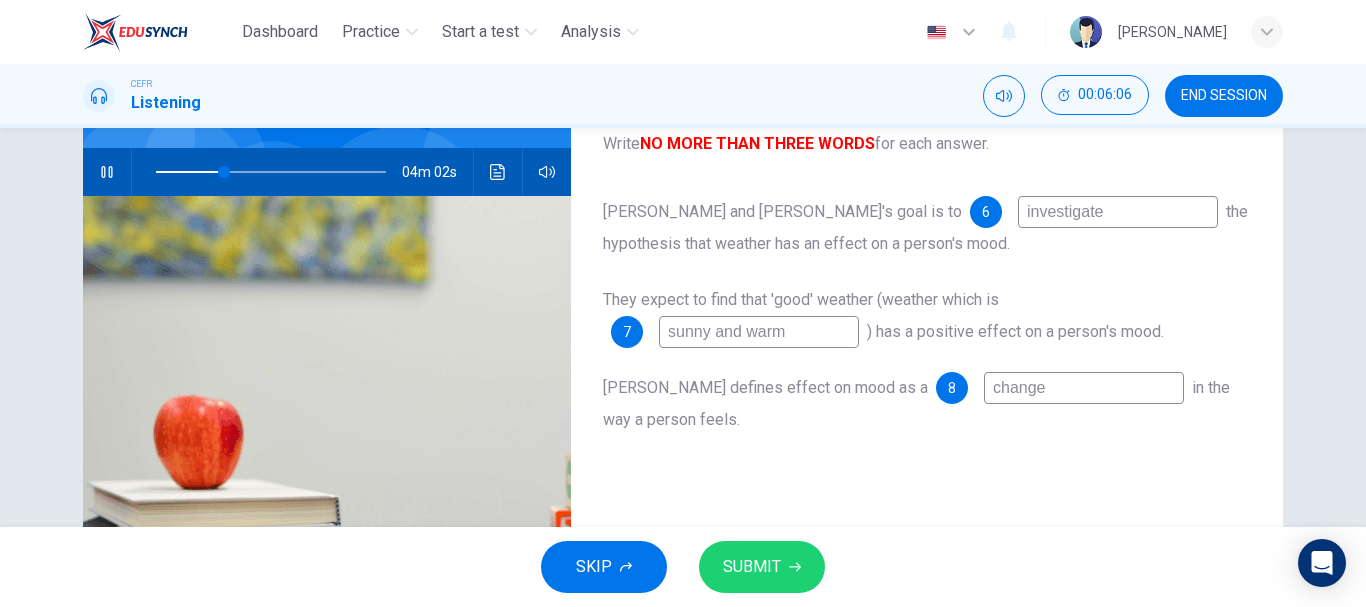 scroll, scrollTop: 153, scrollLeft: 0, axis: vertical 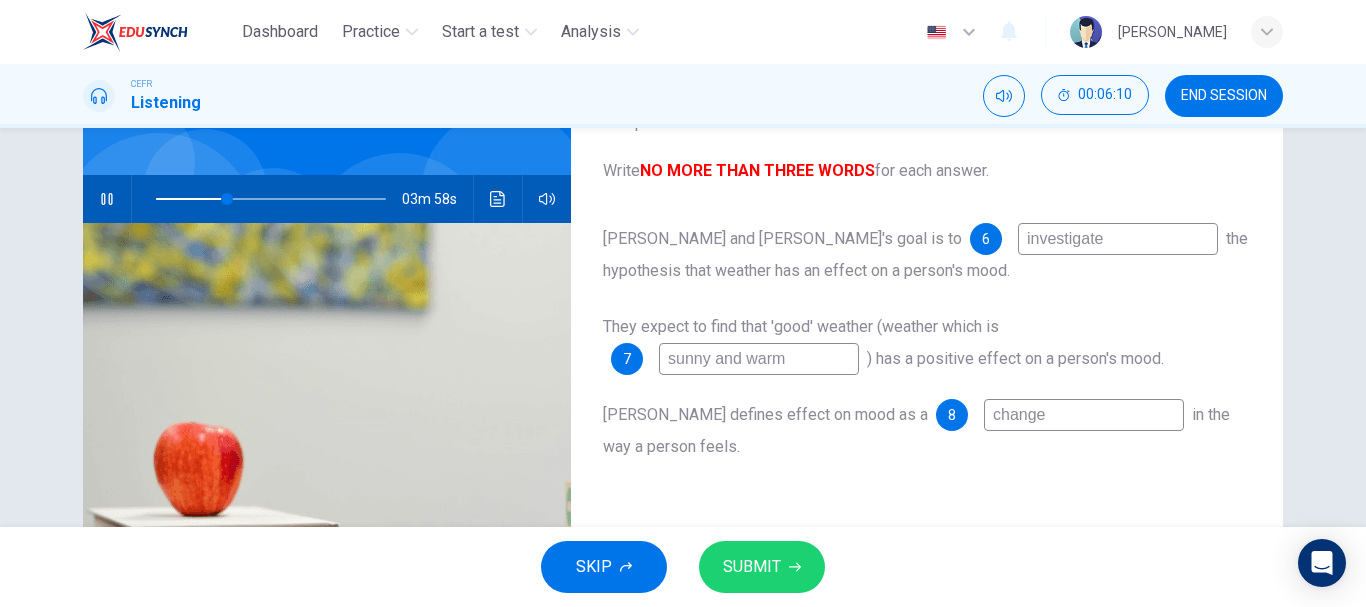 click on "SUBMIT" at bounding box center (752, 567) 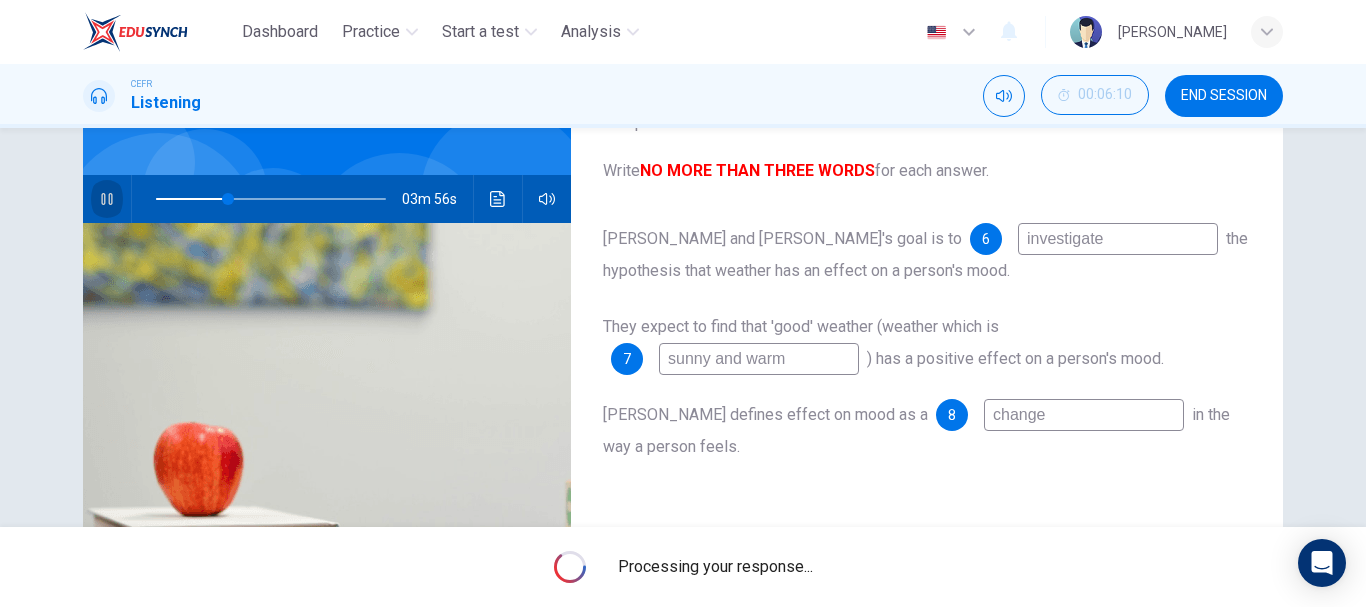 click 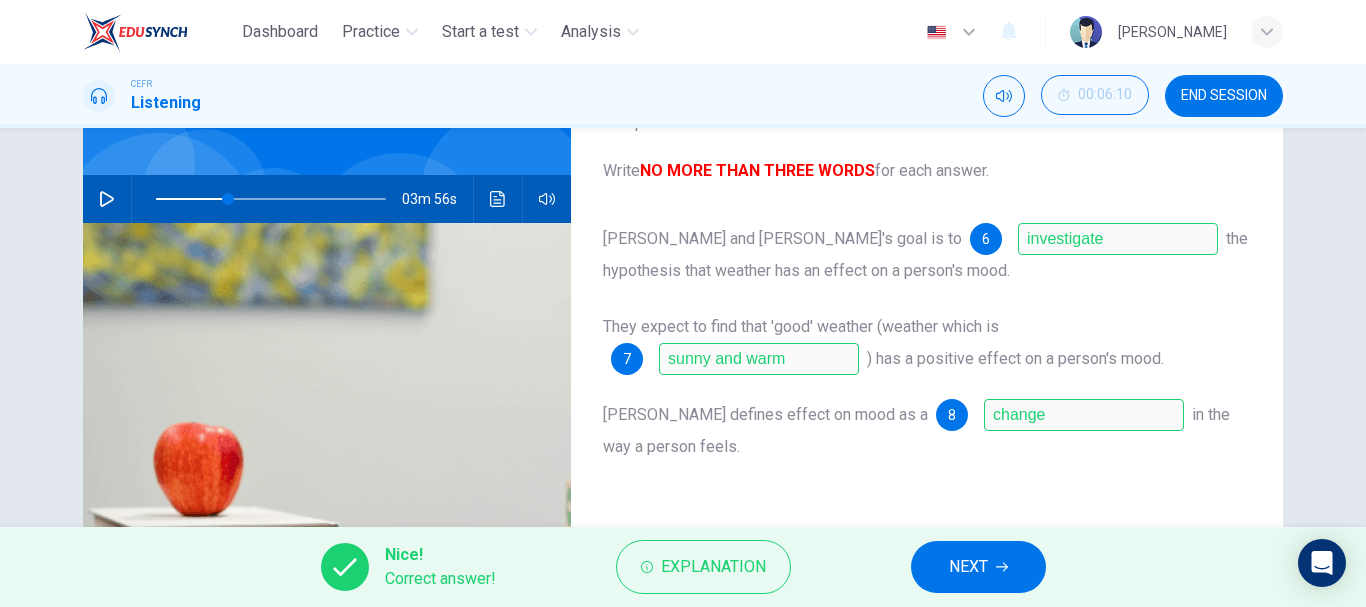 click 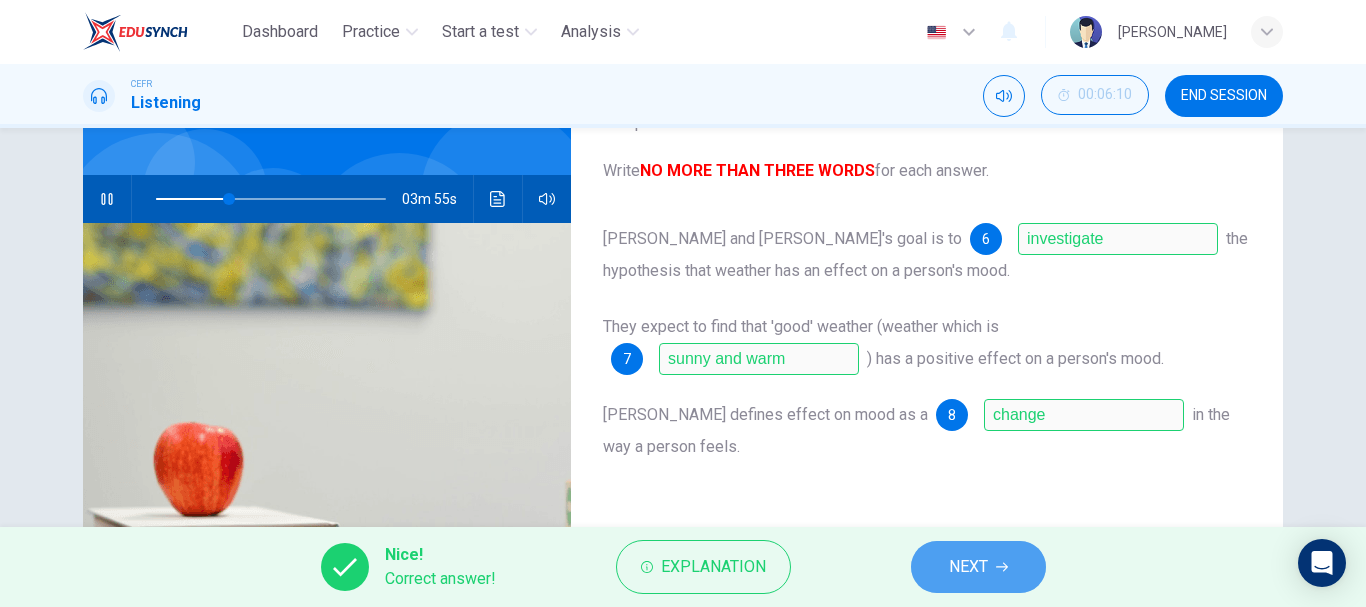 click on "NEXT" at bounding box center [978, 567] 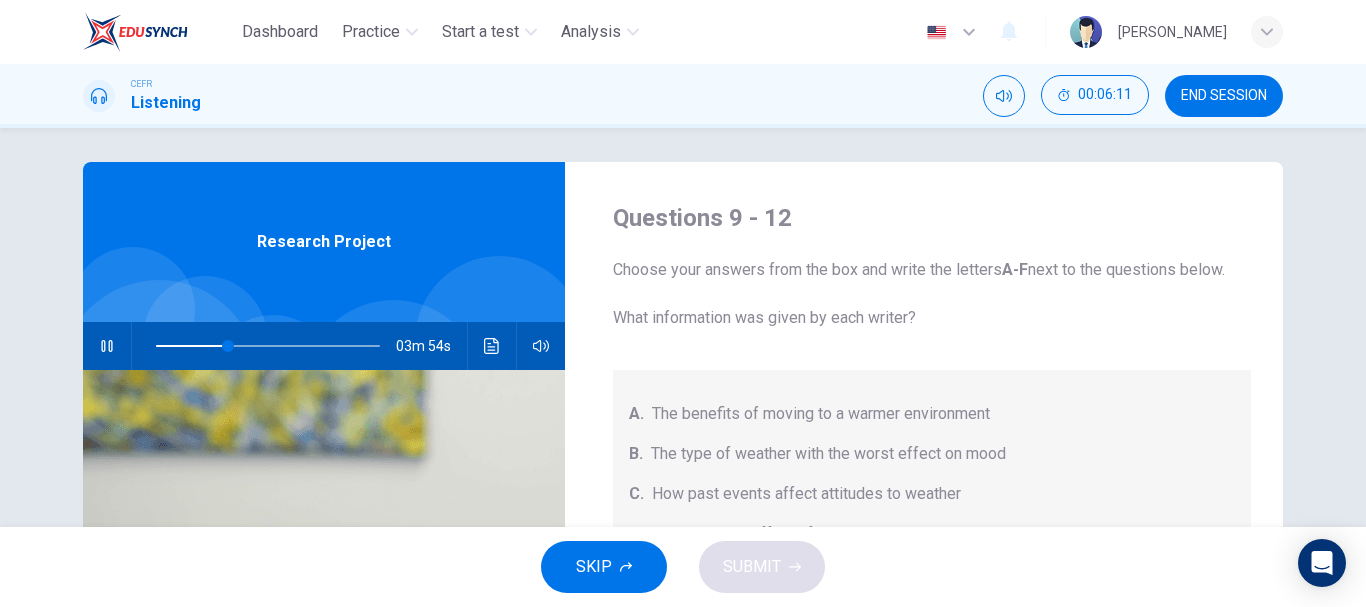 scroll, scrollTop: 7, scrollLeft: 0, axis: vertical 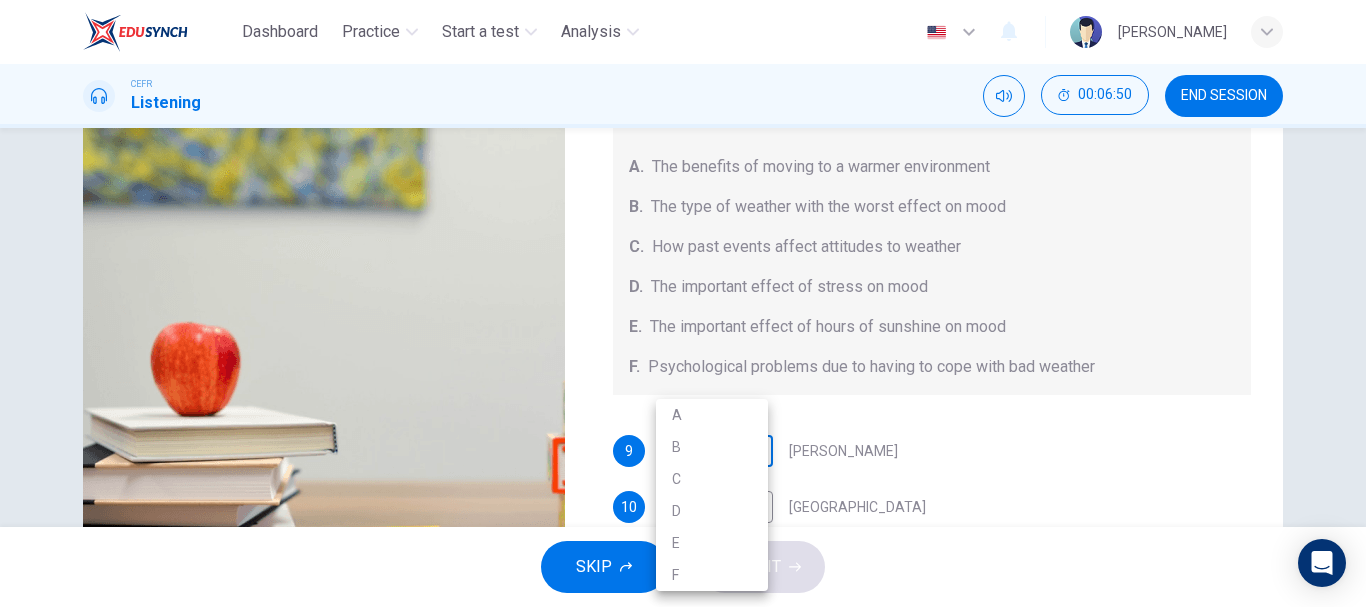 click on "Dashboard Practice Start a test Analysis English en ​ [PERSON_NAME] CEFR Listening 00:06:50 END SESSION Questions 9 - 12 Choose your answers from the box and write the letters  A-F  next to the questions below. What information was given by each writer? A. The benefits of moving to a warmer environment B. The type of weather with the worst effect on mood C. How past events affect attitudes to weather D. The important effect of stress on mood E. The important effect of hours of sunshine on mood F. Psychological problems due to having to cope with bad weather 9 ​ ​ [PERSON_NAME] 10 ​ ​ [GEOGRAPHIC_DATA] 11 ​ ​ [GEOGRAPHIC_DATA] 12 ​ ​ [PERSON_NAME] Research Project 03m 14s SKIP SUBMIT EduSynch - Online Language Proficiency Testing
Dashboard Practice Start a test Analysis Notifications © Copyright  2025 A B C D E F" at bounding box center (683, 303) 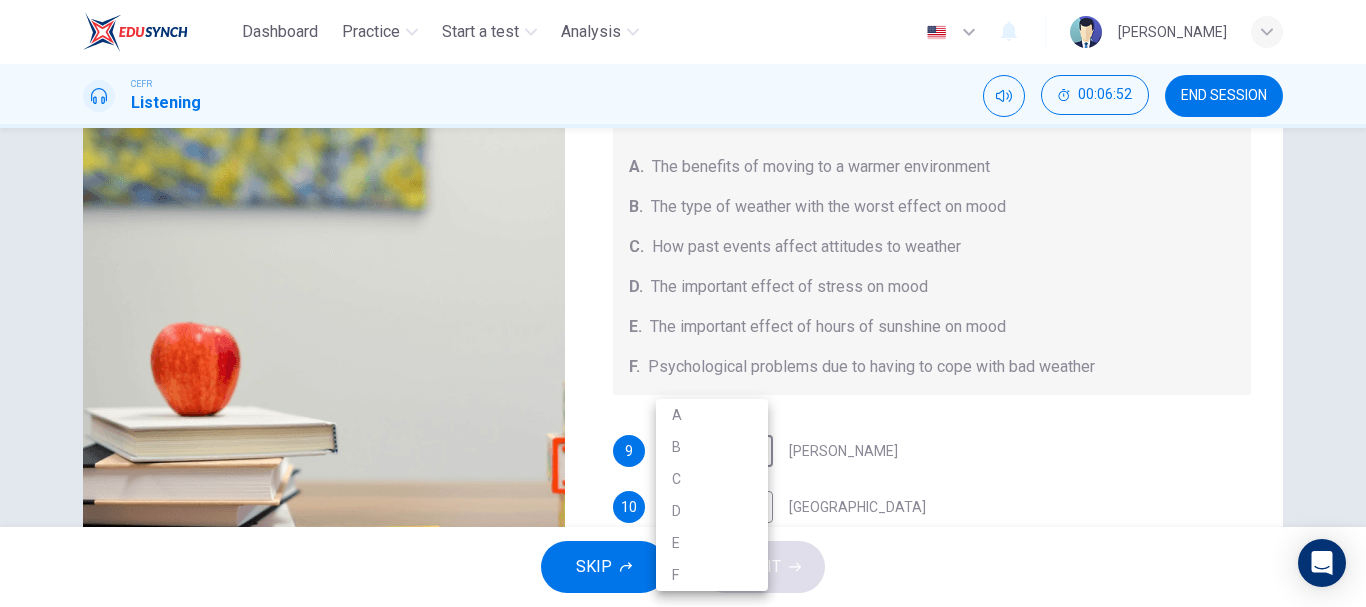 click on "F" at bounding box center [712, 575] 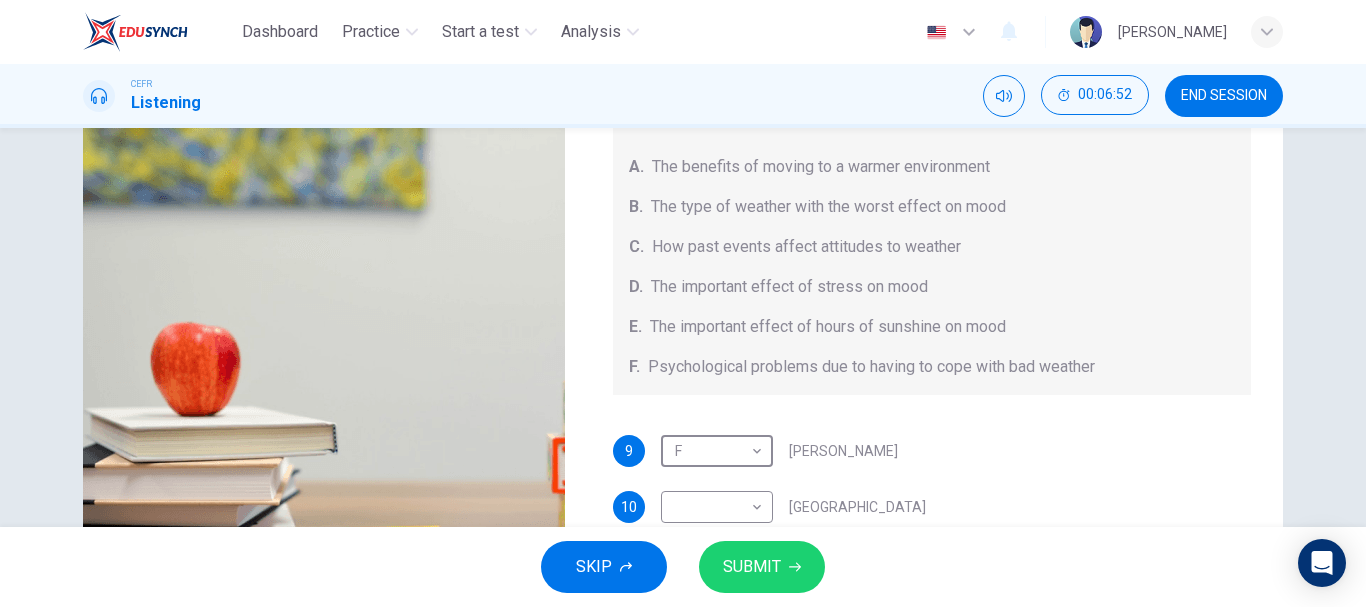 click on "Questions 9 - 12 Choose your answers from the box and write the letters  A-F  next to the questions below. What information was given by each writer? A. The benefits of moving to a warmer environment B. The type of weather with the worst effect on mood C. How past events affect attitudes to weather D. The important effect of stress on mood E. The important effect of hours of sunshine on mood F. Psychological problems due to having to cope with bad weather 9 F F ​ [PERSON_NAME] 10 ​ ​ [GEOGRAPHIC_DATA] 11 ​ ​ [GEOGRAPHIC_DATA] 12 ​ ​ [GEOGRAPHIC_DATA]" at bounding box center (932, 262) 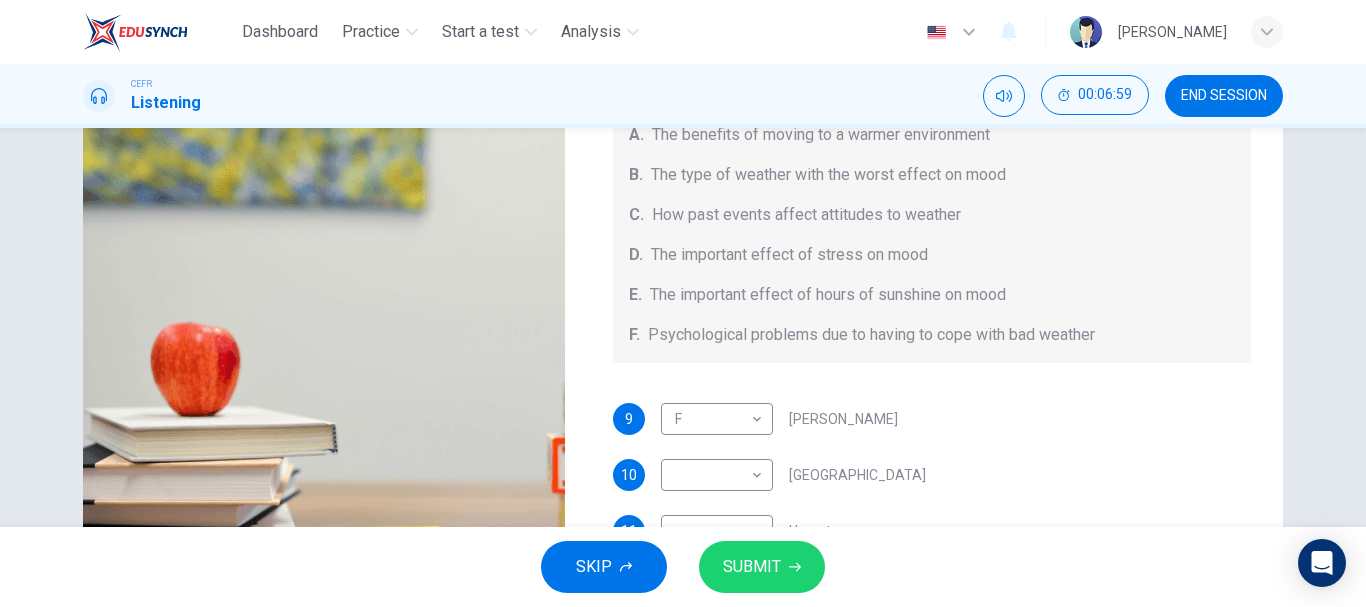scroll, scrollTop: 65, scrollLeft: 0, axis: vertical 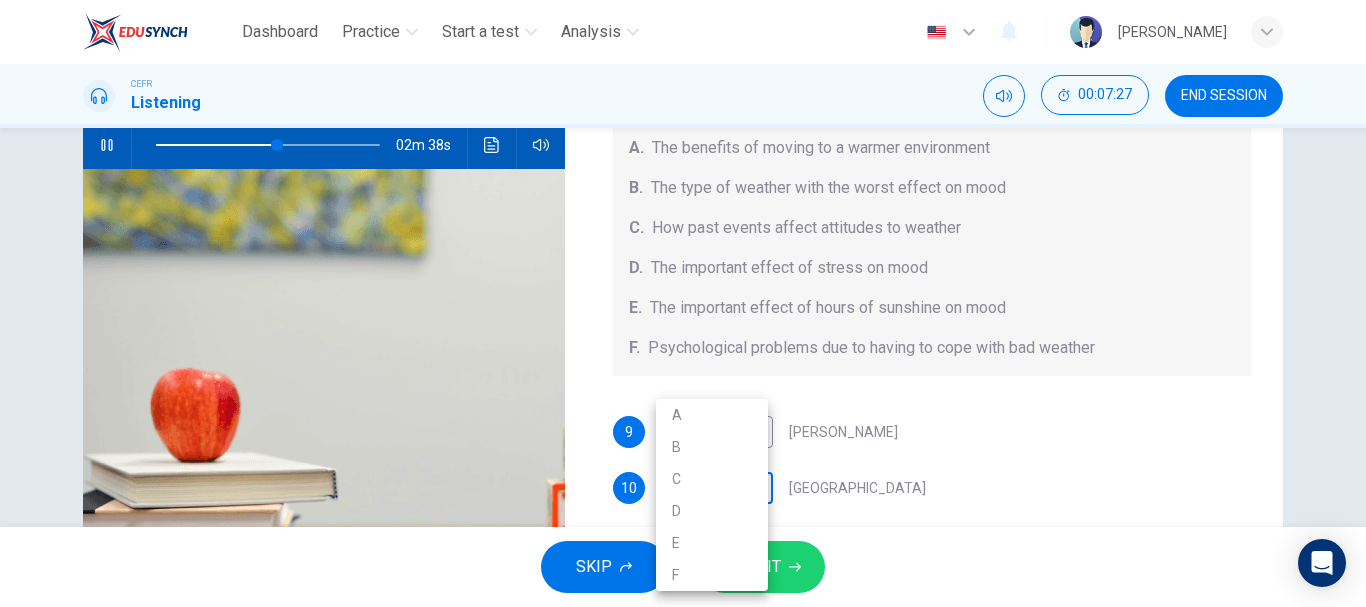 click on "Dashboard Practice Start a test Analysis English en ​ [PERSON_NAME] CEFR Listening 00:07:27 END SESSION Questions 9 - 12 Choose your answers from the box and write the letters  A-F  next to the questions below. What information was given by each writer? A. The benefits of moving to a warmer environment B. The type of weather with the worst effect on mood C. How past events affect attitudes to weather D. The important effect of stress on mood E. The important effect of hours of sunshine on mood F. Psychological problems due to having to cope with bad weather 9 F F ​ [PERSON_NAME] 10 ​ ​ [GEOGRAPHIC_DATA] 11 ​ ​ [GEOGRAPHIC_DATA] 12 ​ ​ [PERSON_NAME] Research Project 02m 38s SKIP SUBMIT EduSynch - Online Language Proficiency Testing
Dashboard Practice Start a test Analysis Notifications © Copyright  2025 A B C D E F" at bounding box center [683, 303] 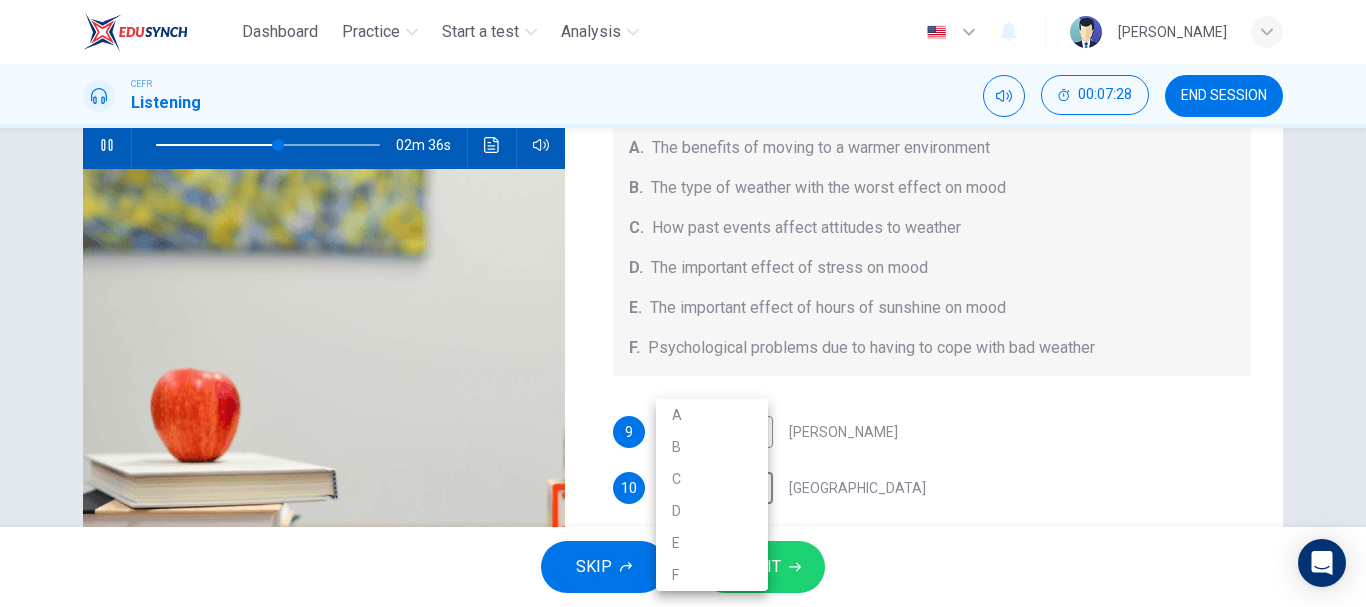 click on "D" at bounding box center (712, 511) 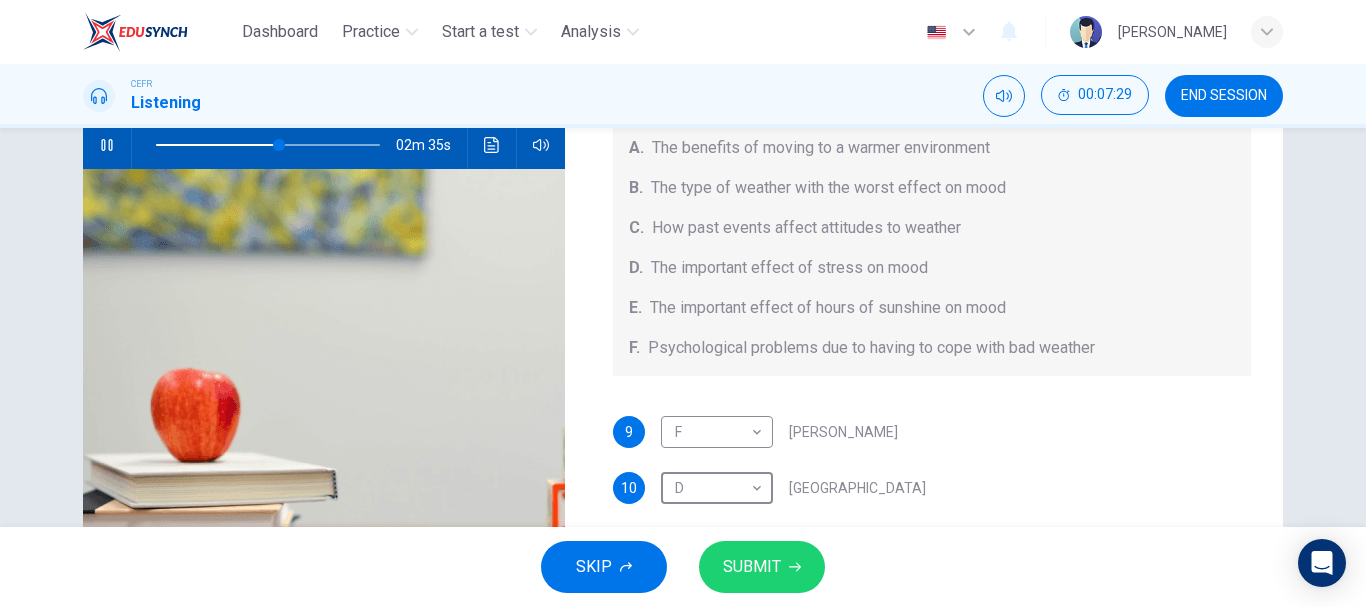 click on "Questions 9 - 12 Choose your answers from the box and write the letters  A-F  next to the questions below. What information was given by each writer? A. The benefits of moving to a warmer environment B. The type of weather with the worst effect on mood C. How past events affect attitudes to weather D. The important effect of stress on mood E. The important effect of hours of sunshine on mood F. Psychological problems due to having to cope with bad weather 9 F F ​ [PERSON_NAME] 10 D D ​ Whitebourne 11 ​ ​ [GEOGRAPHIC_DATA] 12 ​ ​ [PERSON_NAME] Research Project 02m 35s" at bounding box center (683, 327) 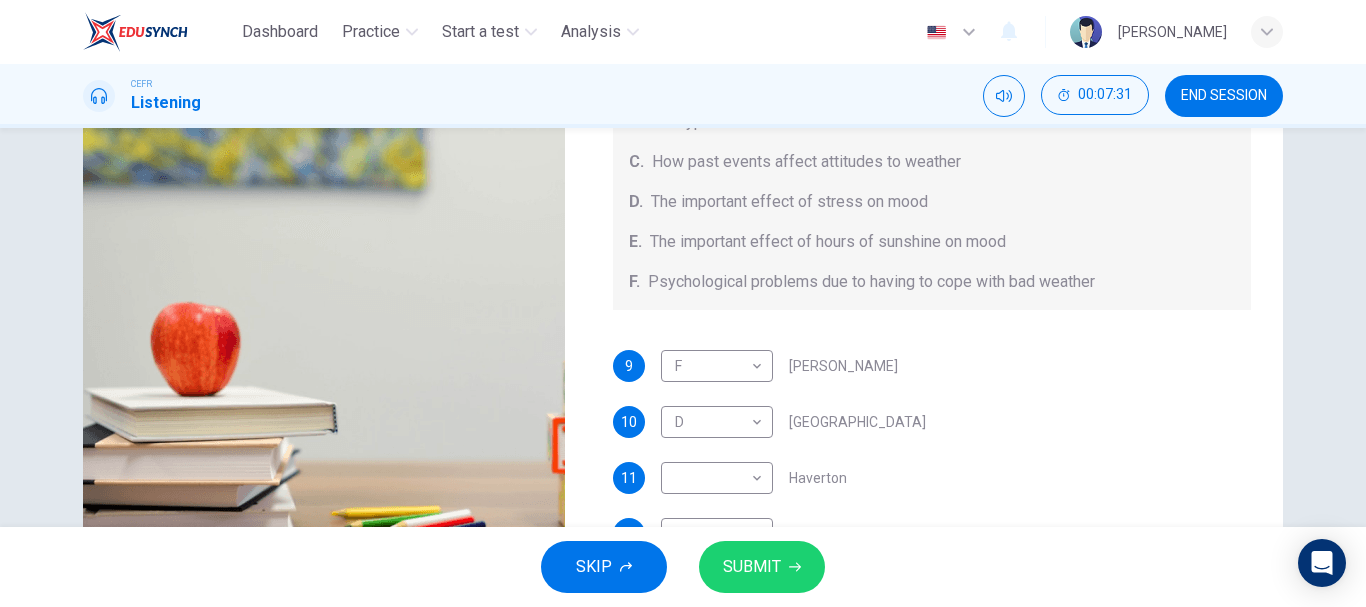 scroll, scrollTop: 227, scrollLeft: 0, axis: vertical 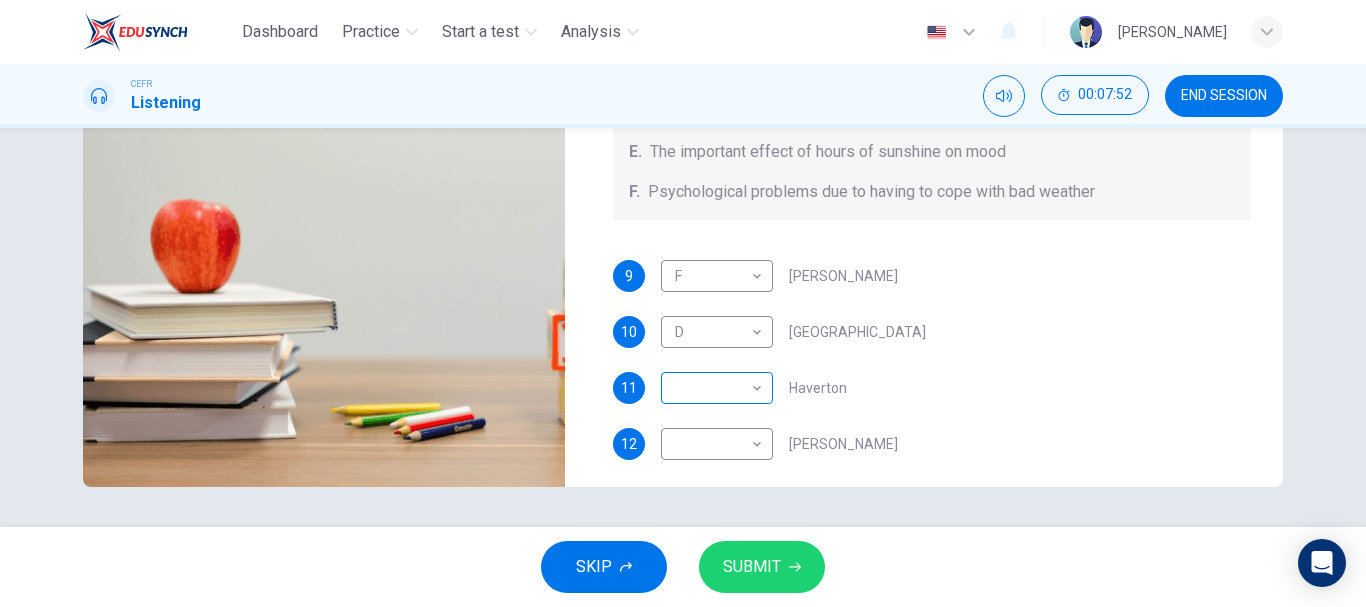 click on "Dashboard Practice Start a test Analysis English en ​ [PERSON_NAME] CEFR Listening 00:07:52 END SESSION Questions 9 - 12 Choose your answers from the box and write the letters  A-F  next to the questions below. What information was given by each writer? A. The benefits of moving to a warmer environment B. The type of weather with the worst effect on mood C. How past events affect attitudes to weather D. The important effect of stress on mood E. The important effect of hours of sunshine on mood F. Psychological problems due to having to cope with bad weather 9 F F ​ [PERSON_NAME] 10 D D ​ Whitebourne 11 ​ ​ [GEOGRAPHIC_DATA] 12 ​ ​ [PERSON_NAME] Research Project 02m 13s SKIP SUBMIT EduSynch - Online Language Proficiency Testing
Dashboard Practice Start a test Analysis Notifications © Copyright  2025" at bounding box center (683, 303) 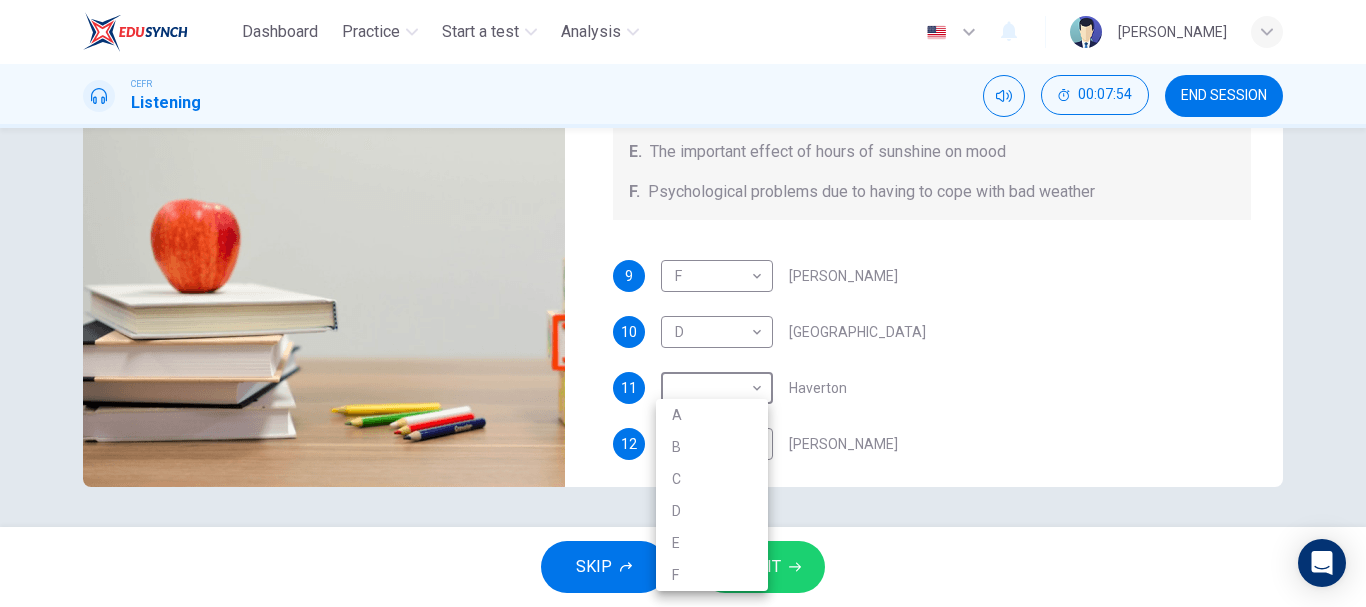 click on "C" at bounding box center (712, 479) 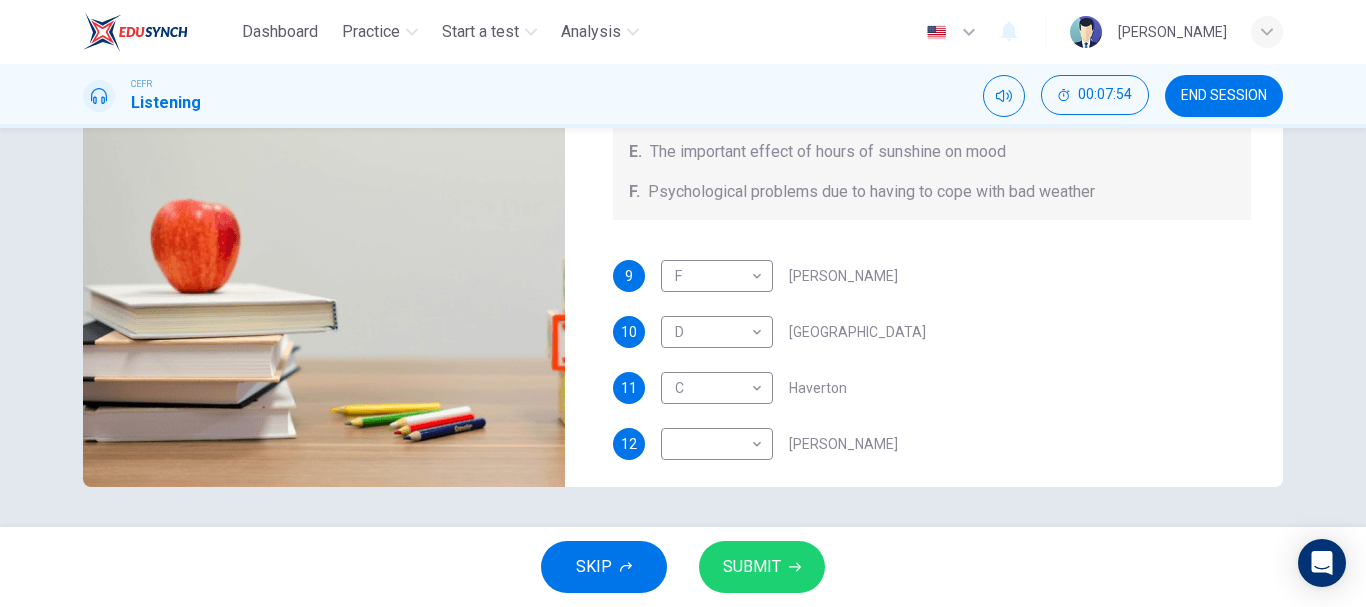 click on "9 F F ​ [PERSON_NAME] 10 D D ​ [GEOGRAPHIC_DATA] 11 C C ​ [GEOGRAPHIC_DATA] 12 ​ ​ [GEOGRAPHIC_DATA]" at bounding box center [932, 380] 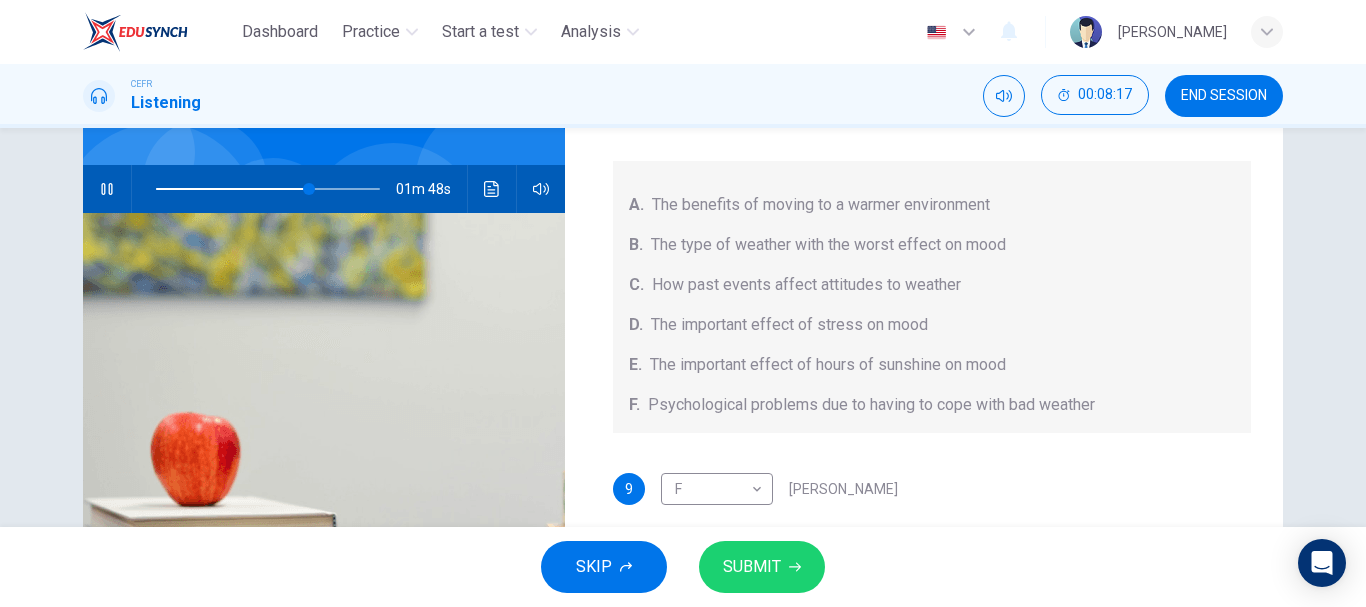 scroll, scrollTop: 376, scrollLeft: 0, axis: vertical 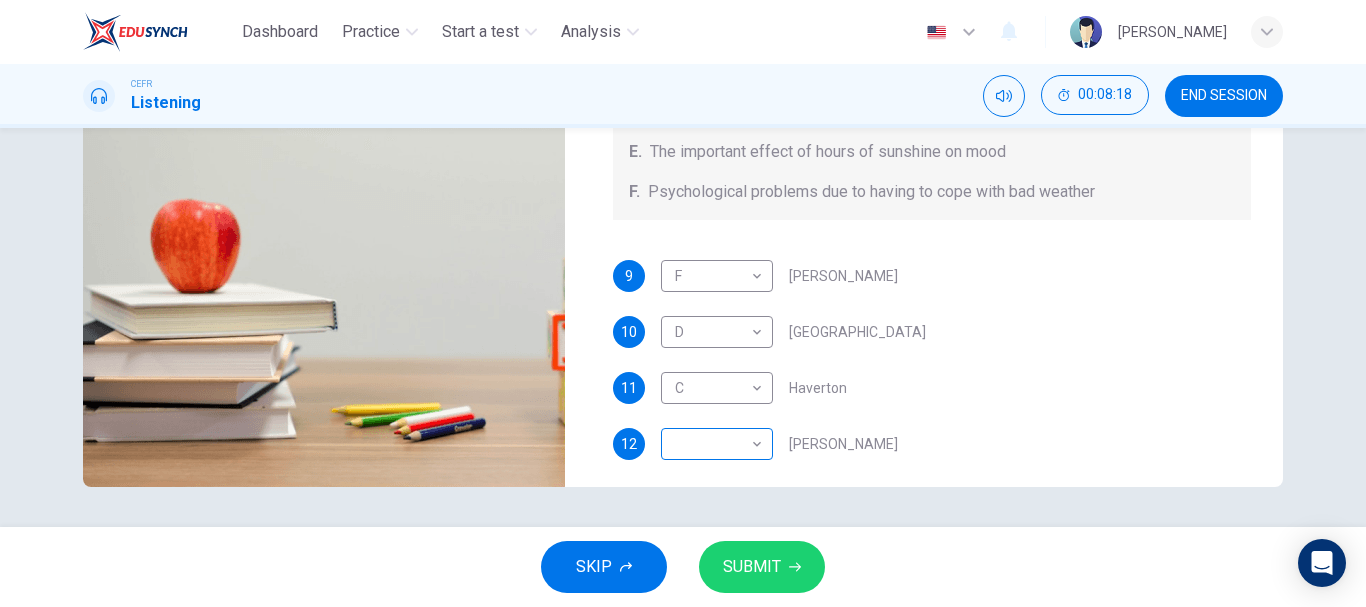 click on "Dashboard Practice Start a test Analysis English en ​ [PERSON_NAME] CEFR Listening 00:08:18 END SESSION Questions 9 - 12 Choose your answers from the box and write the letters  A-F  next to the questions below. What information was given by each writer? A. The benefits of moving to a warmer environment B. The type of weather with the worst effect on mood C. How past events affect attitudes to weather D. The important effect of stress on mood E. The important effect of hours of sunshine on mood F. Psychological problems due to having to cope with bad weather 9 F F ​ [PERSON_NAME] 10 D D ​ Whitebourne 11 C C ​ Haverton 12 ​ ​ [PERSON_NAME] Research Project 01m 47s SKIP SUBMIT EduSynch - Online Language Proficiency Testing
Dashboard Practice Start a test Analysis Notifications © Copyright  2025" at bounding box center (683, 303) 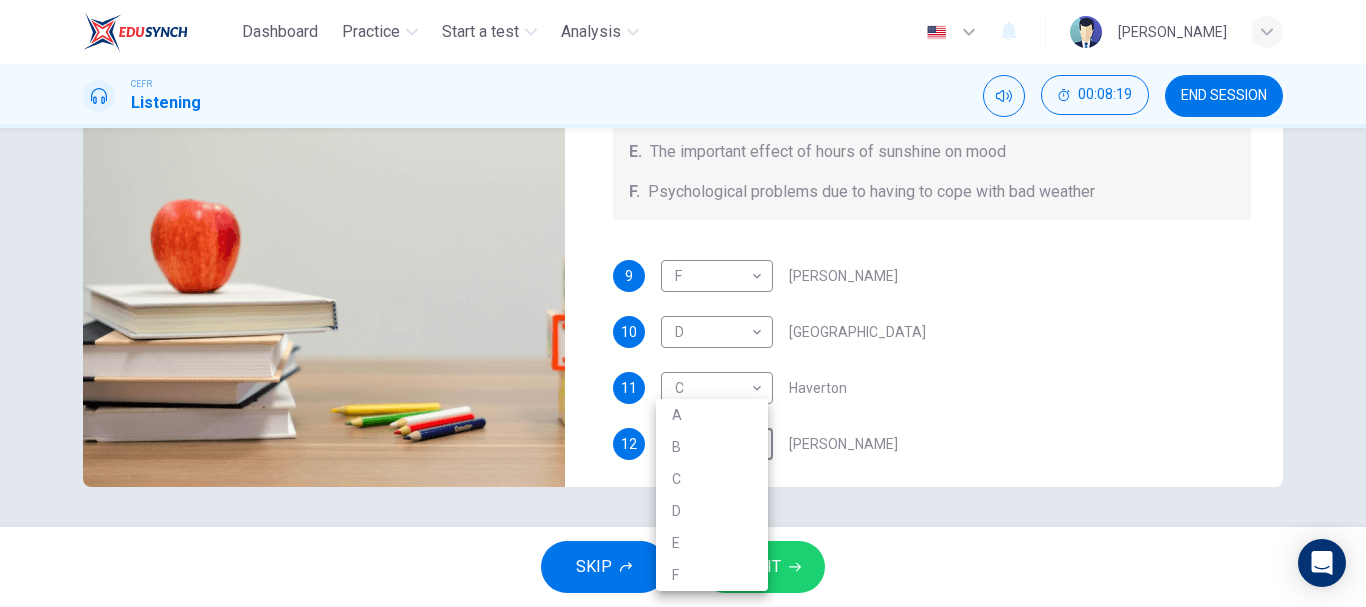 click on "B" at bounding box center (712, 447) 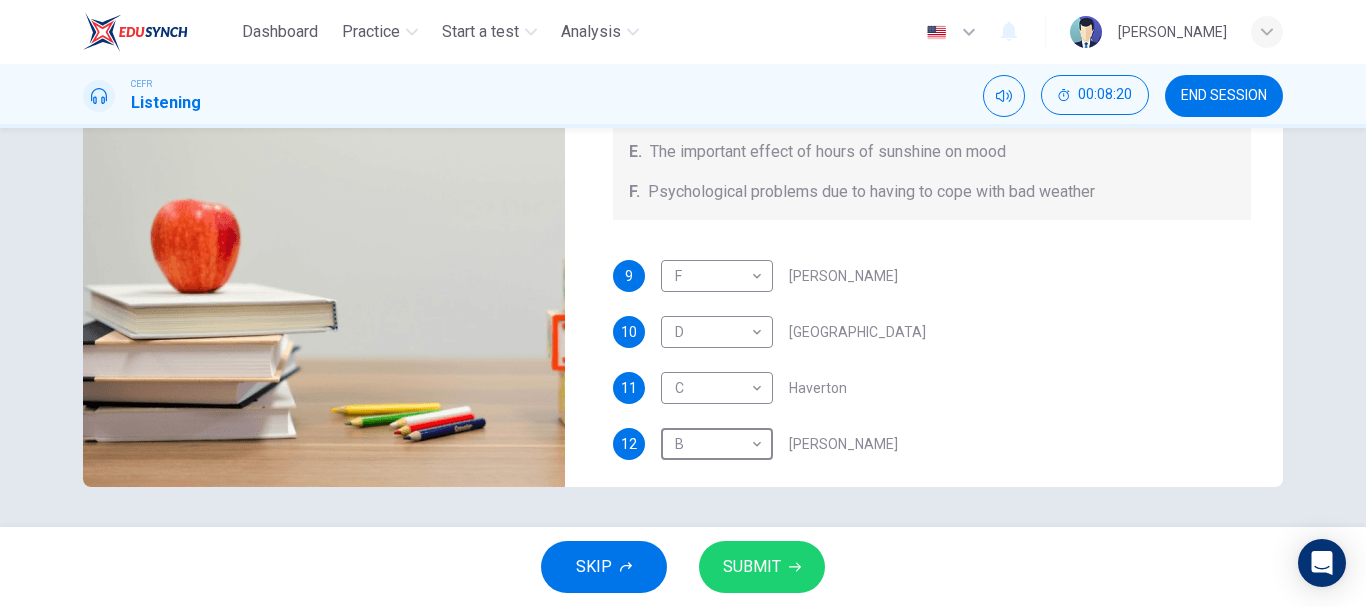 click on "Questions 9 - 12 Choose your answers from the box and write the letters  A-F  next to the questions below. What information was given by each writer? A. The benefits of moving to a warmer environment B. The type of weather with the worst effect on mood C. How past events affect attitudes to weather D. The important effect of stress on mood E. The important effect of hours of sunshine on mood F. Psychological problems due to having to cope with bad weather 9 F F ​ [PERSON_NAME] 10 D D ​ [GEOGRAPHIC_DATA] 11 C C ​ Haverton 12 B B ​ [PERSON_NAME] Research Project 01m 45s" at bounding box center [683, 139] 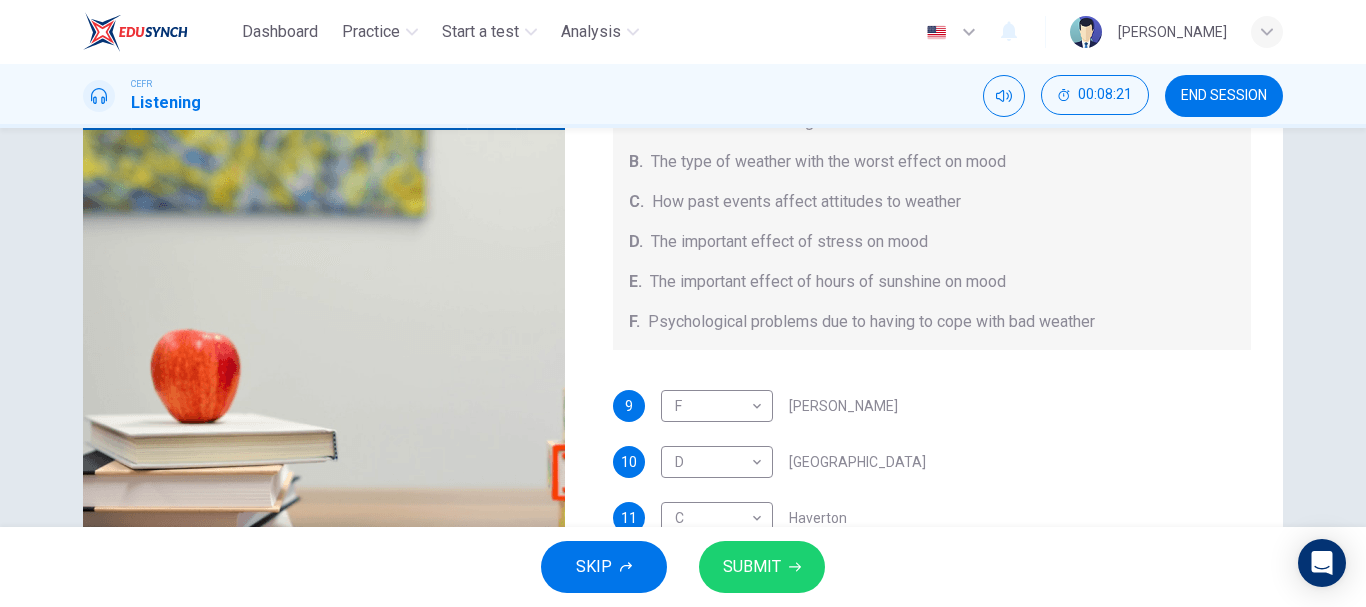 scroll, scrollTop: 0, scrollLeft: 0, axis: both 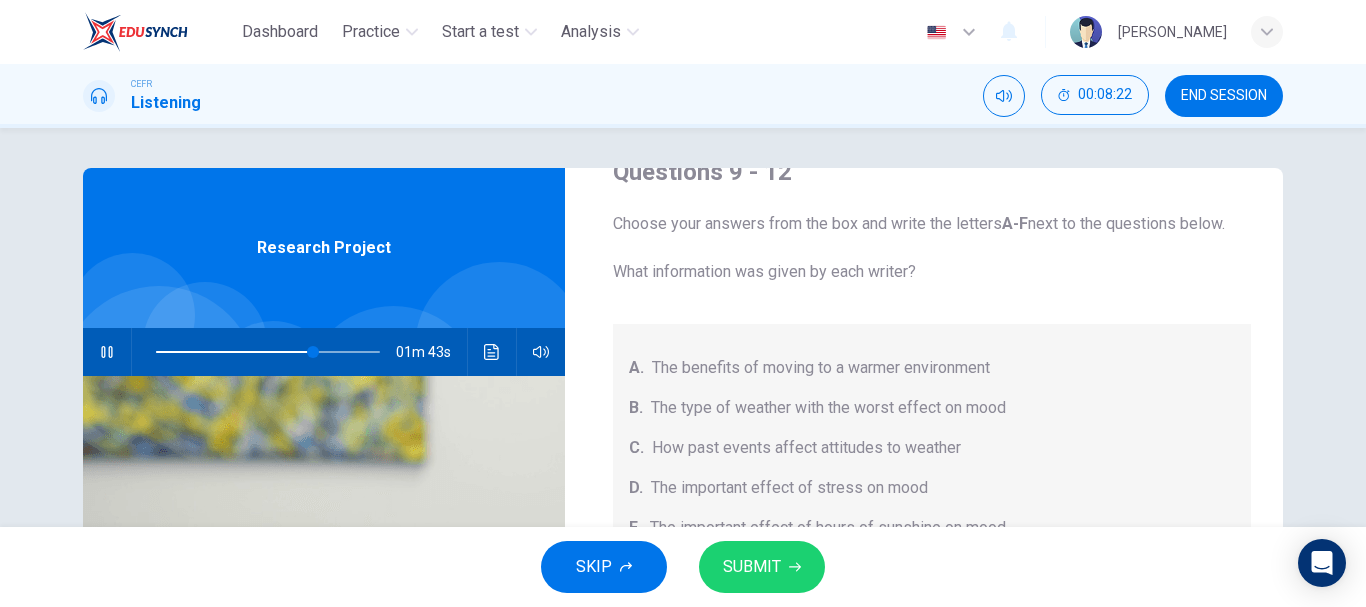 click on "SUBMIT" at bounding box center (752, 567) 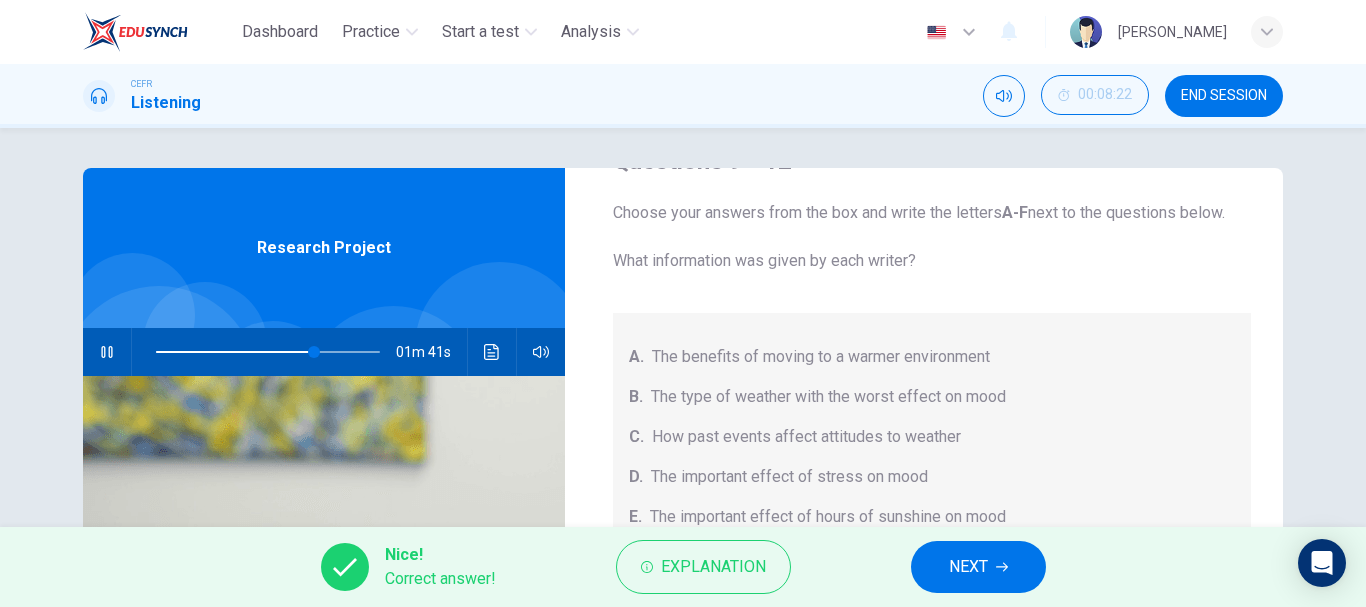 scroll, scrollTop: 65, scrollLeft: 0, axis: vertical 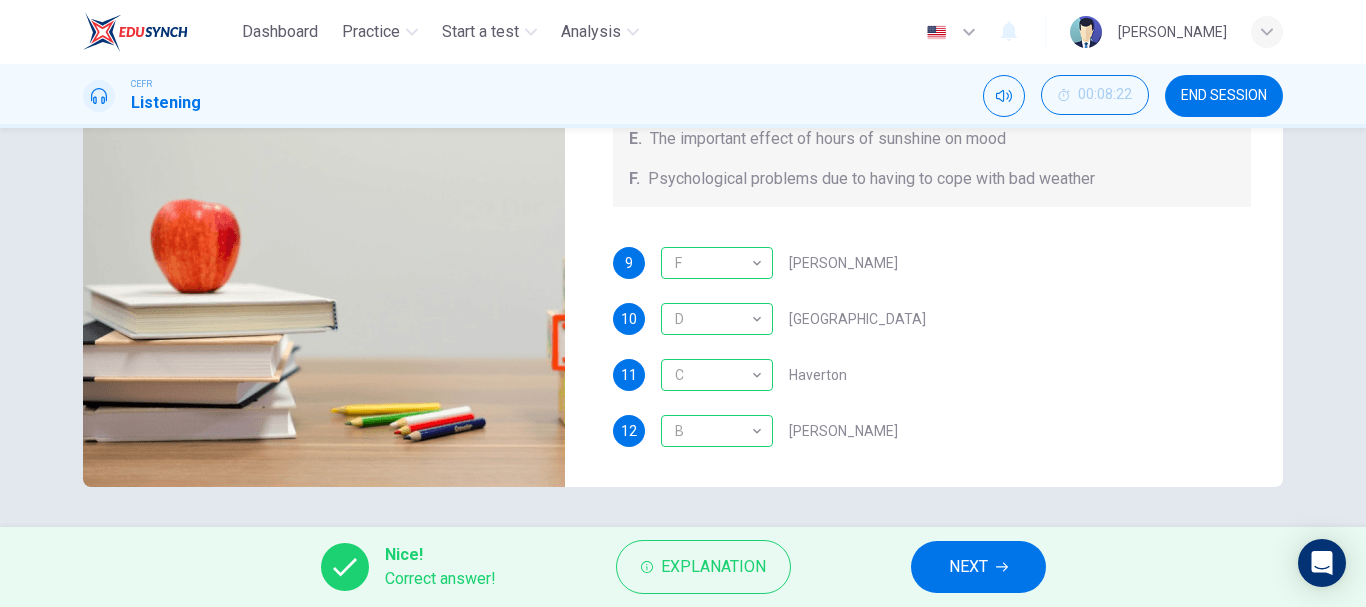 type on "72" 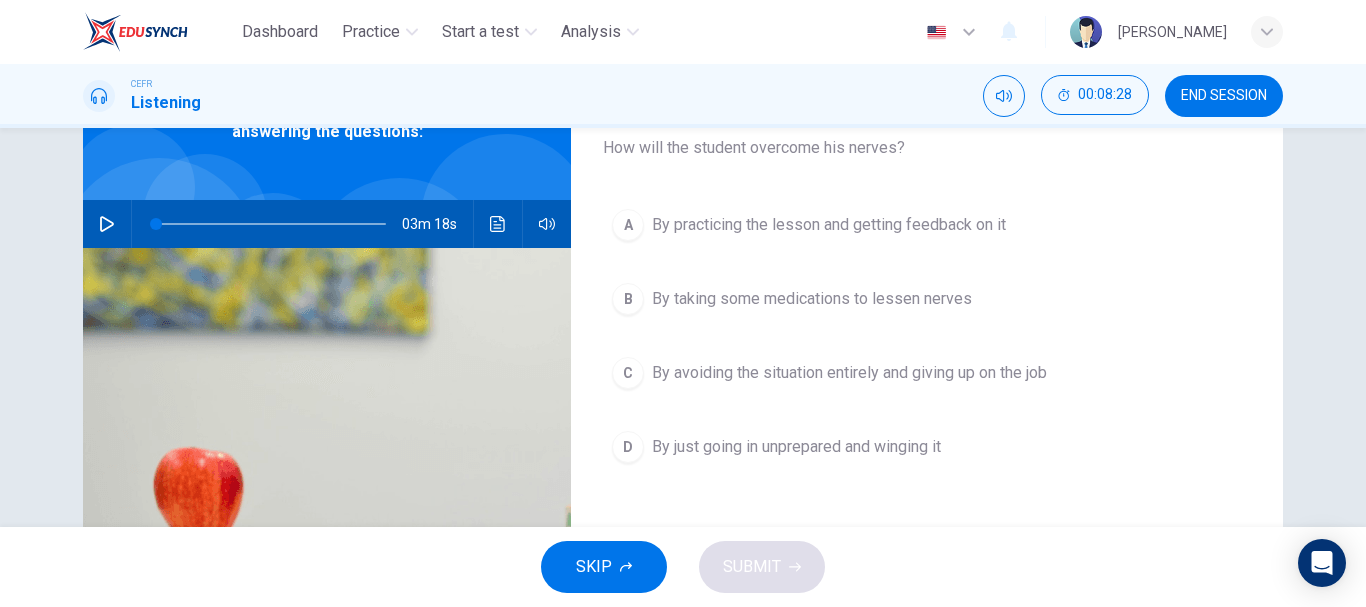 scroll, scrollTop: 193, scrollLeft: 0, axis: vertical 